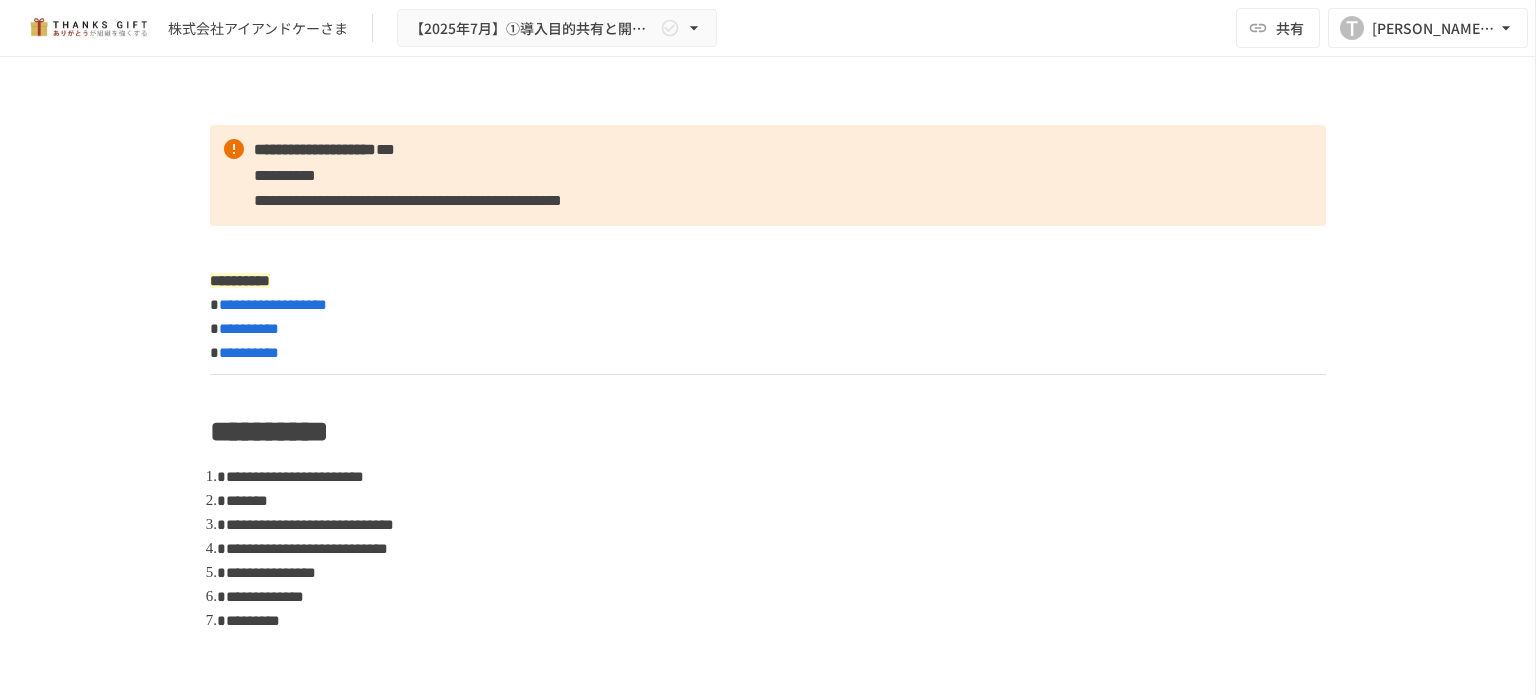 scroll, scrollTop: 0, scrollLeft: 0, axis: both 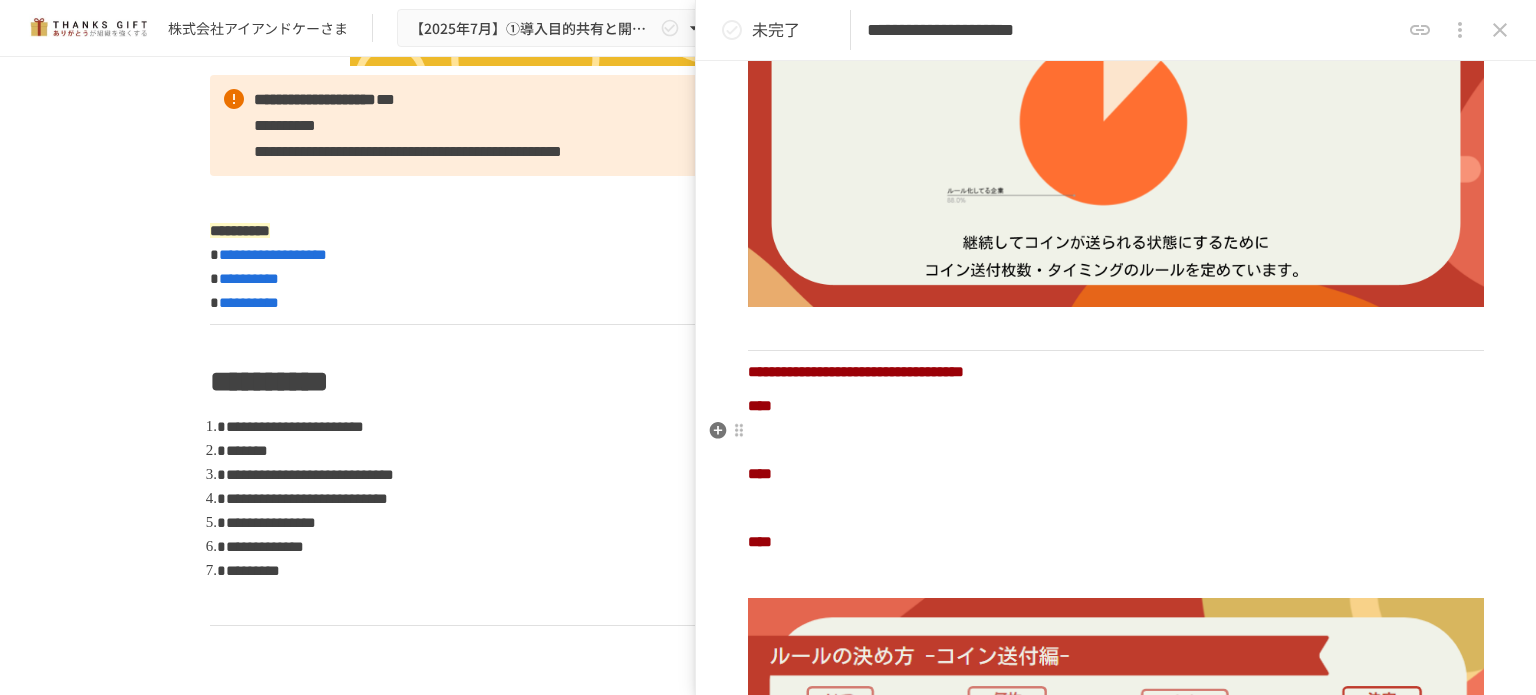 click at bounding box center [1116, 440] 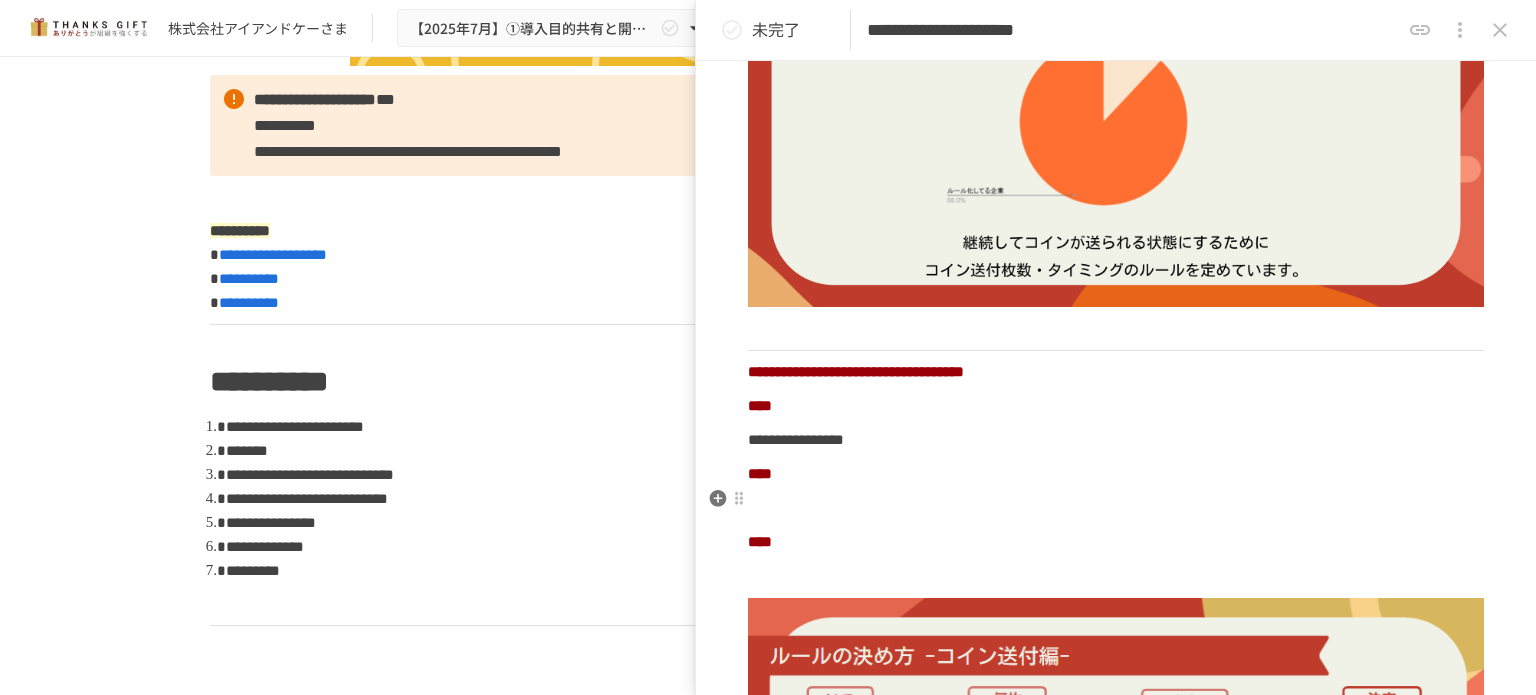 click at bounding box center [1116, 508] 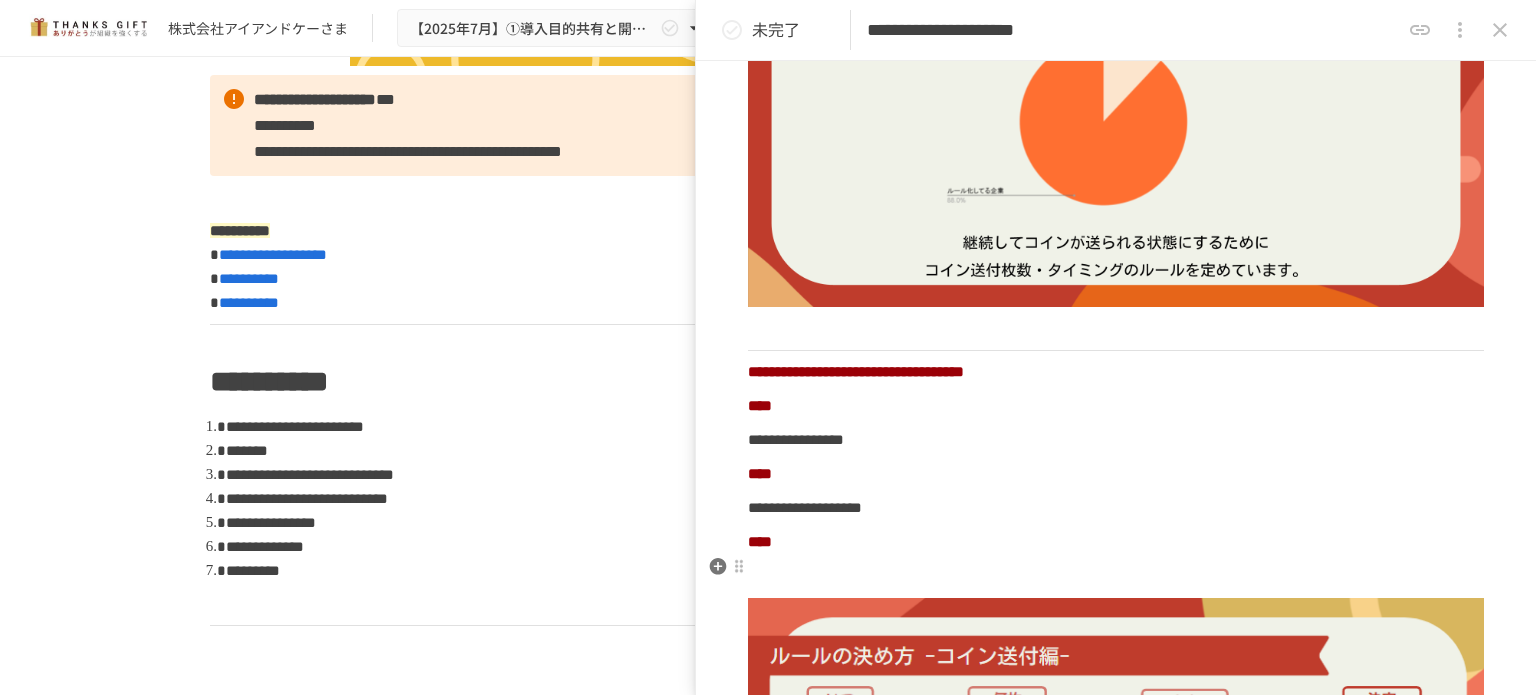 click at bounding box center [1116, 576] 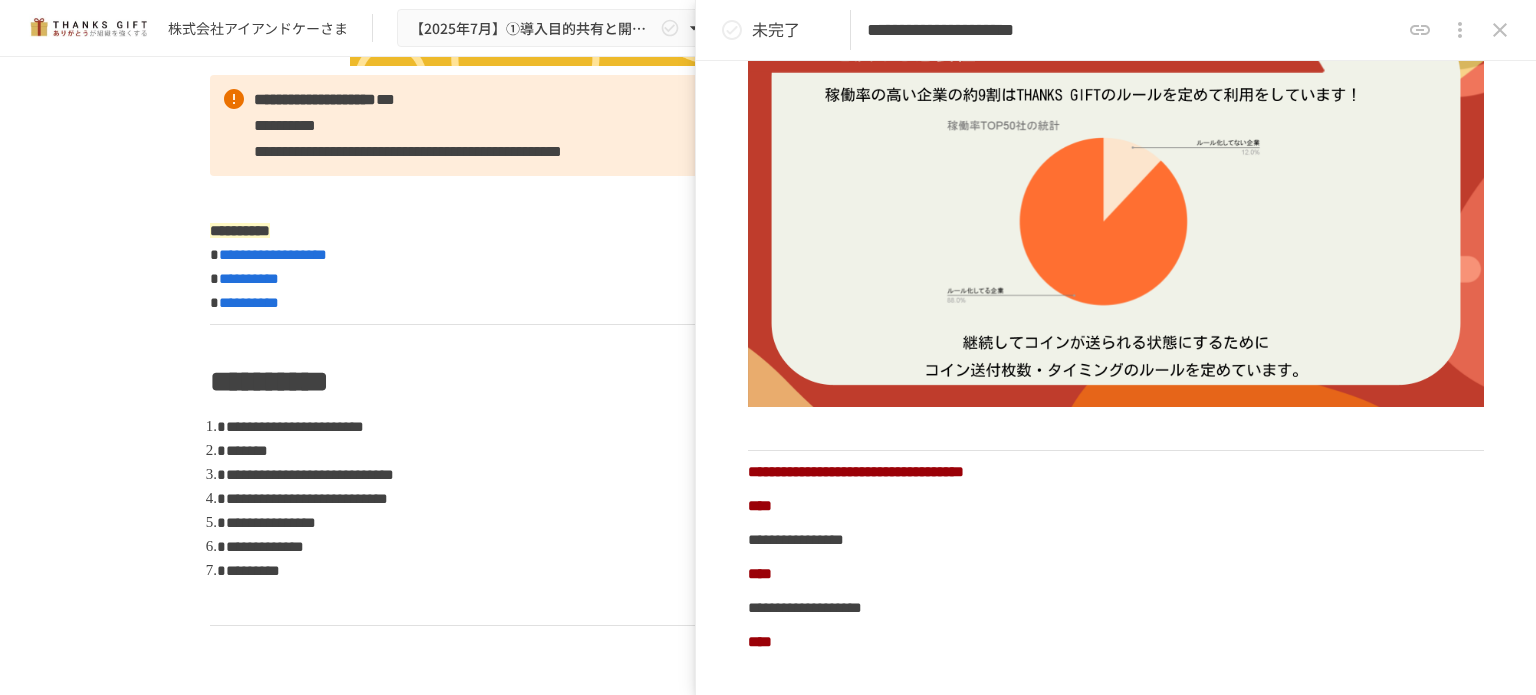 scroll, scrollTop: 900, scrollLeft: 0, axis: vertical 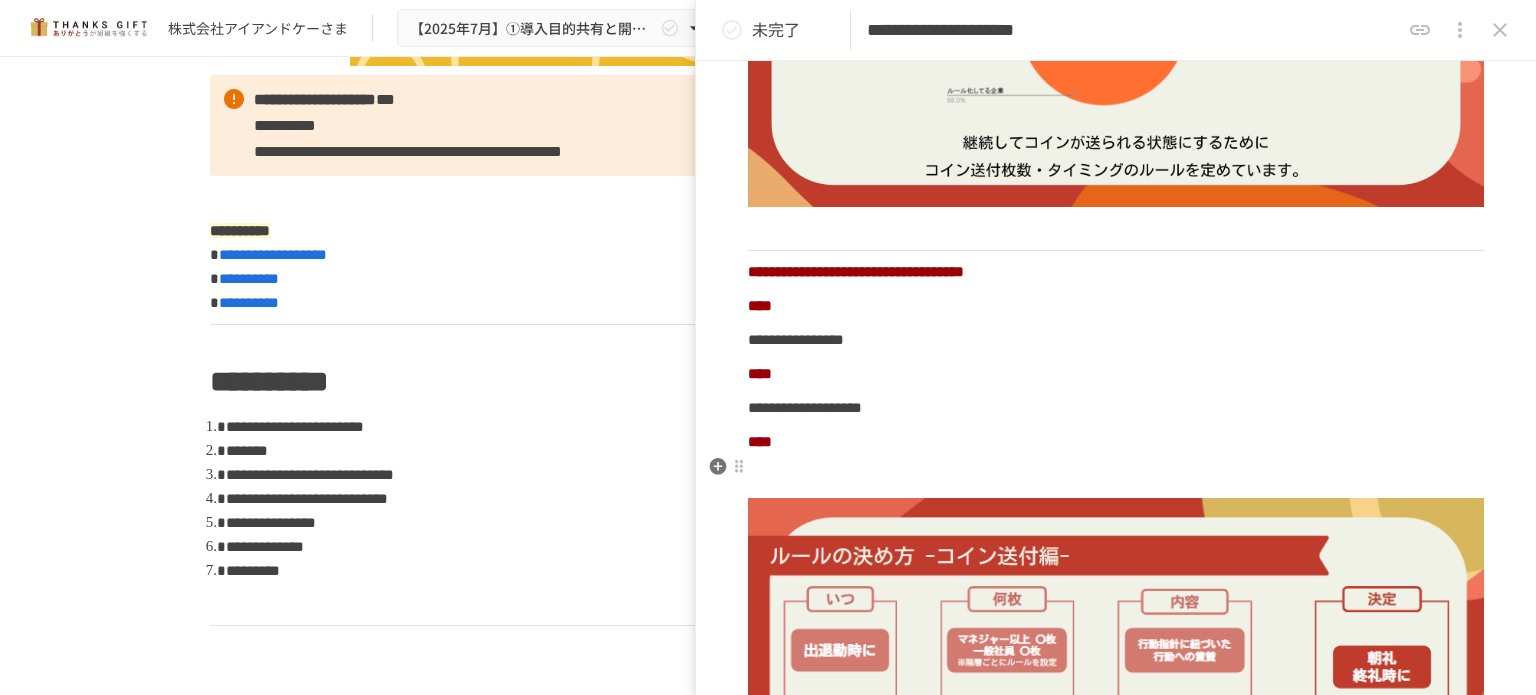 click at bounding box center (1116, 476) 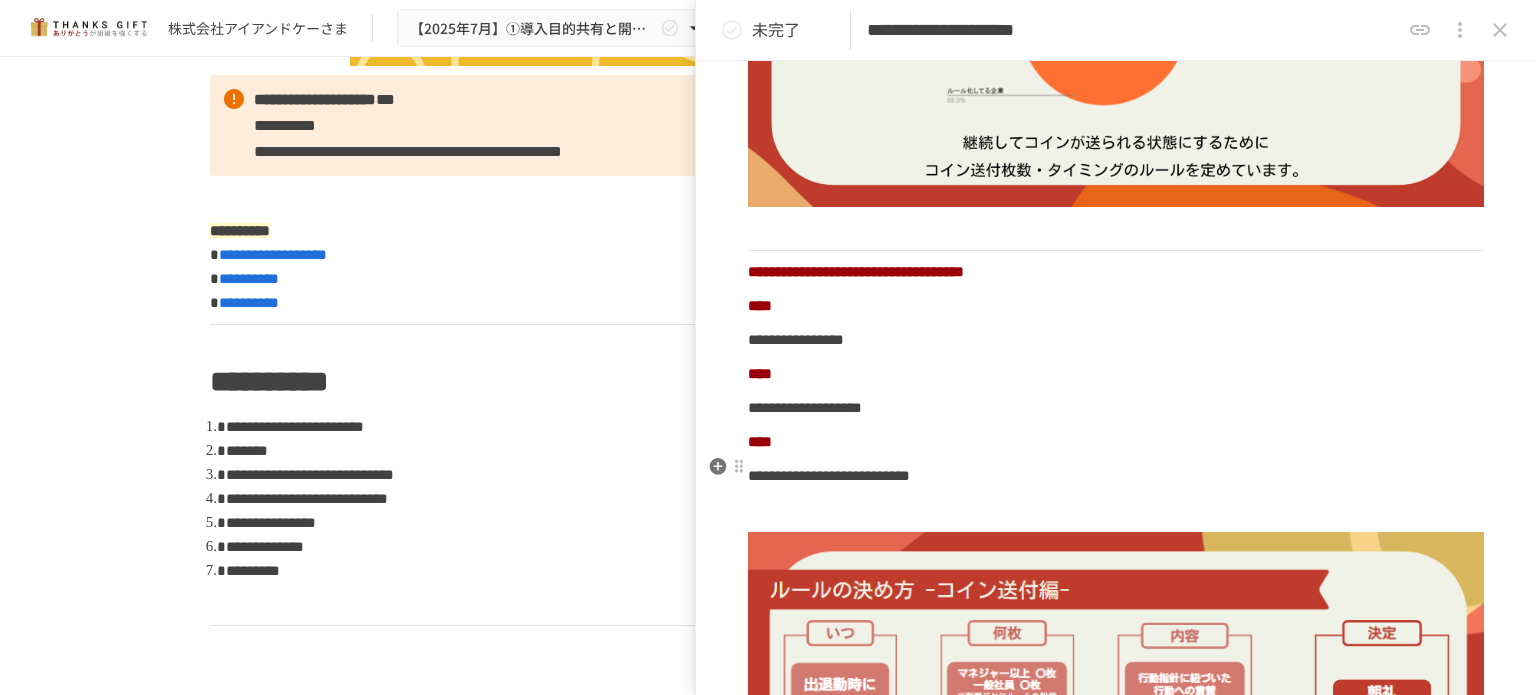 click at bounding box center [1116, 510] 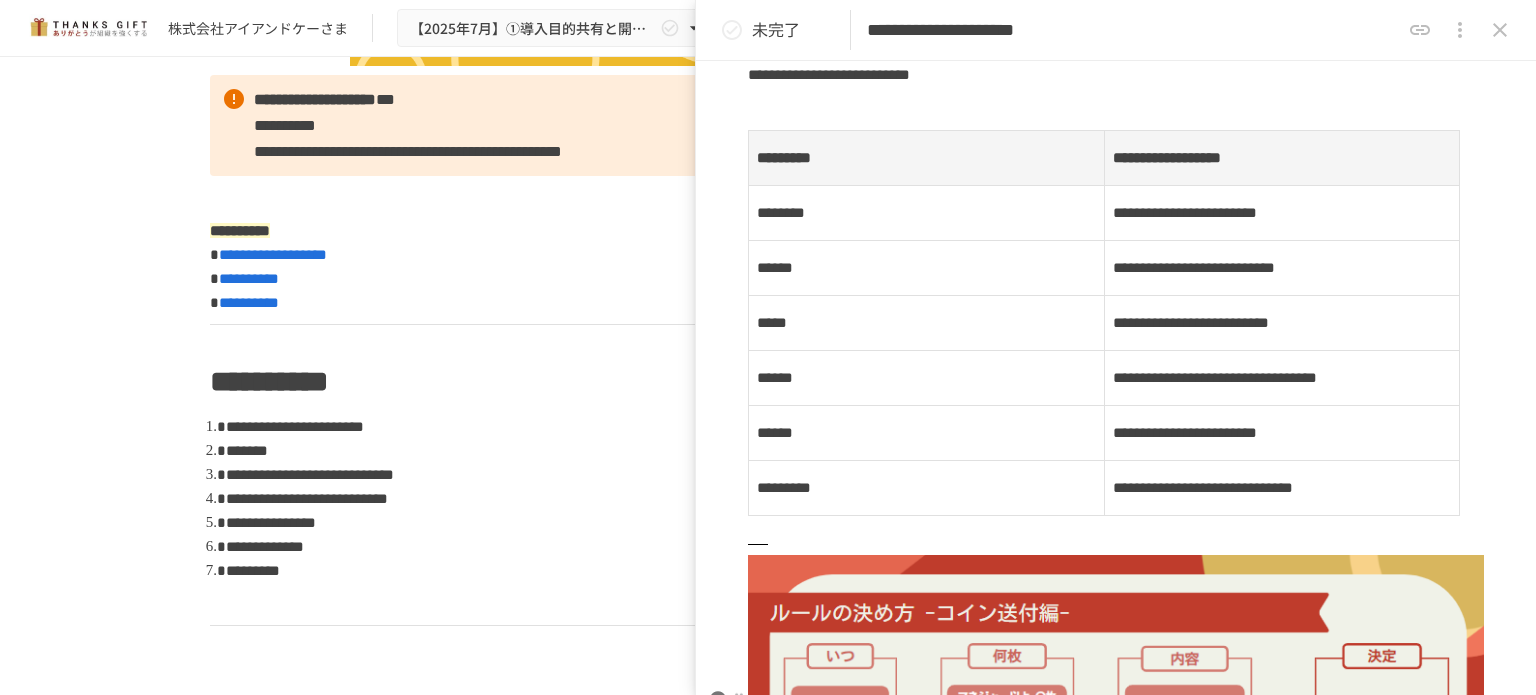 scroll, scrollTop: 1101, scrollLeft: 0, axis: vertical 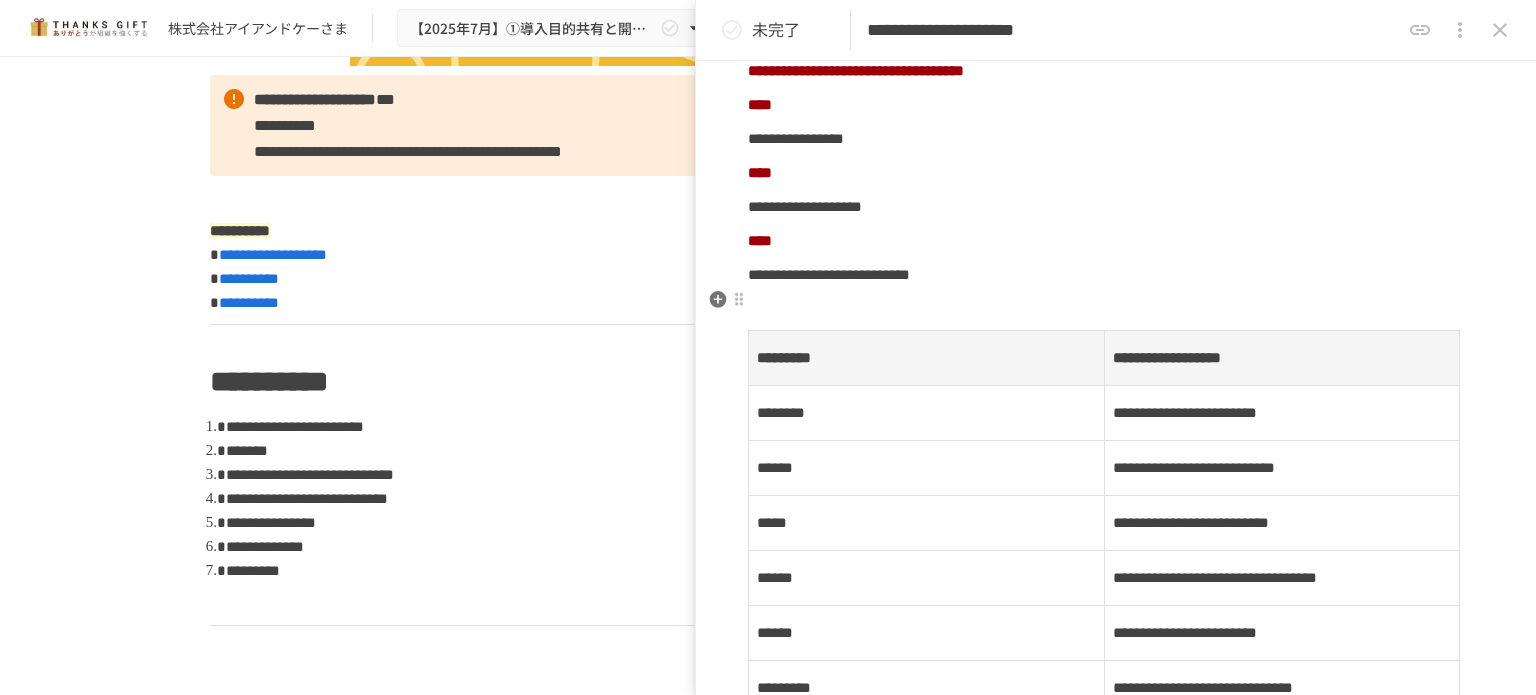 click at bounding box center (1116, 309) 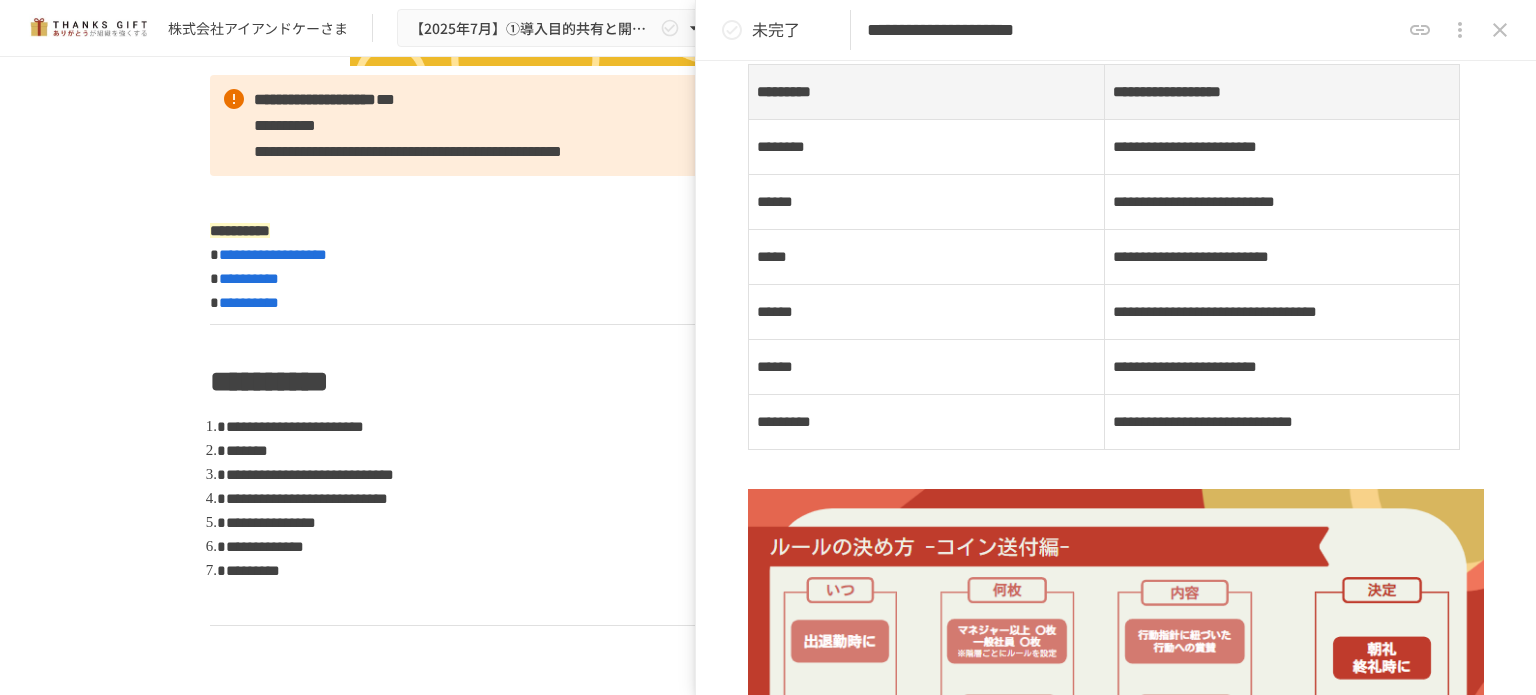 scroll, scrollTop: 1301, scrollLeft: 0, axis: vertical 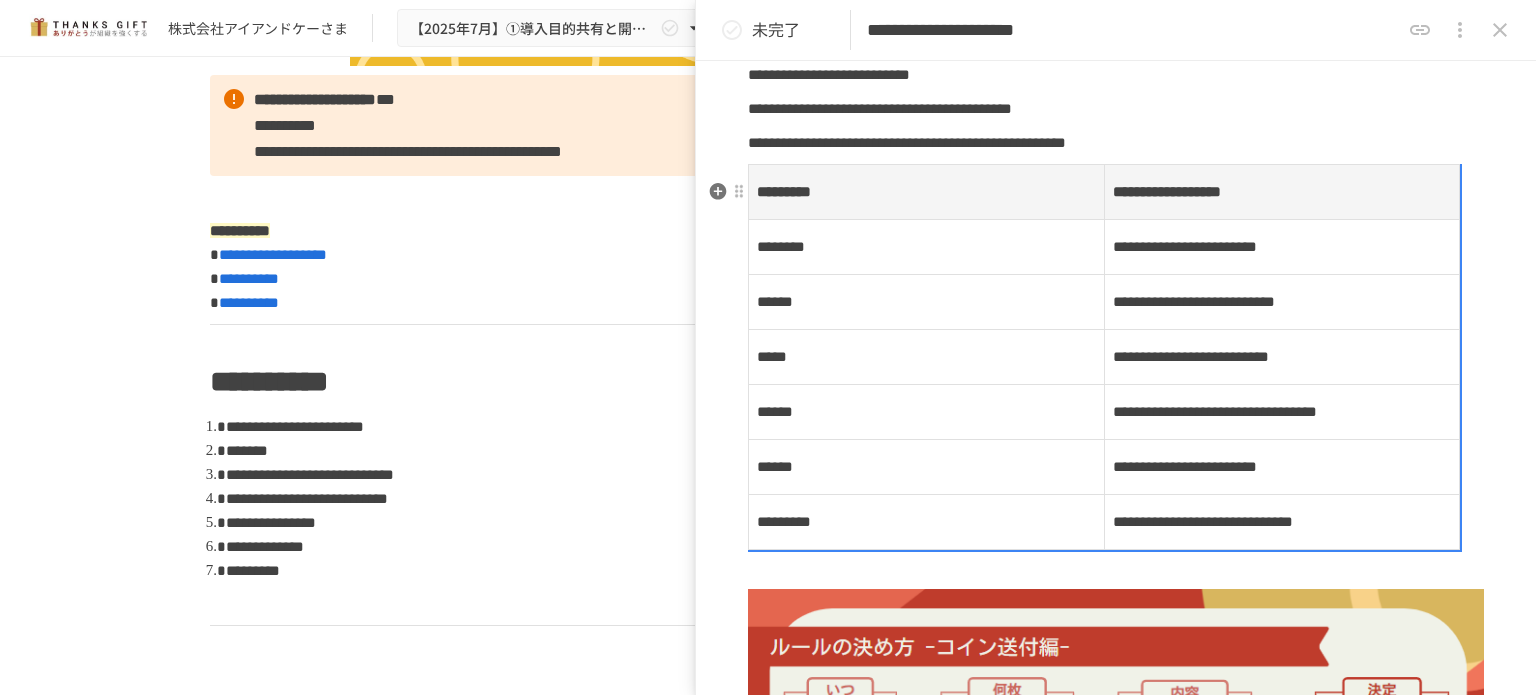 click on "**********" at bounding box center [1167, 191] 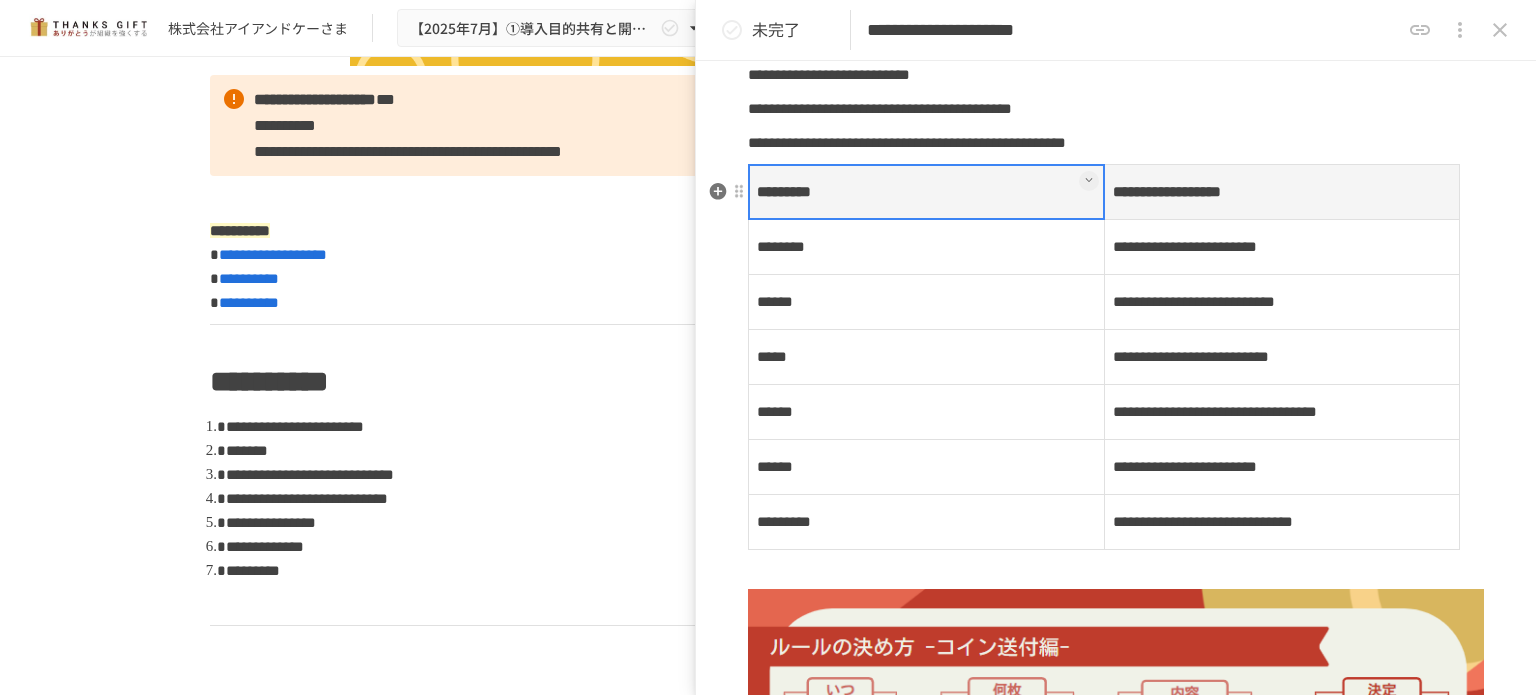 click on "**********" at bounding box center (1282, 192) 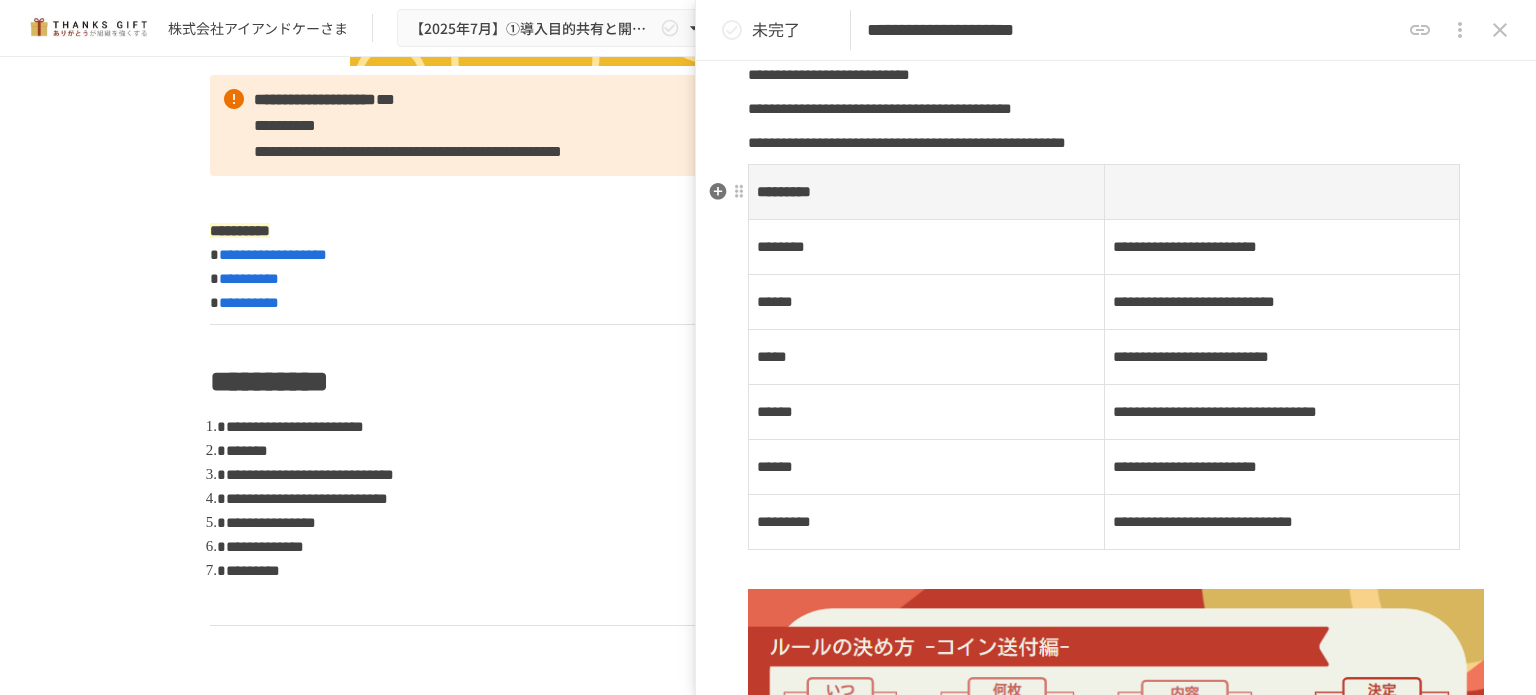 click on "**********" at bounding box center [1116, -6] 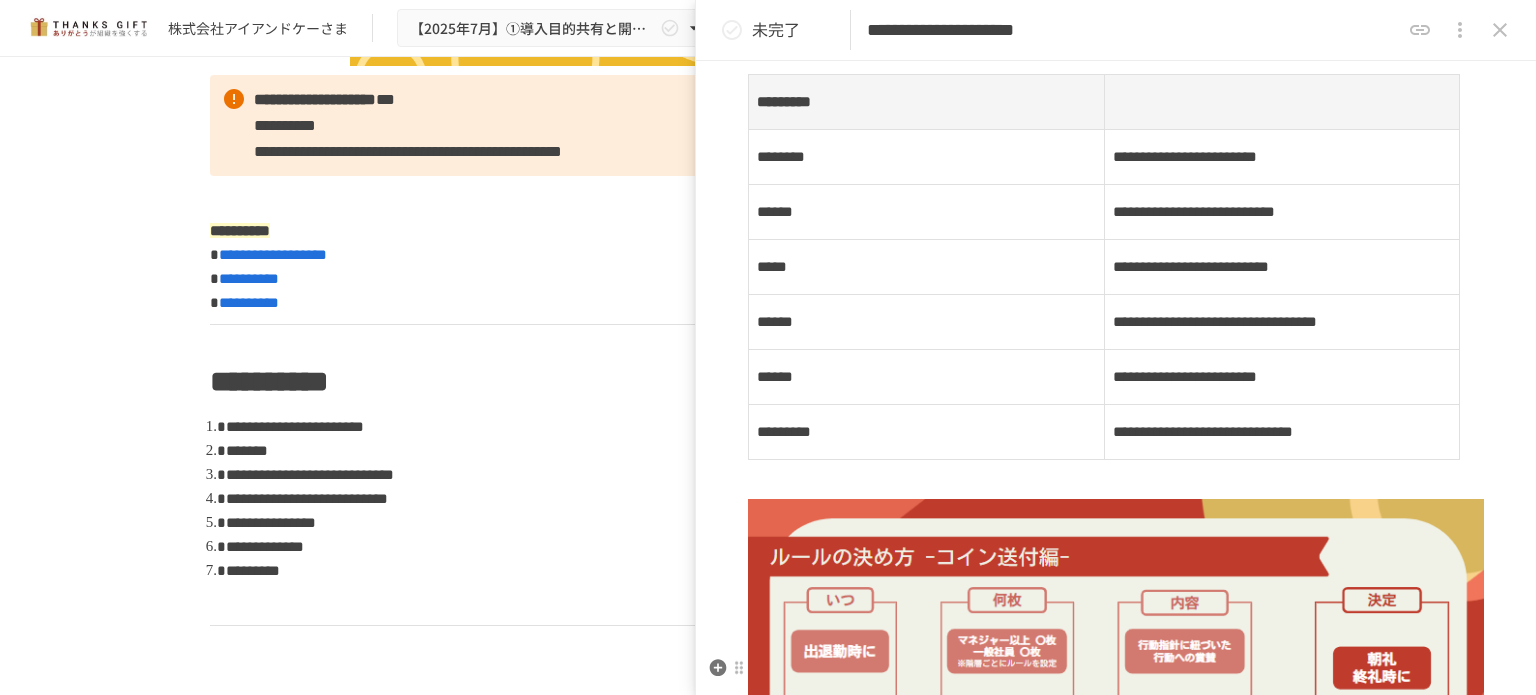 scroll, scrollTop: 1091, scrollLeft: 0, axis: vertical 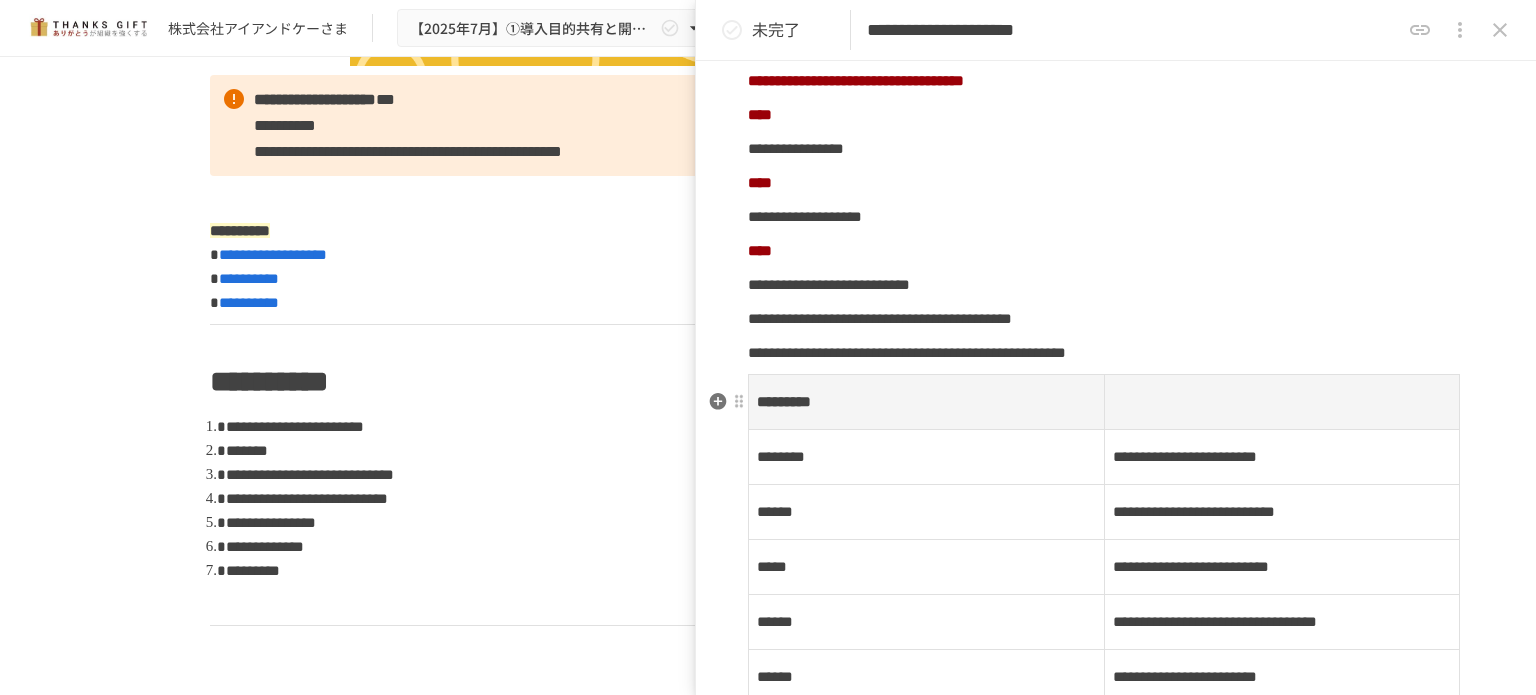 click at bounding box center [1282, 402] 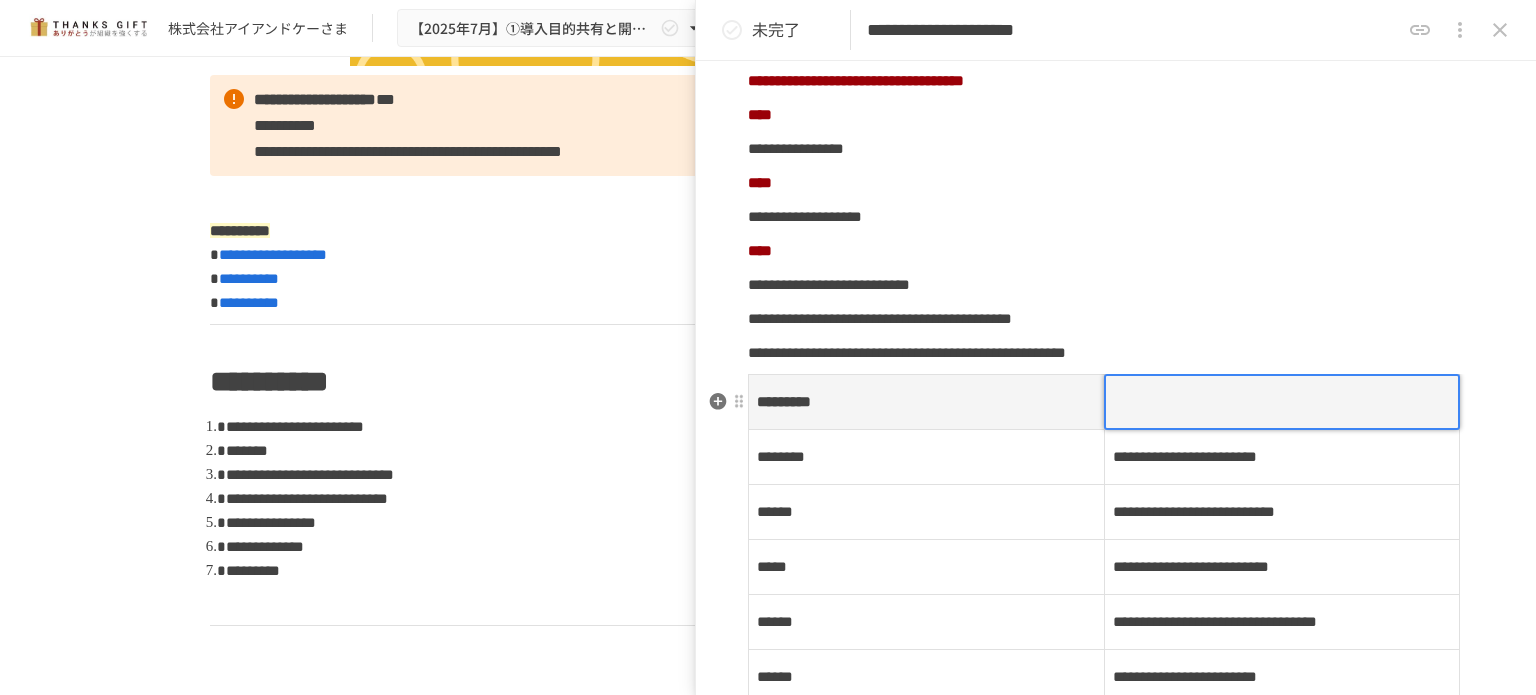 click on "**********" at bounding box center [1116, 204] 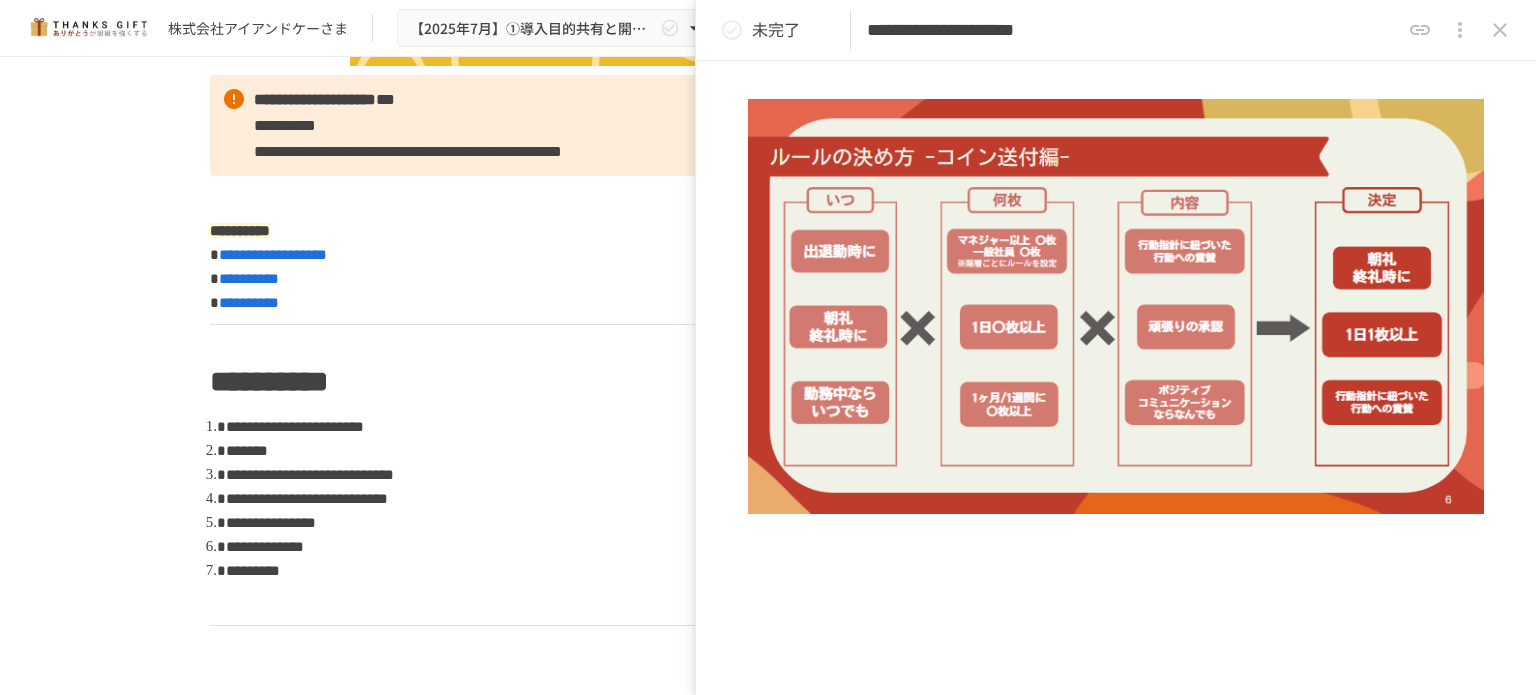 scroll, scrollTop: 1391, scrollLeft: 0, axis: vertical 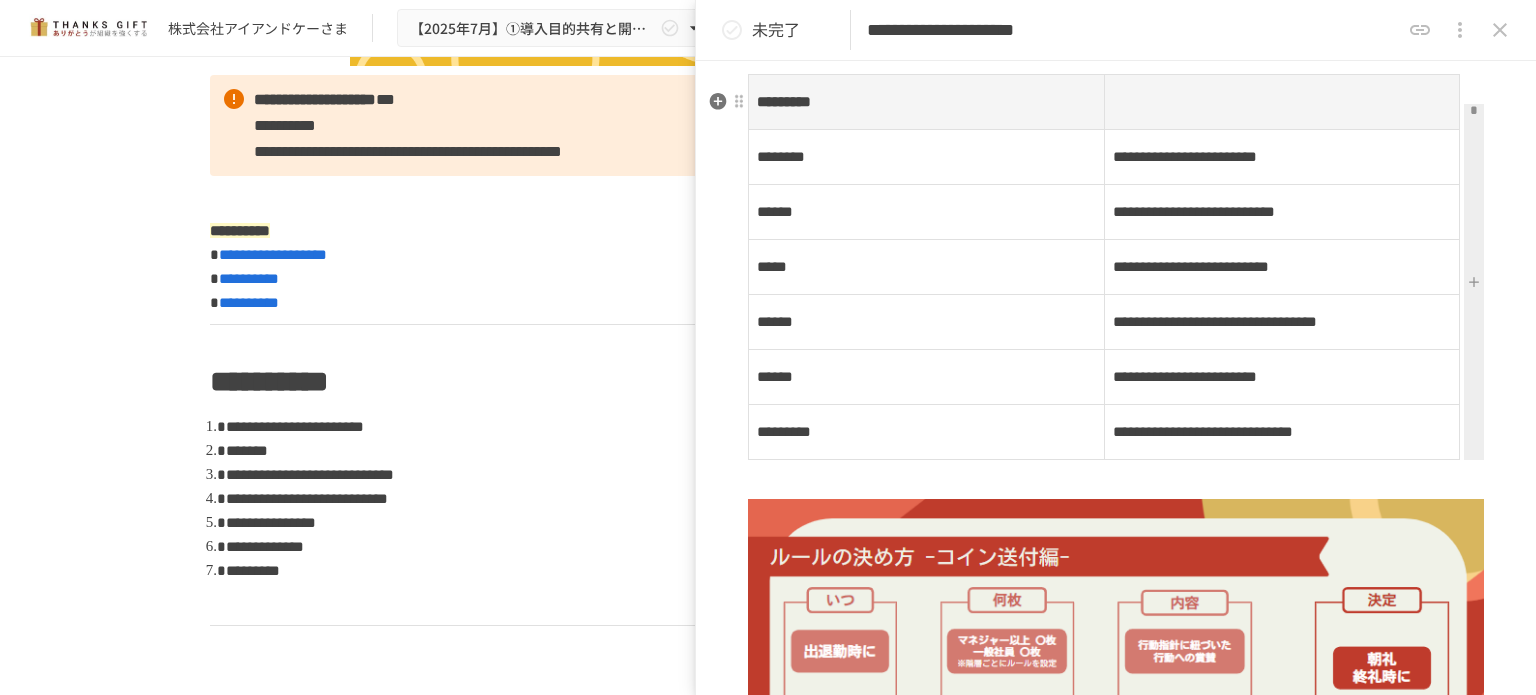 click at bounding box center (1282, 102) 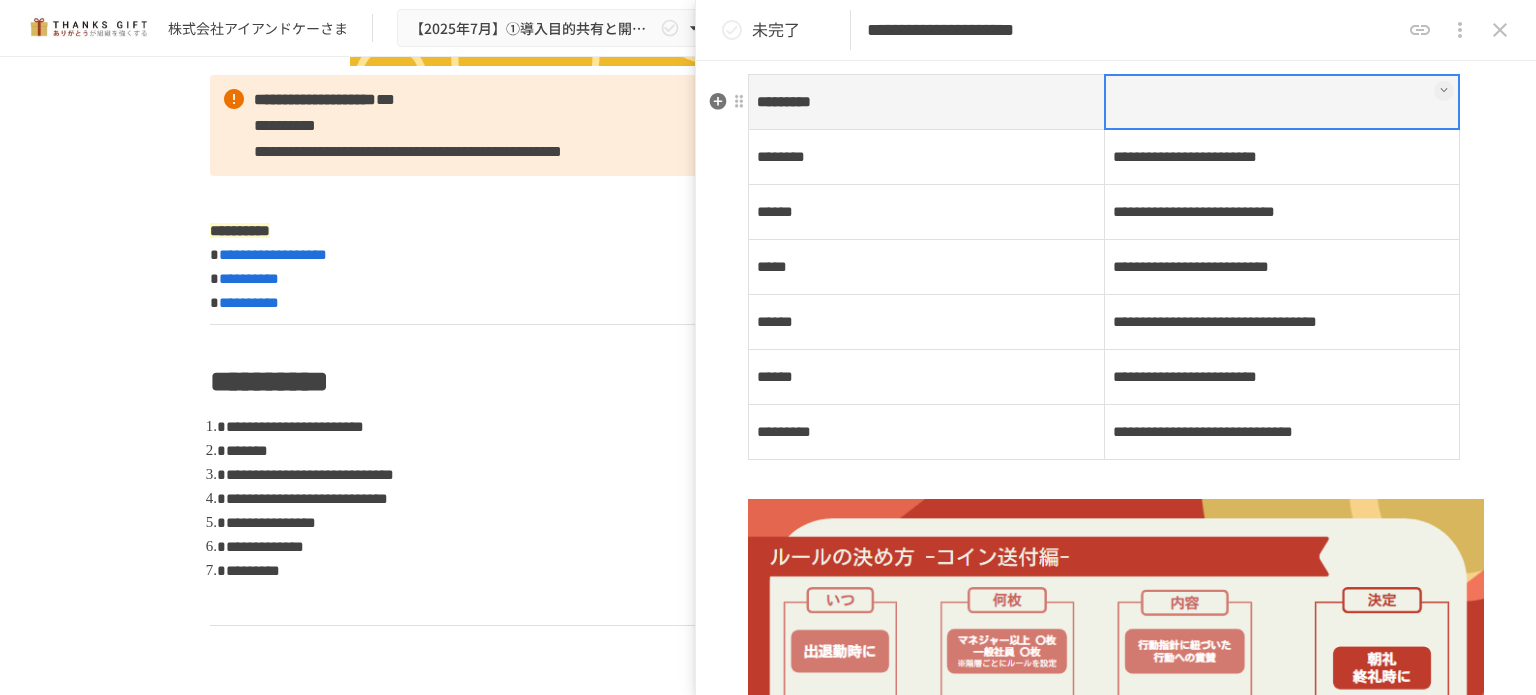 click at bounding box center [1282, 102] 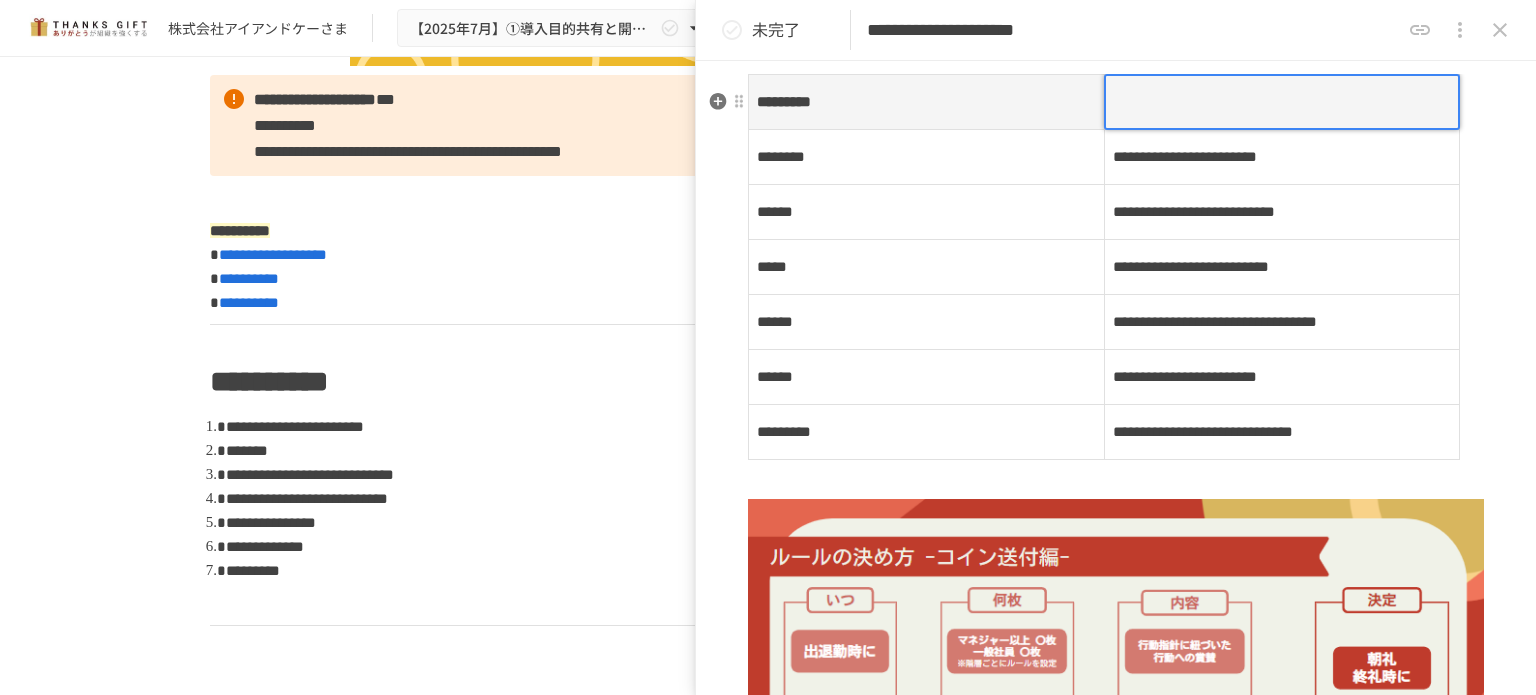 click at bounding box center [1282, 102] 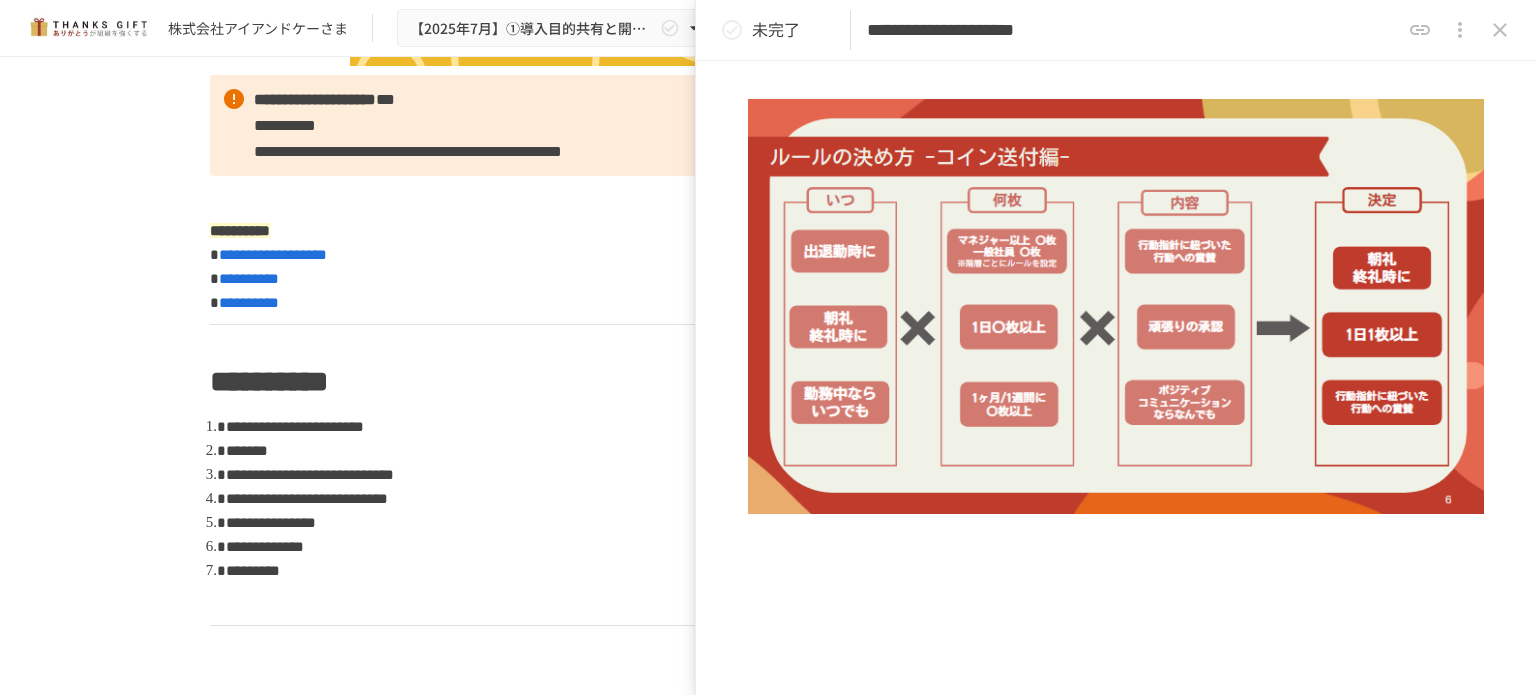 click on "**********" at bounding box center [1116, -496] 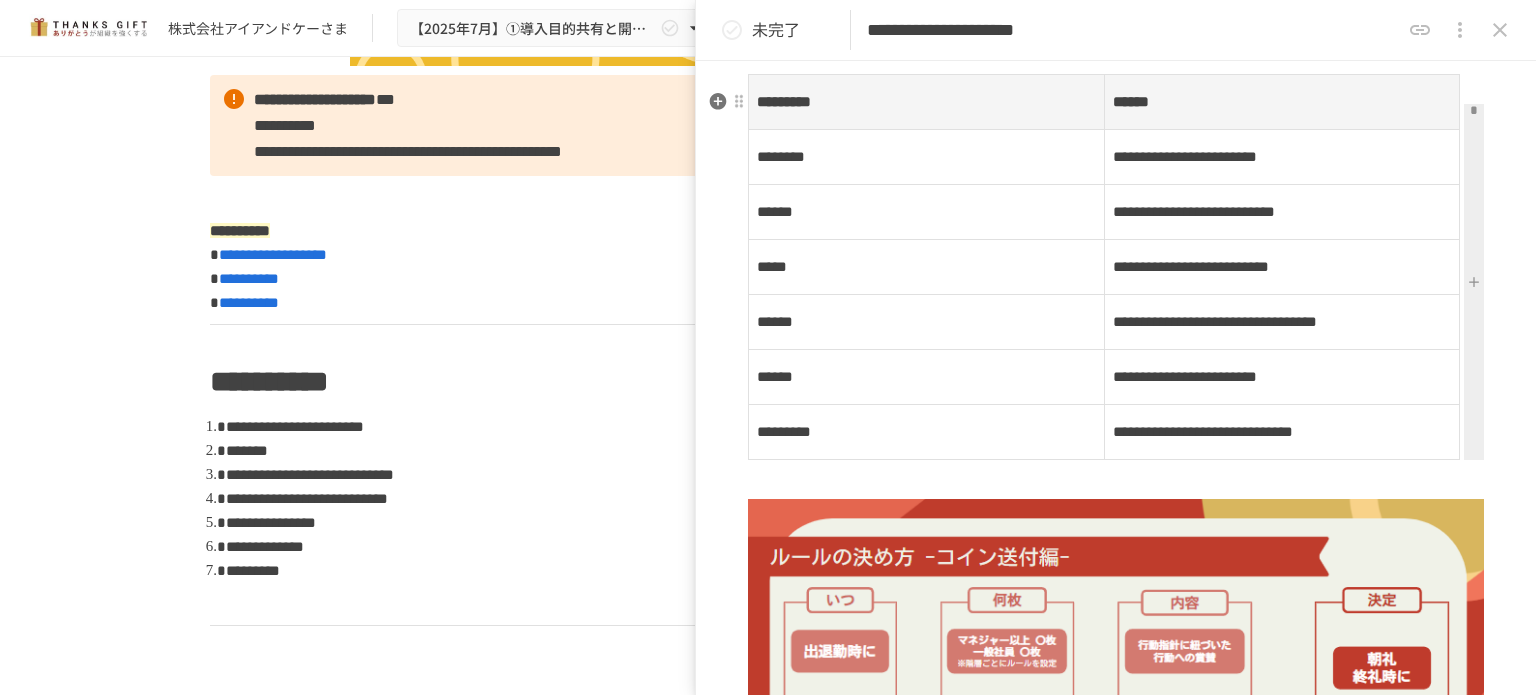 scroll, scrollTop: 1091, scrollLeft: 0, axis: vertical 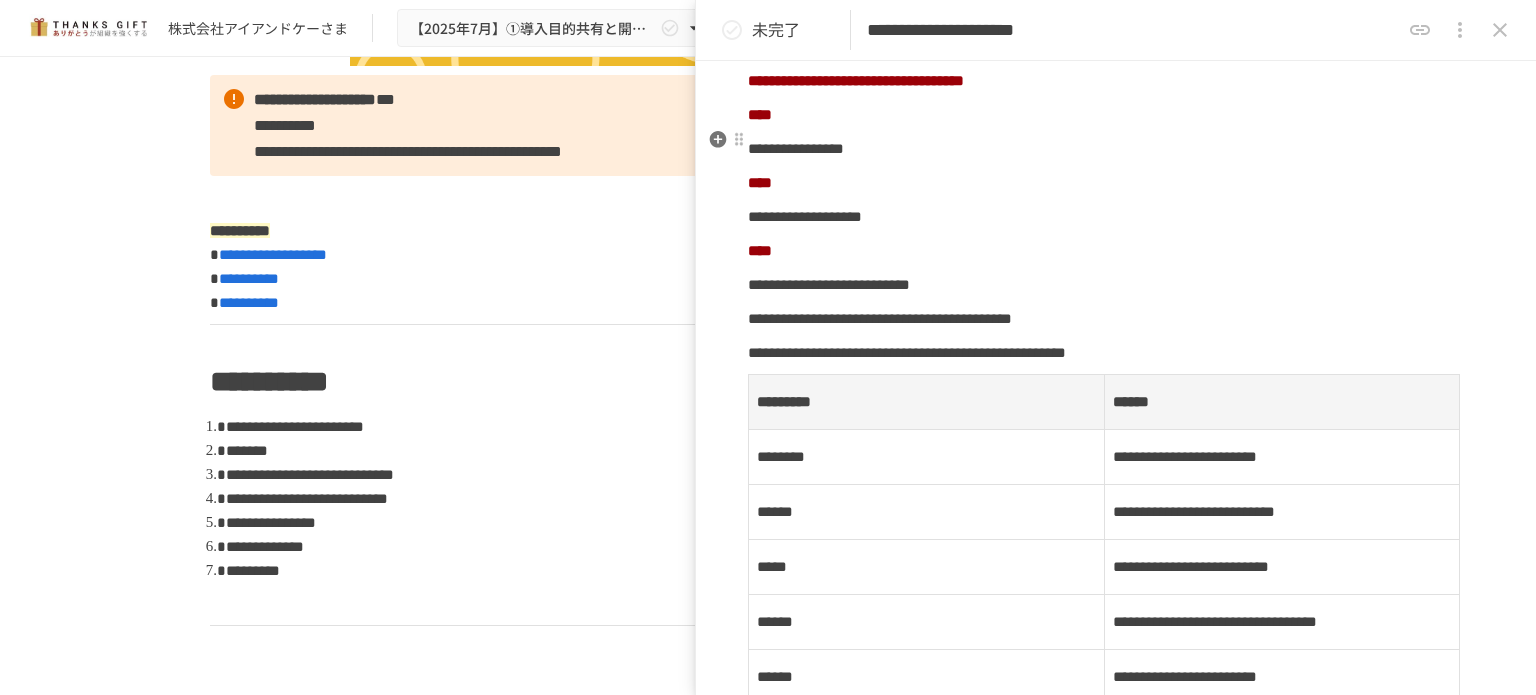 click on "**********" at bounding box center (1116, 149) 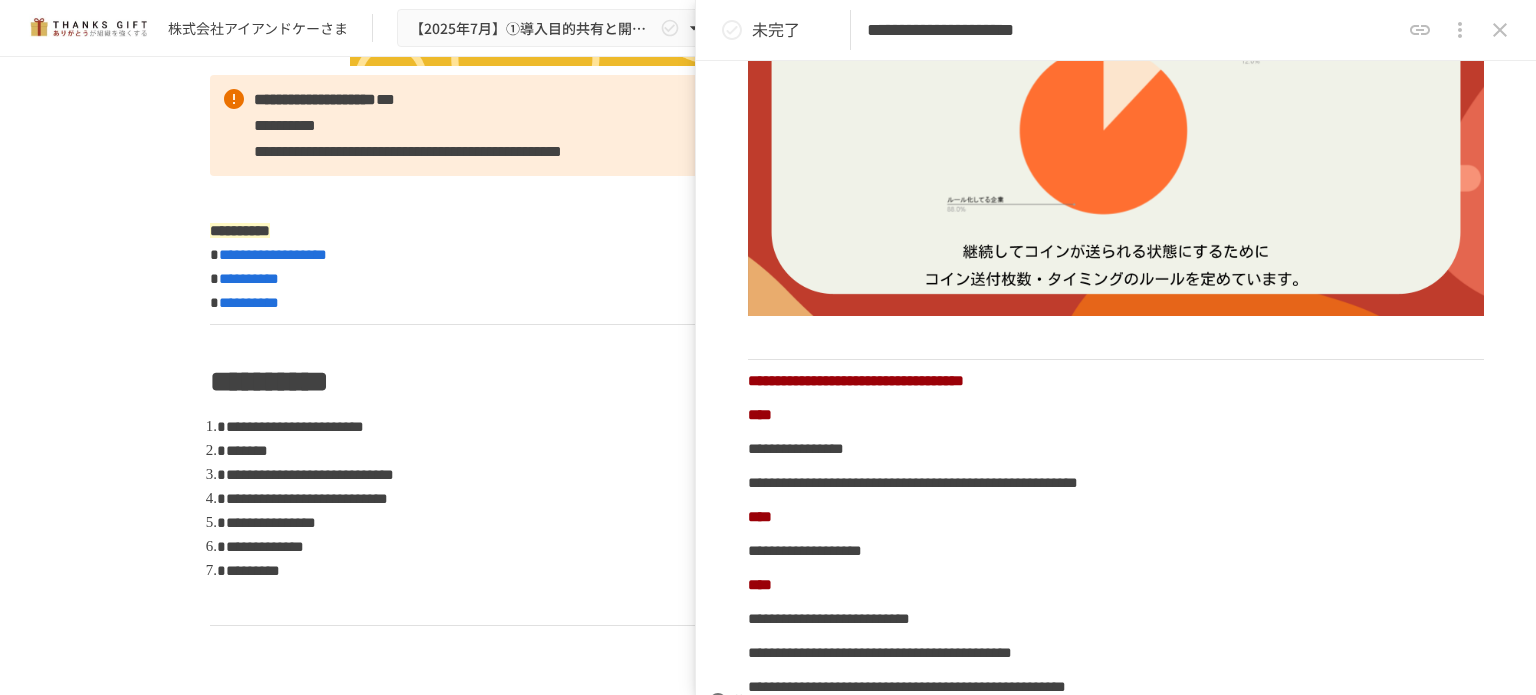 scroll, scrollTop: 691, scrollLeft: 0, axis: vertical 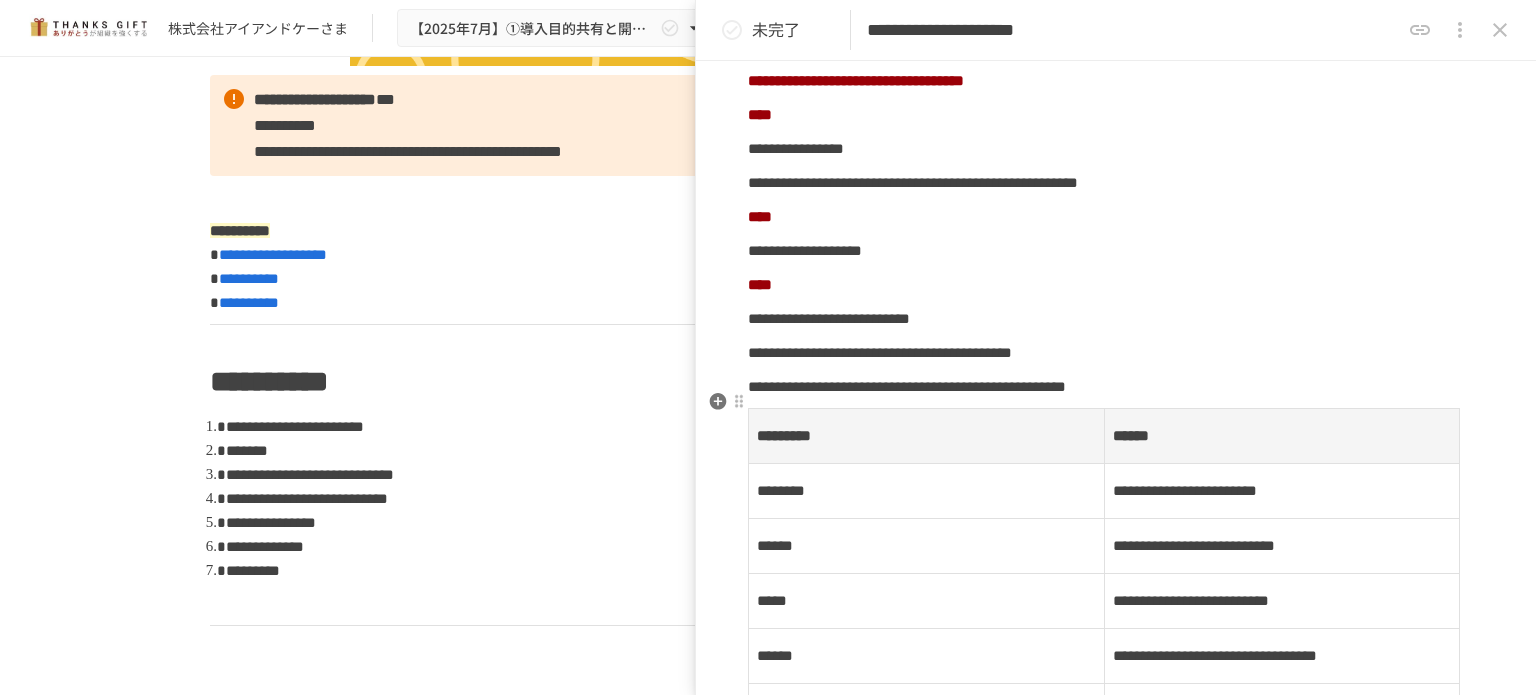 click on "**********" at bounding box center (1116, 387) 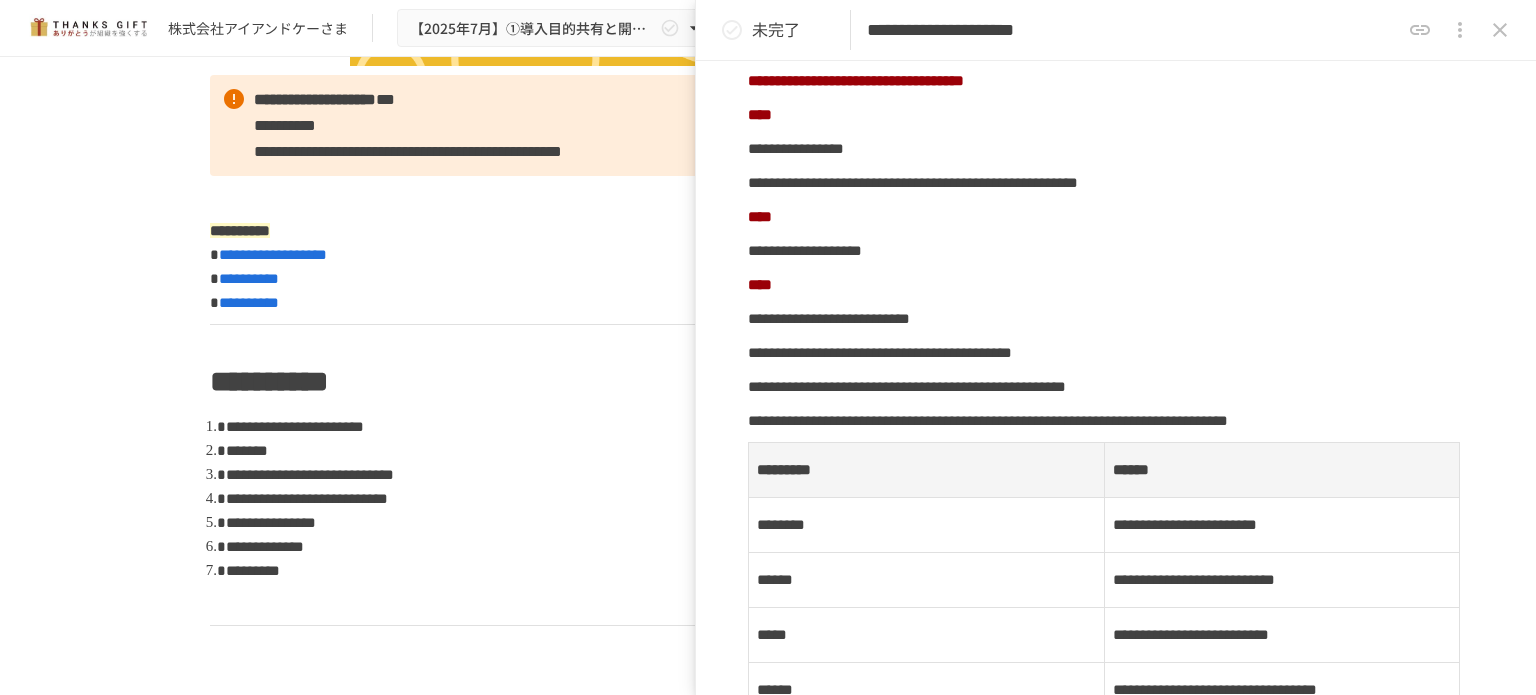 scroll, scrollTop: 991, scrollLeft: 0, axis: vertical 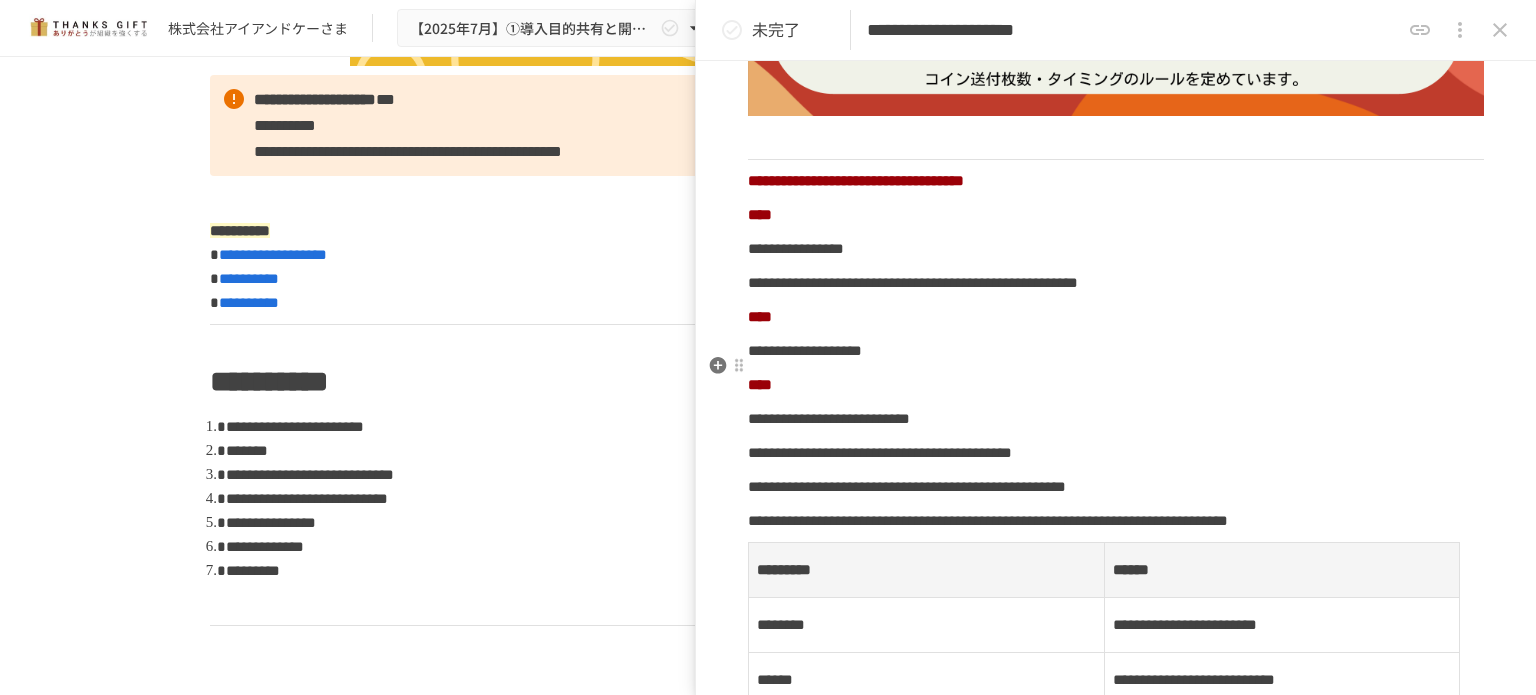click on "**********" at bounding box center (1116, 351) 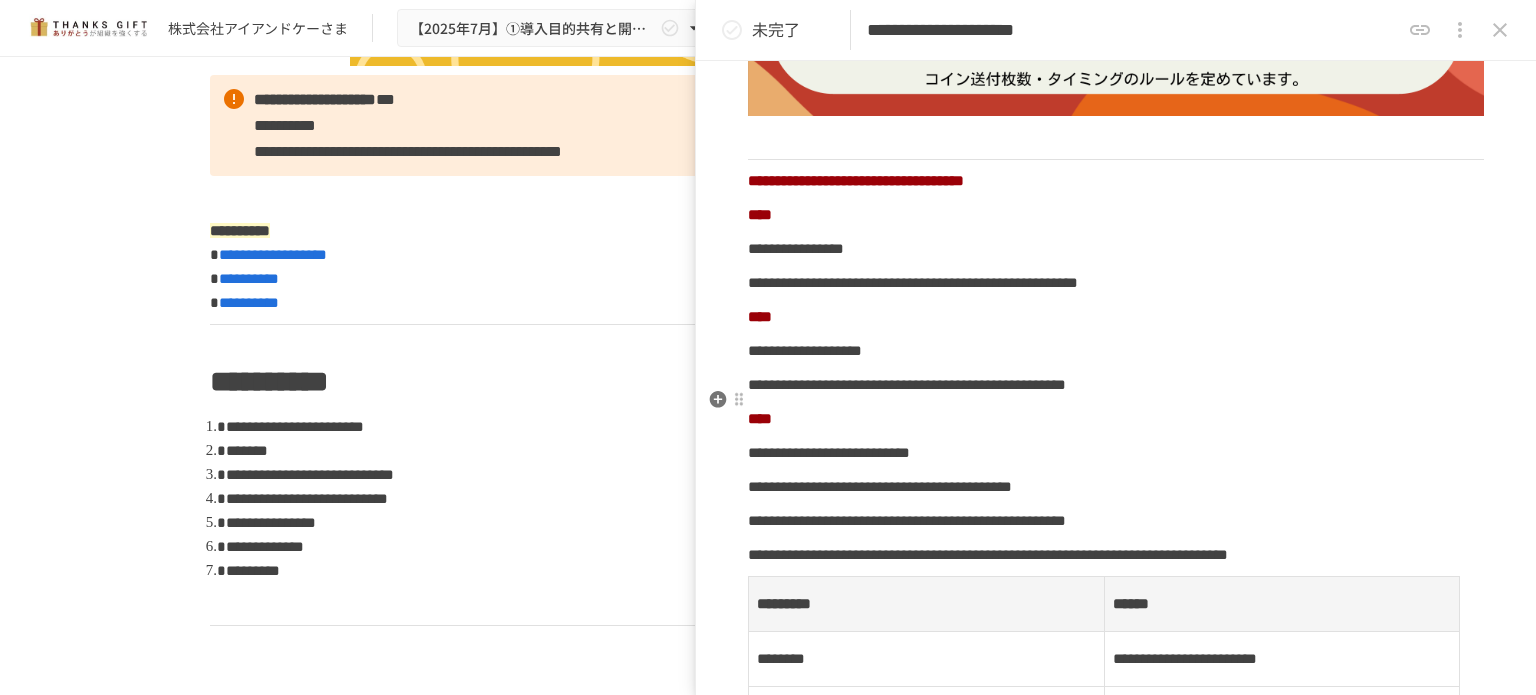 click on "**********" at bounding box center (1116, 385) 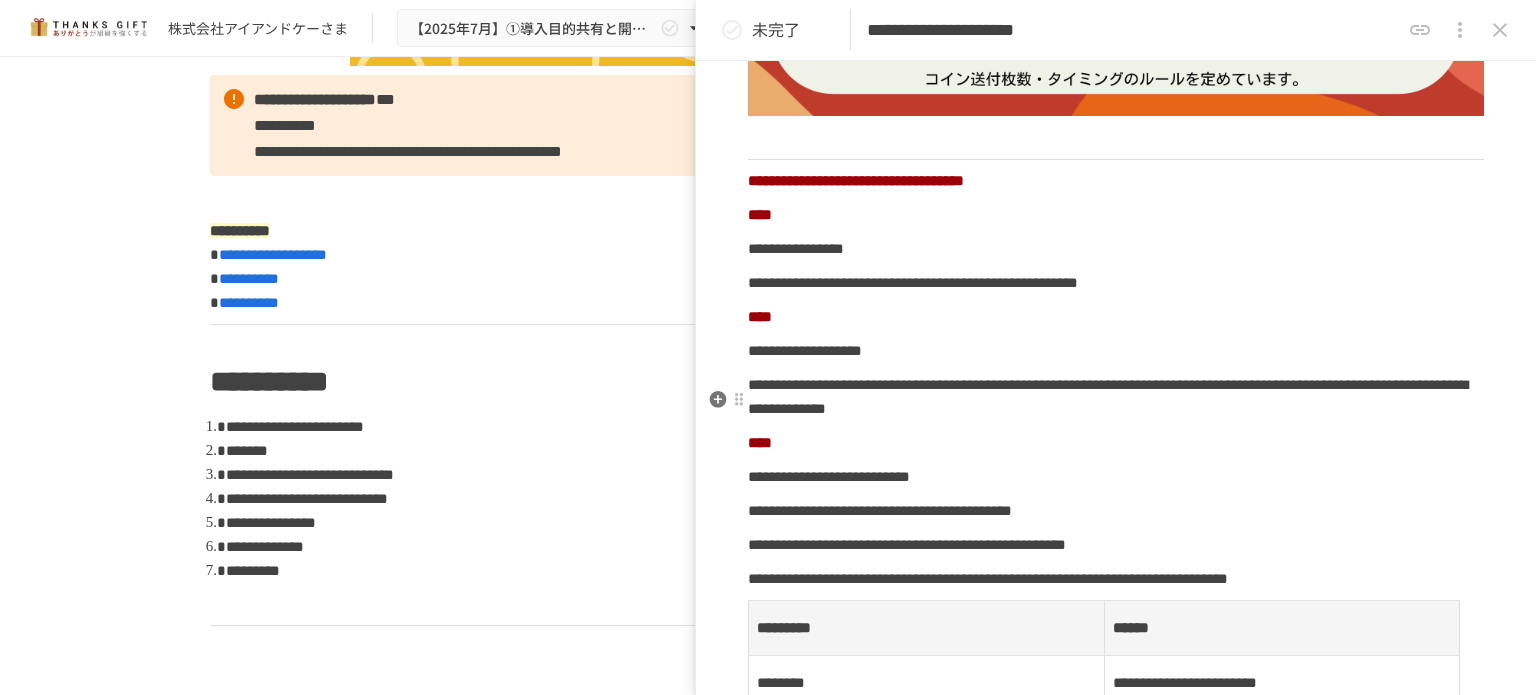 click on "**********" at bounding box center (1116, 397) 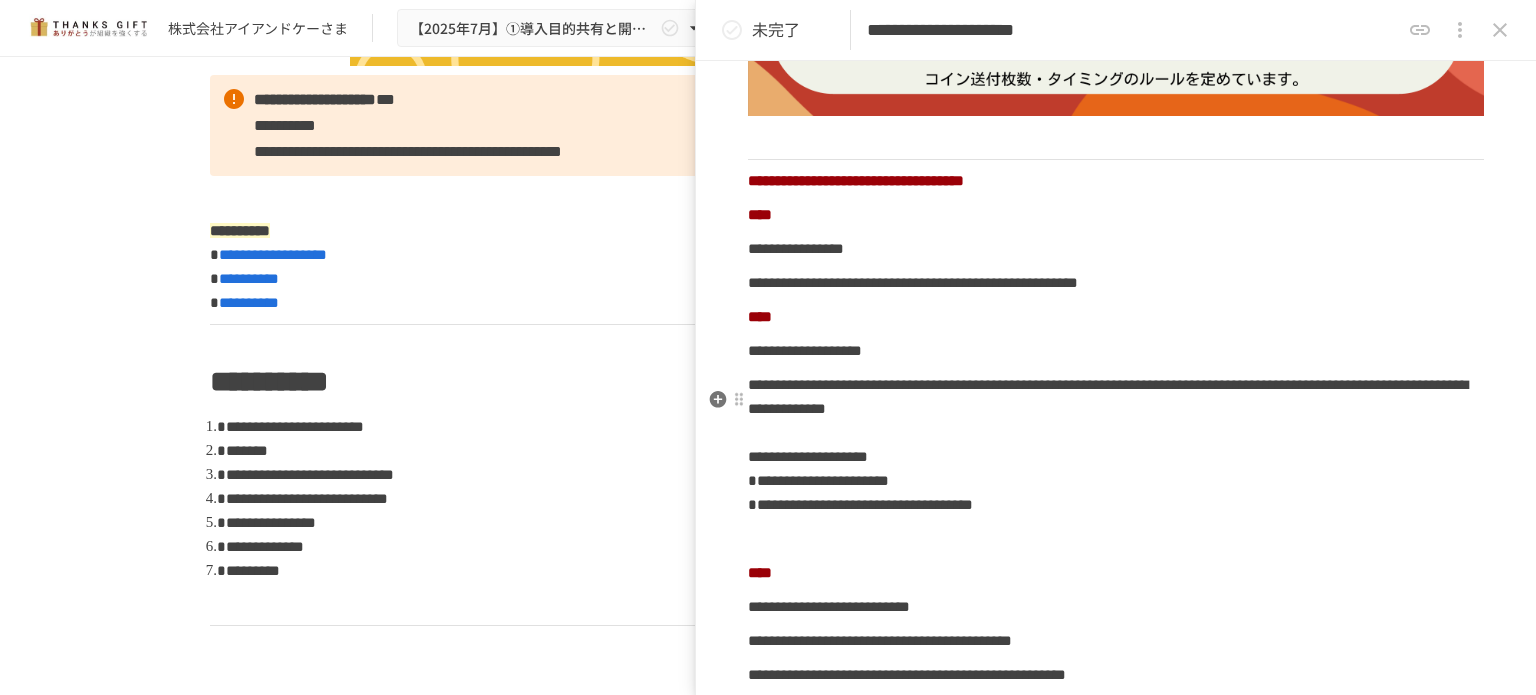 click on "**********" at bounding box center (1116, 432) 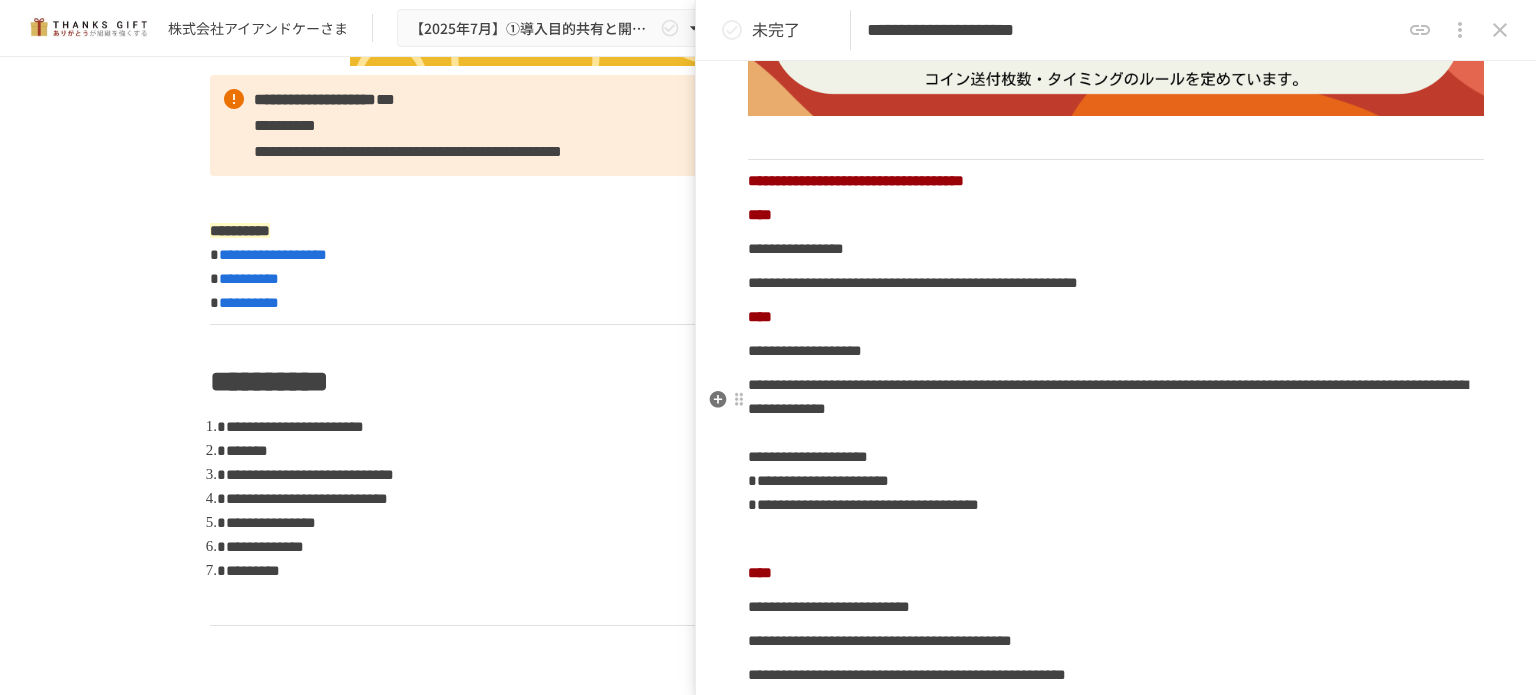 click on "**********" at bounding box center (1116, 445) 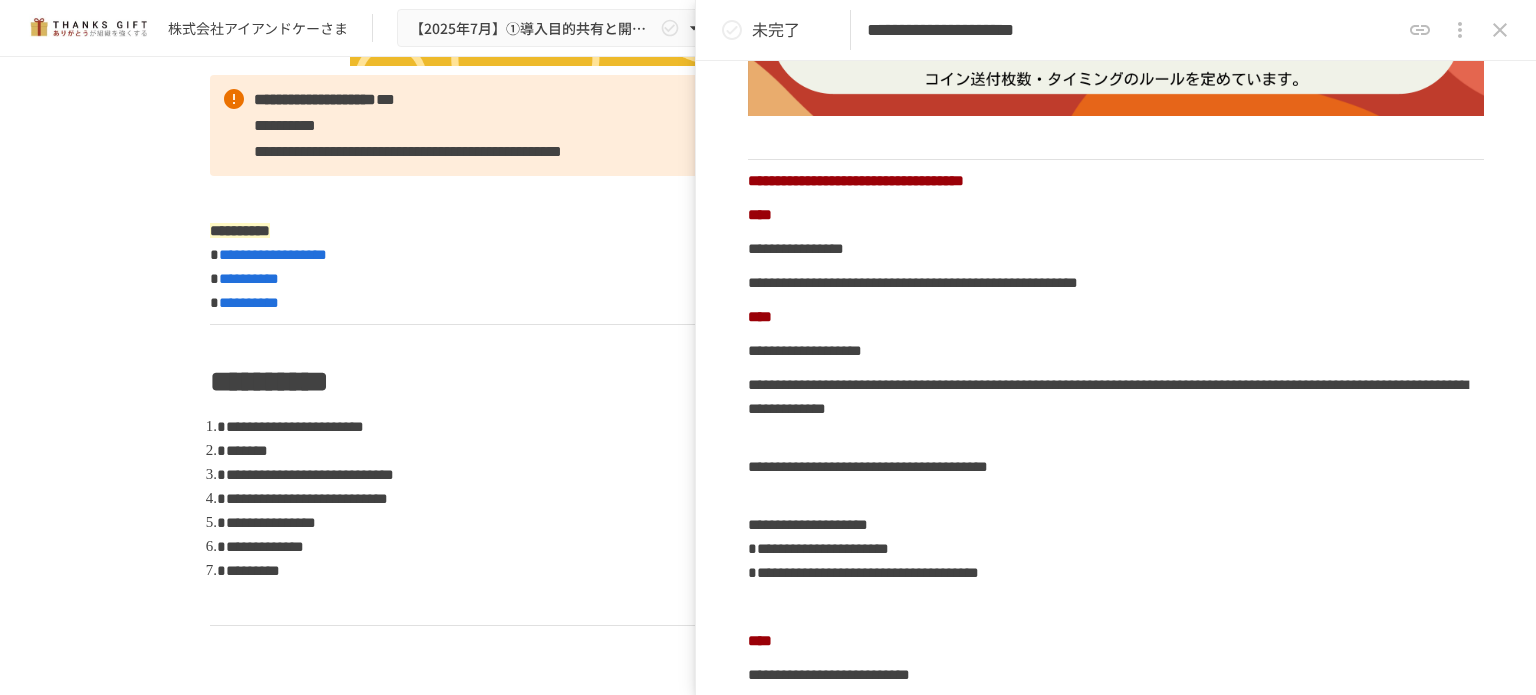 scroll, scrollTop: 1191, scrollLeft: 0, axis: vertical 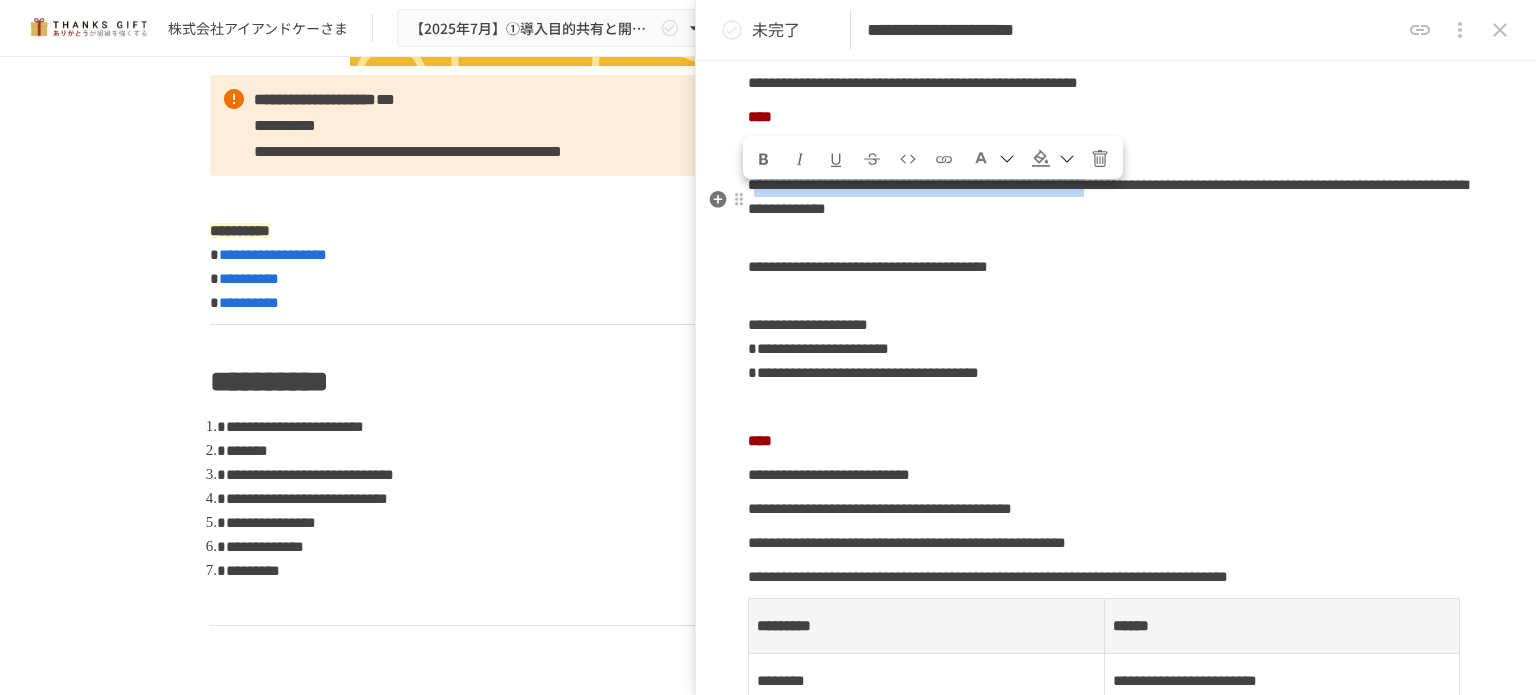 drag, startPoint x: 849, startPoint y: 224, endPoint x: 769, endPoint y: 200, distance: 83.52245 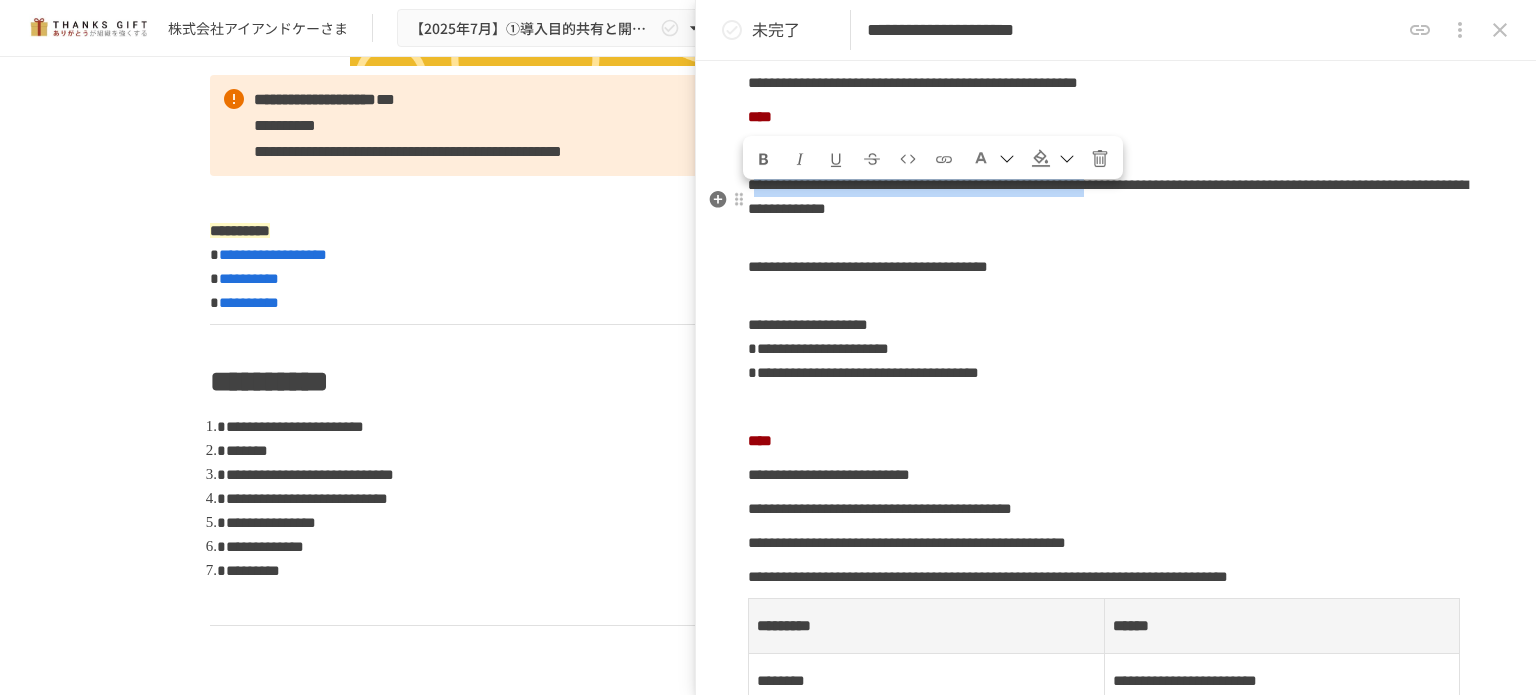 click on "**********" at bounding box center [1108, 196] 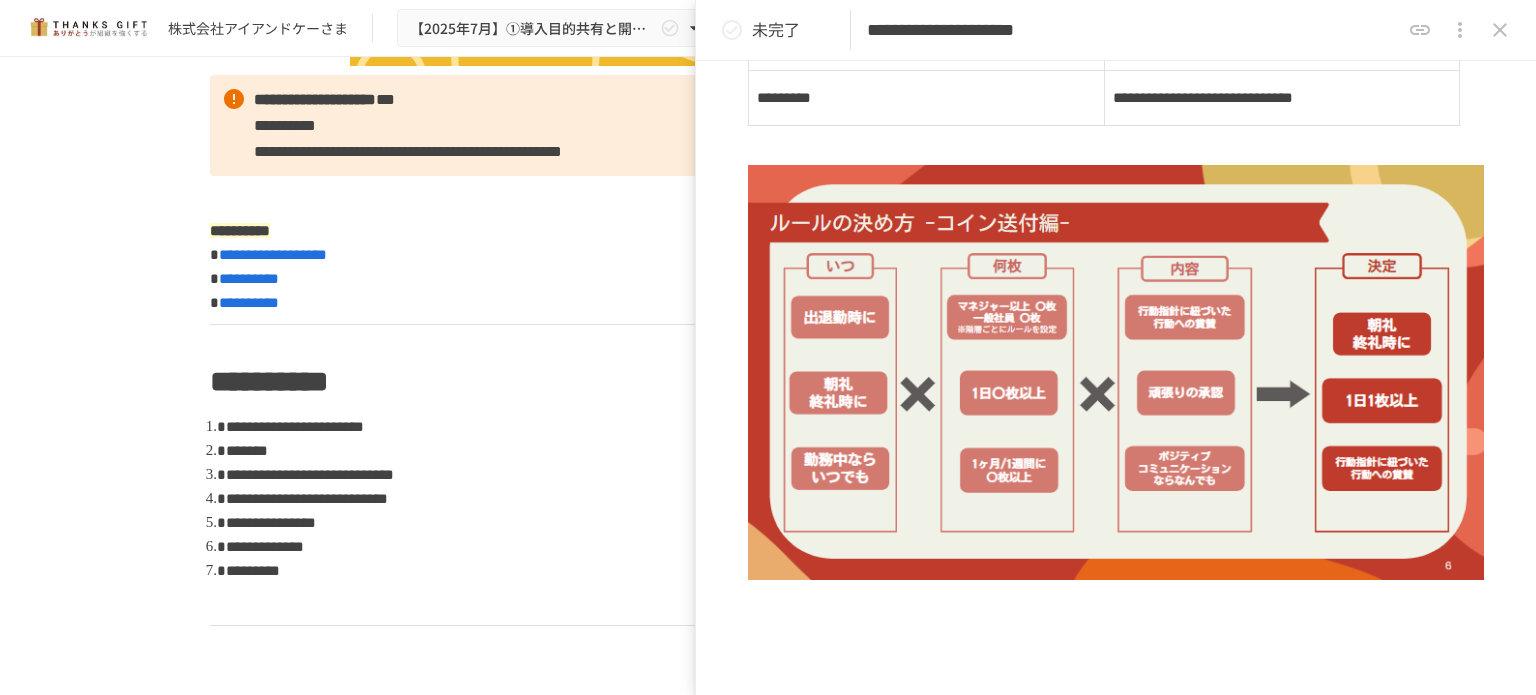 scroll, scrollTop: 2091, scrollLeft: 0, axis: vertical 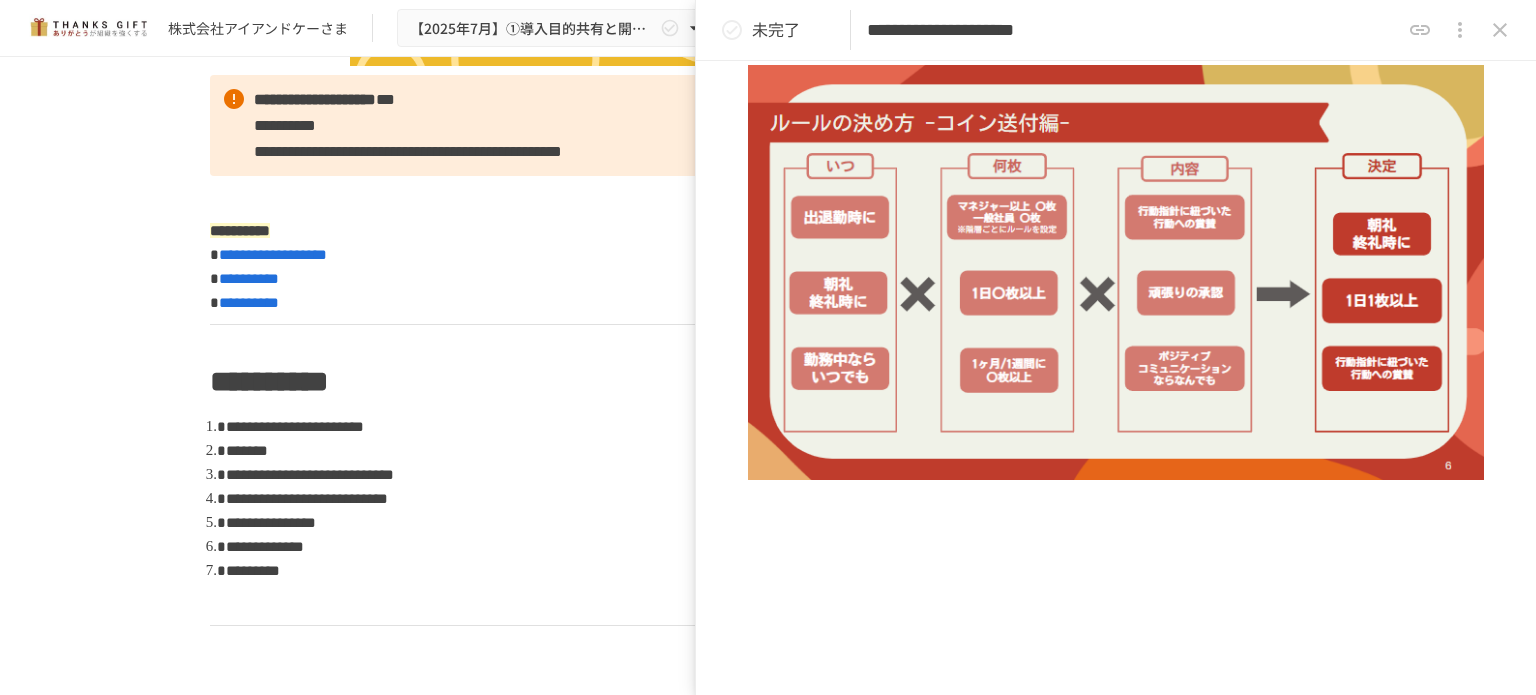 click on "**********" at bounding box center (1116, -152) 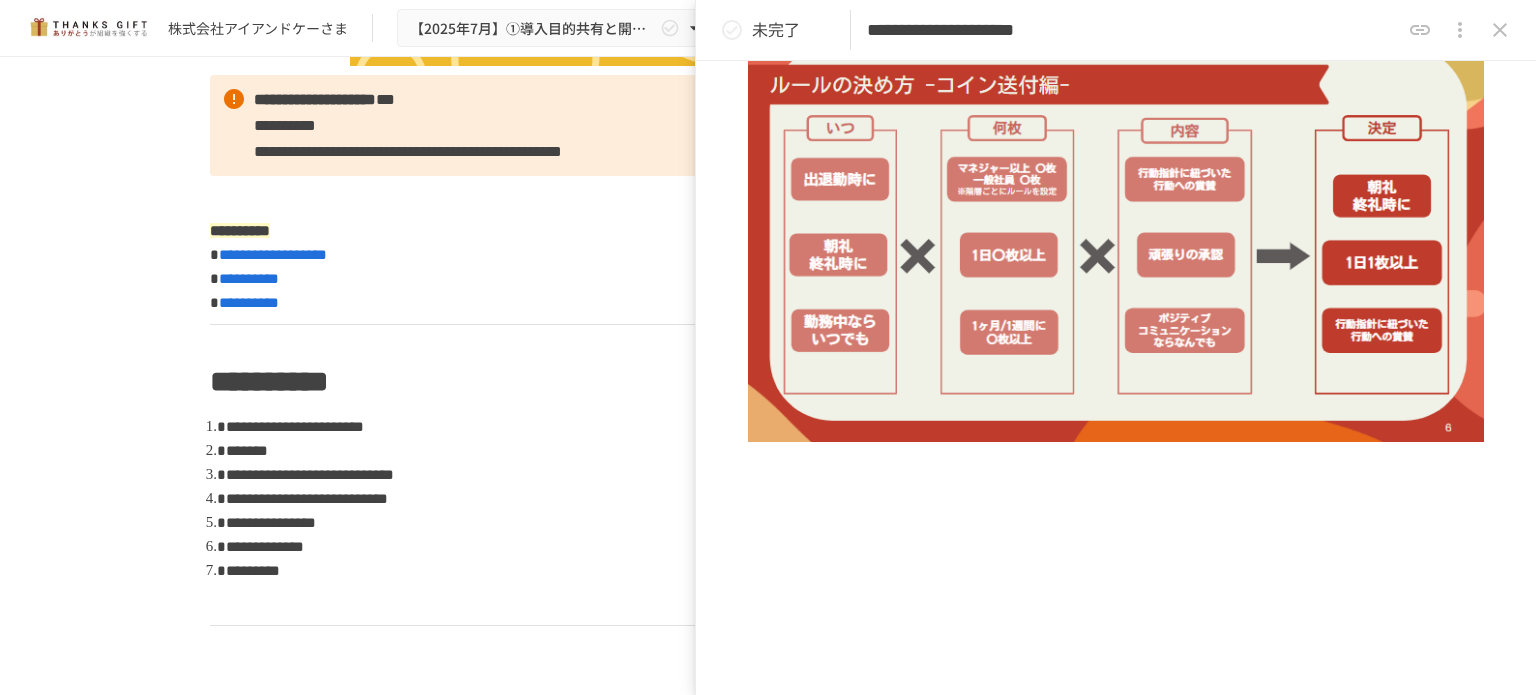 click on "**********" at bounding box center [1116, -701] 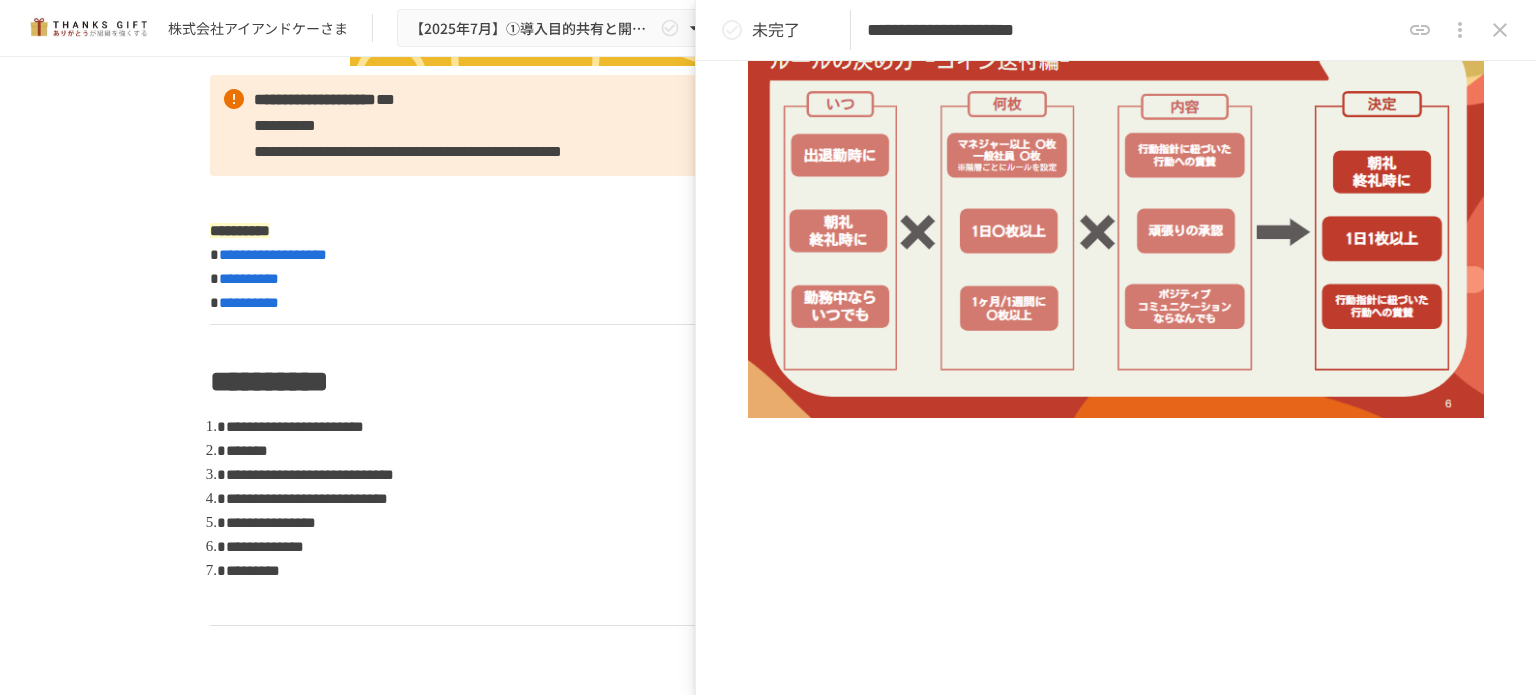 click at bounding box center (1103, -21) 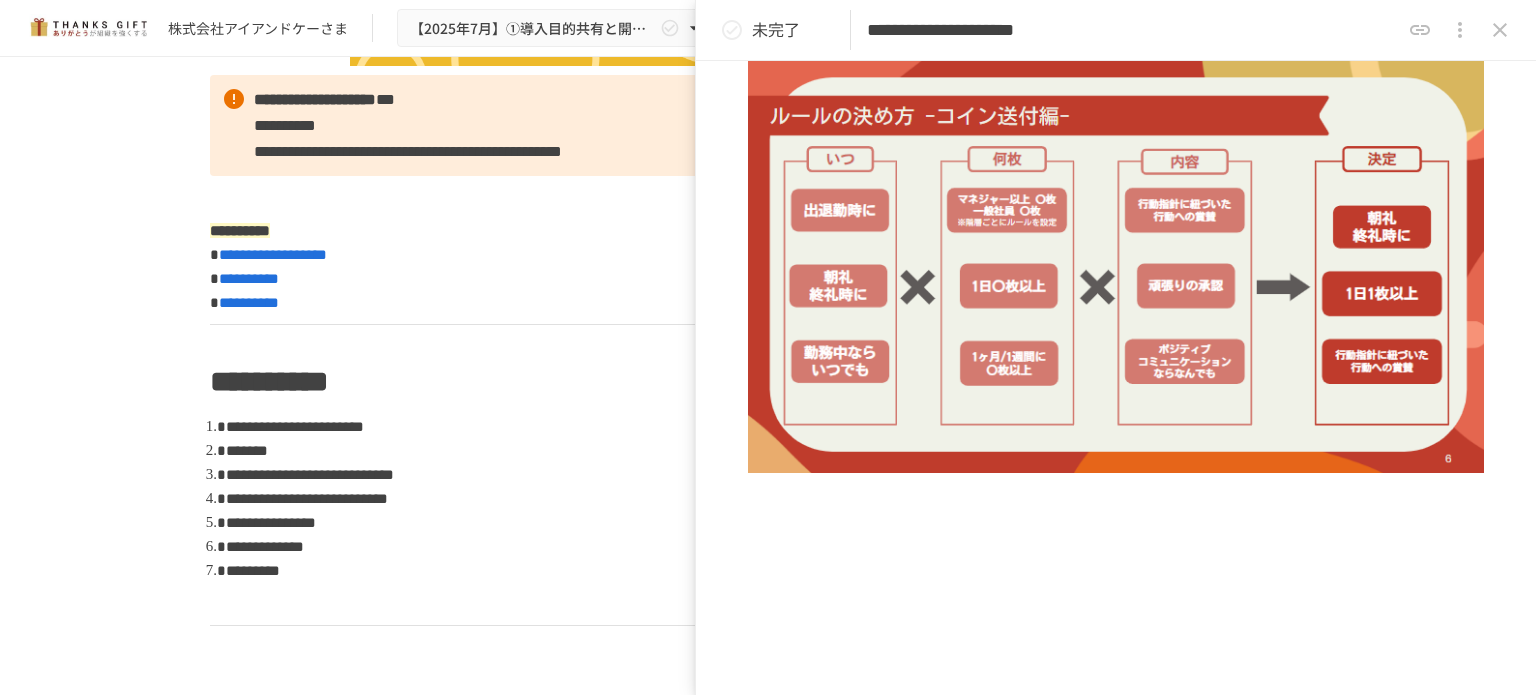 type 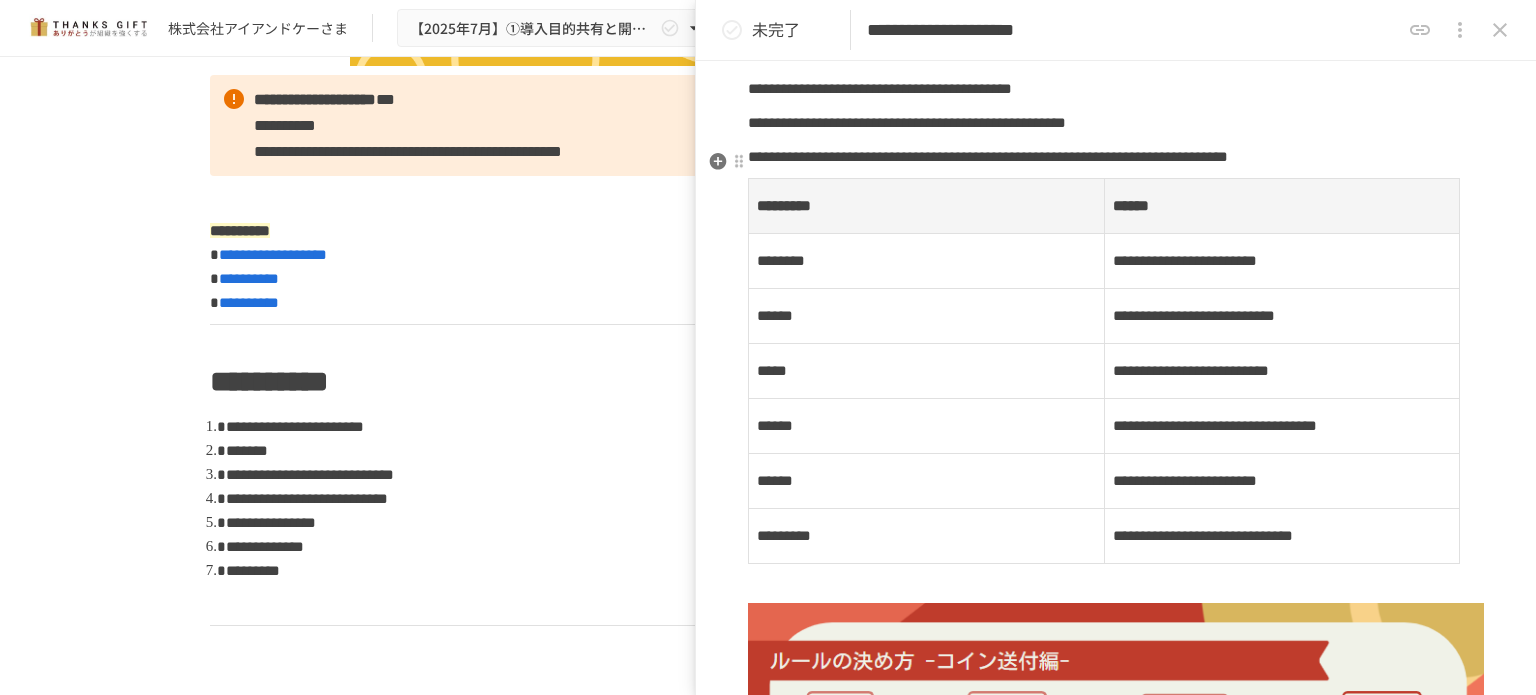 scroll, scrollTop: 1453, scrollLeft: 0, axis: vertical 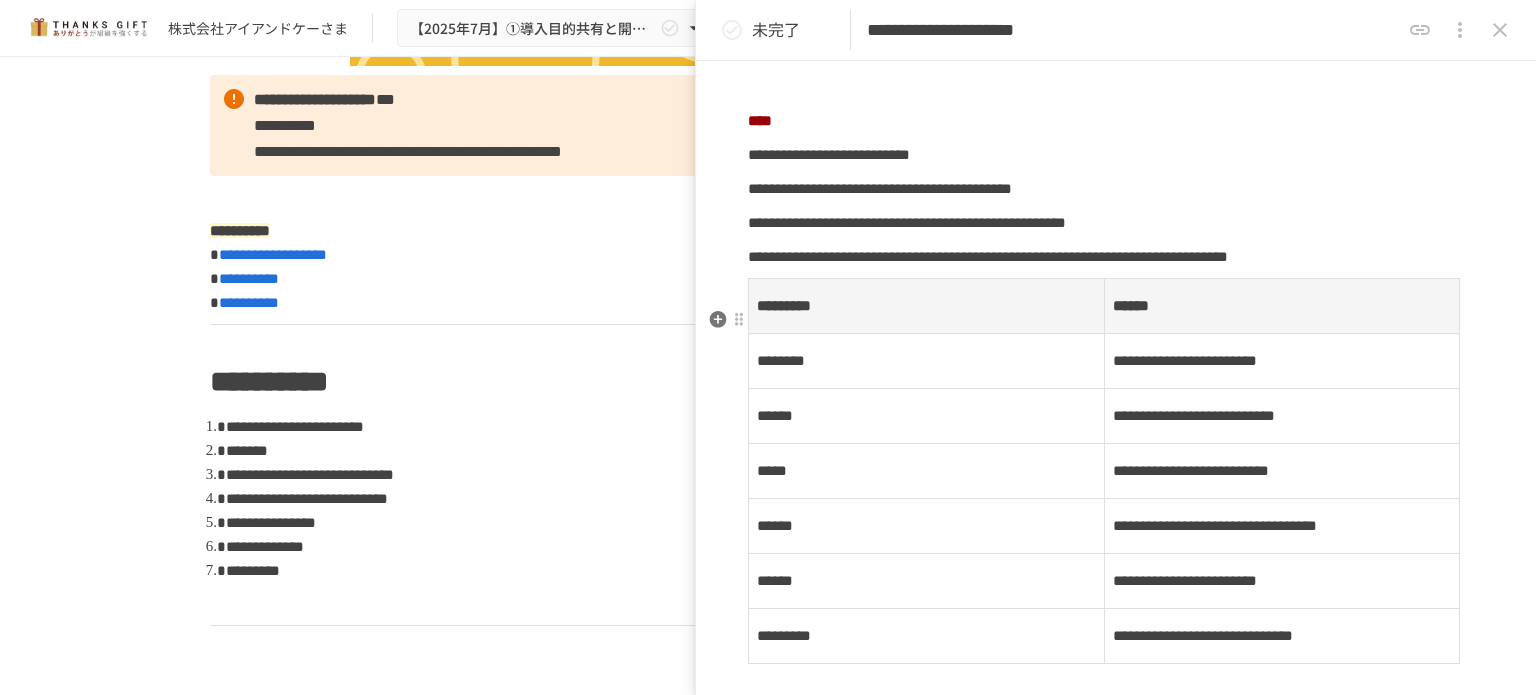 click on "**********" at bounding box center (1116, 257) 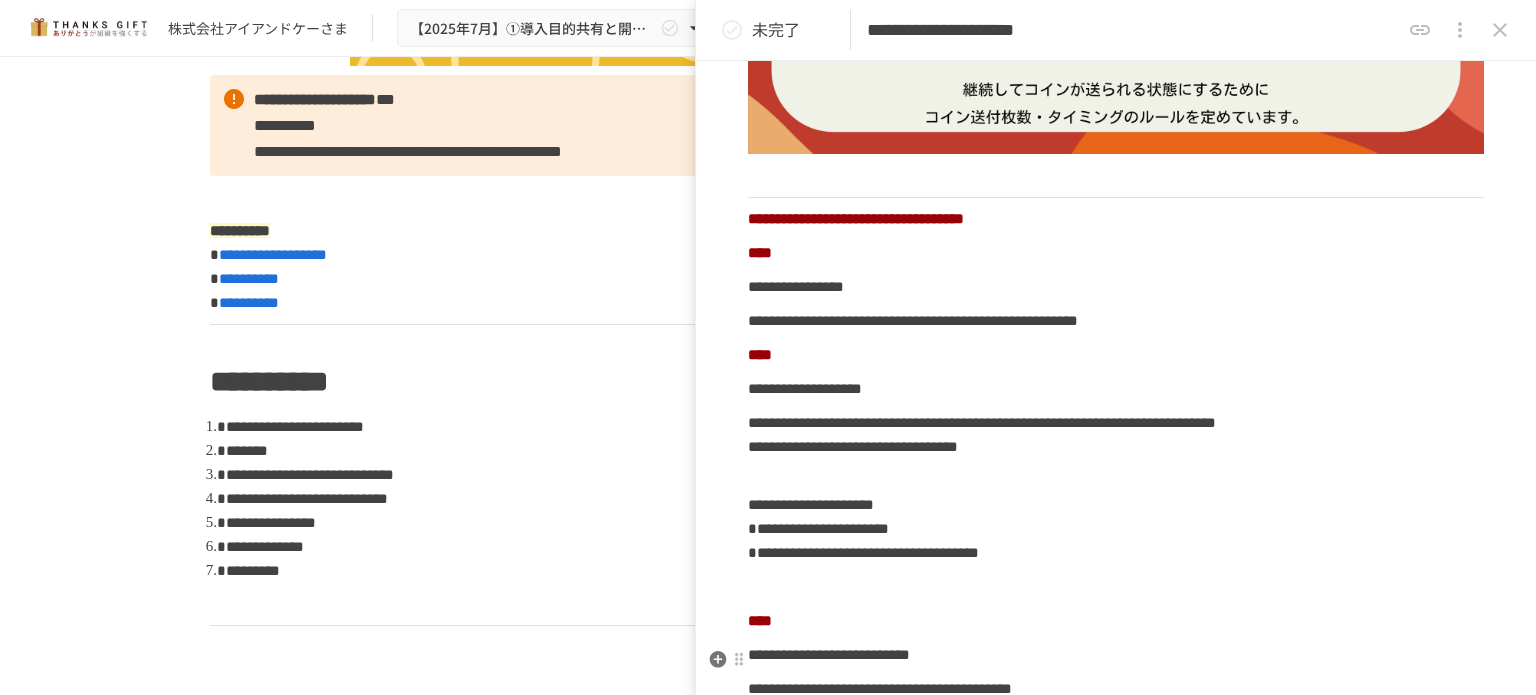 scroll, scrollTop: 1053, scrollLeft: 0, axis: vertical 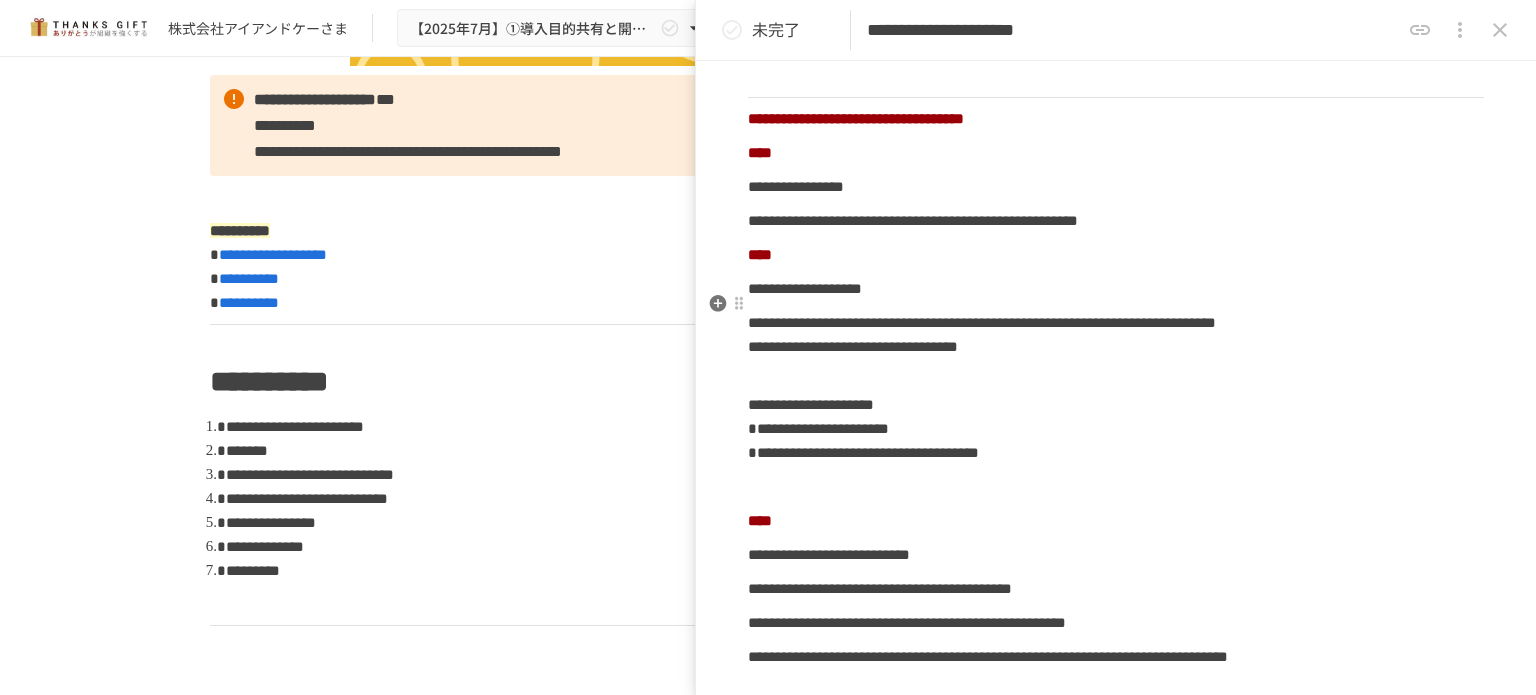 click on "**********" at bounding box center [805, 288] 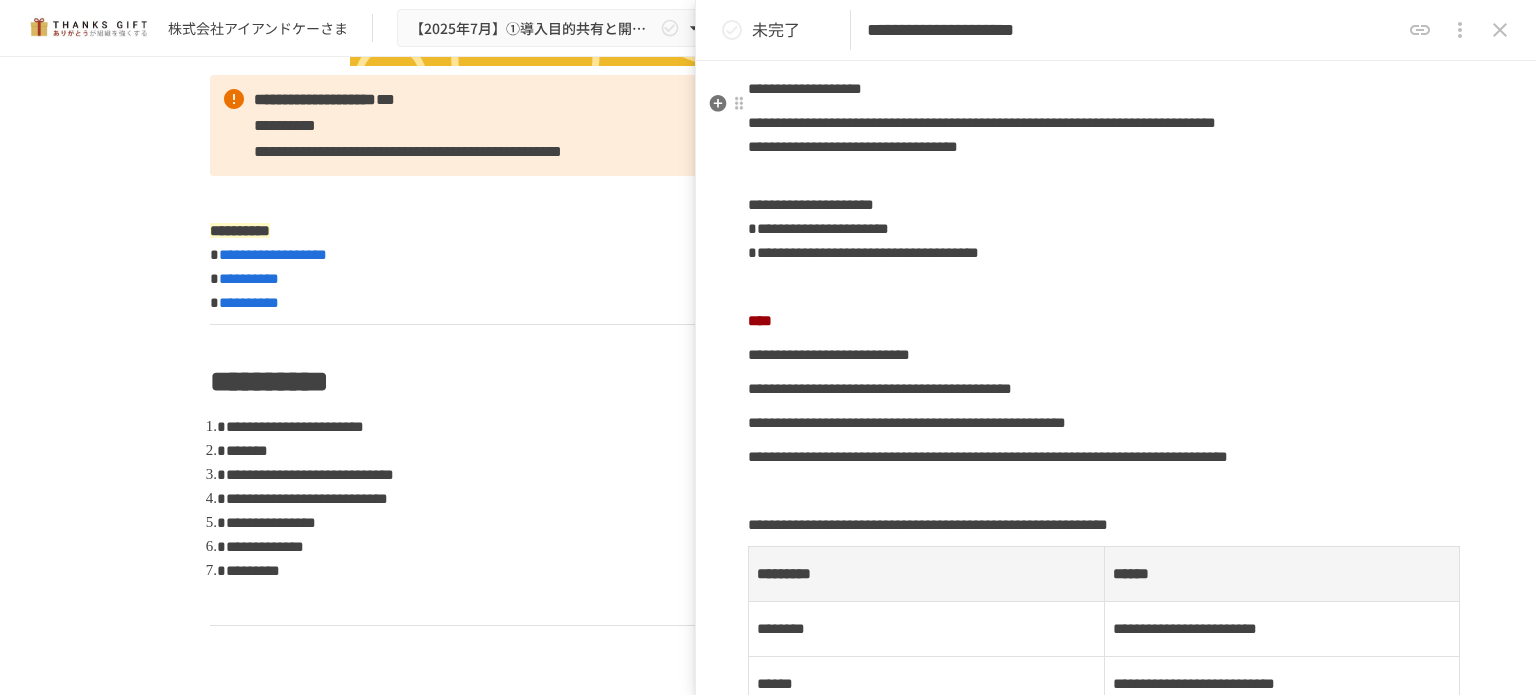 scroll, scrollTop: 1353, scrollLeft: 0, axis: vertical 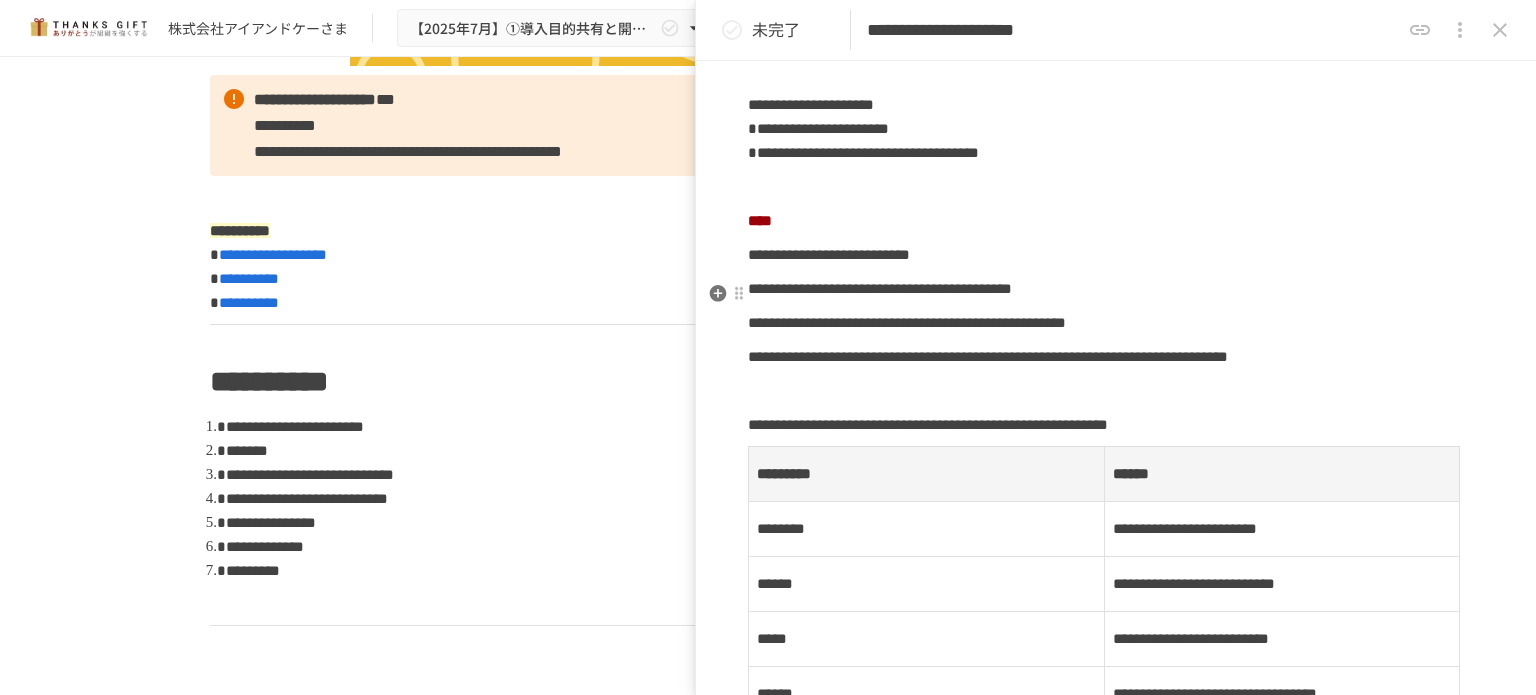 click on "**********" at bounding box center [1116, 255] 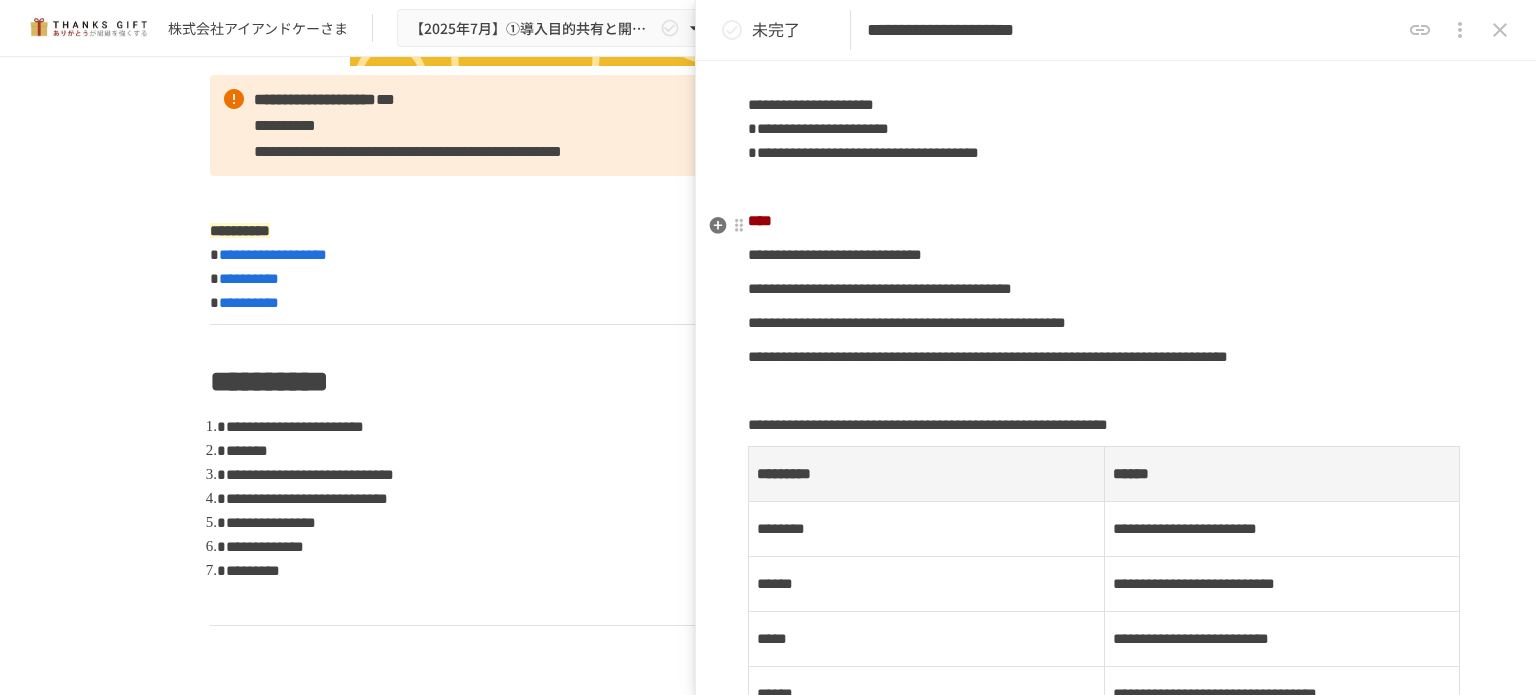 scroll, scrollTop: 1253, scrollLeft: 0, axis: vertical 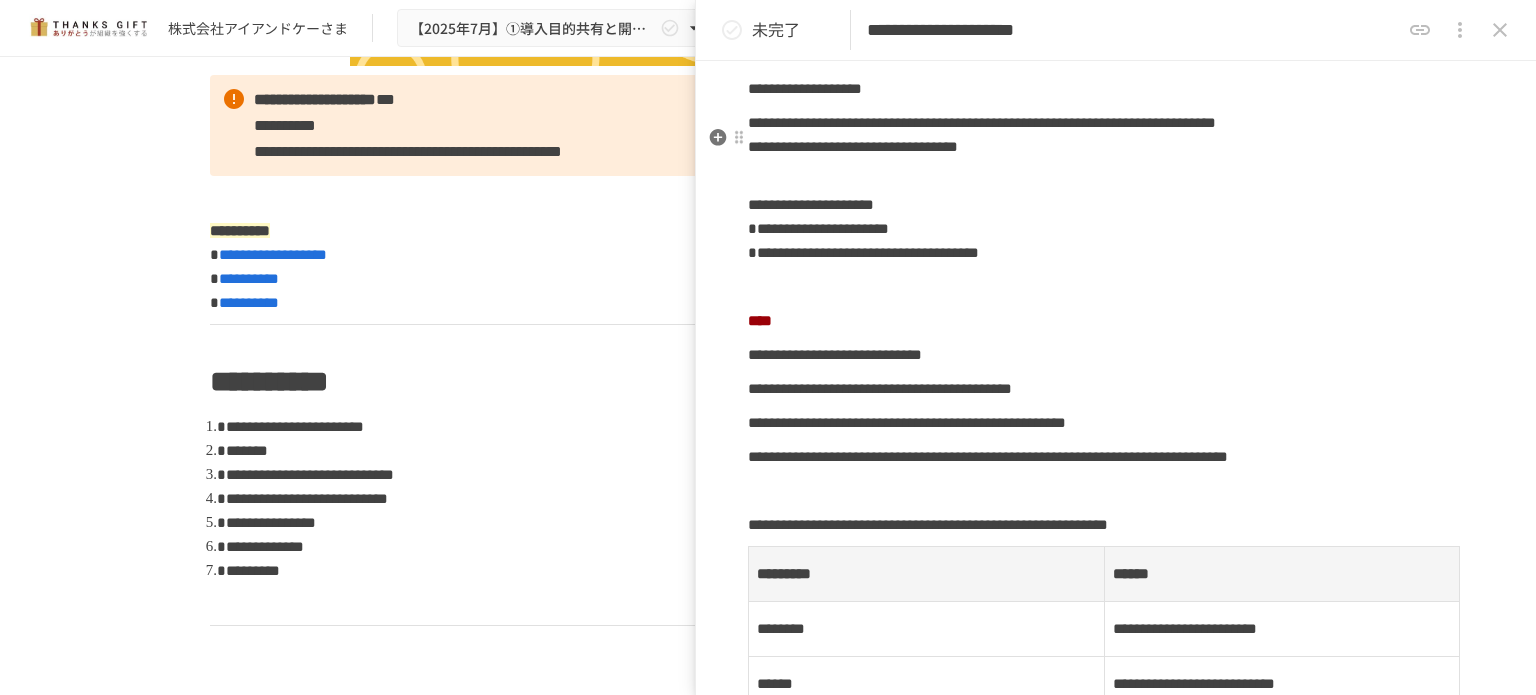 click on "**********" at bounding box center (1116, 209) 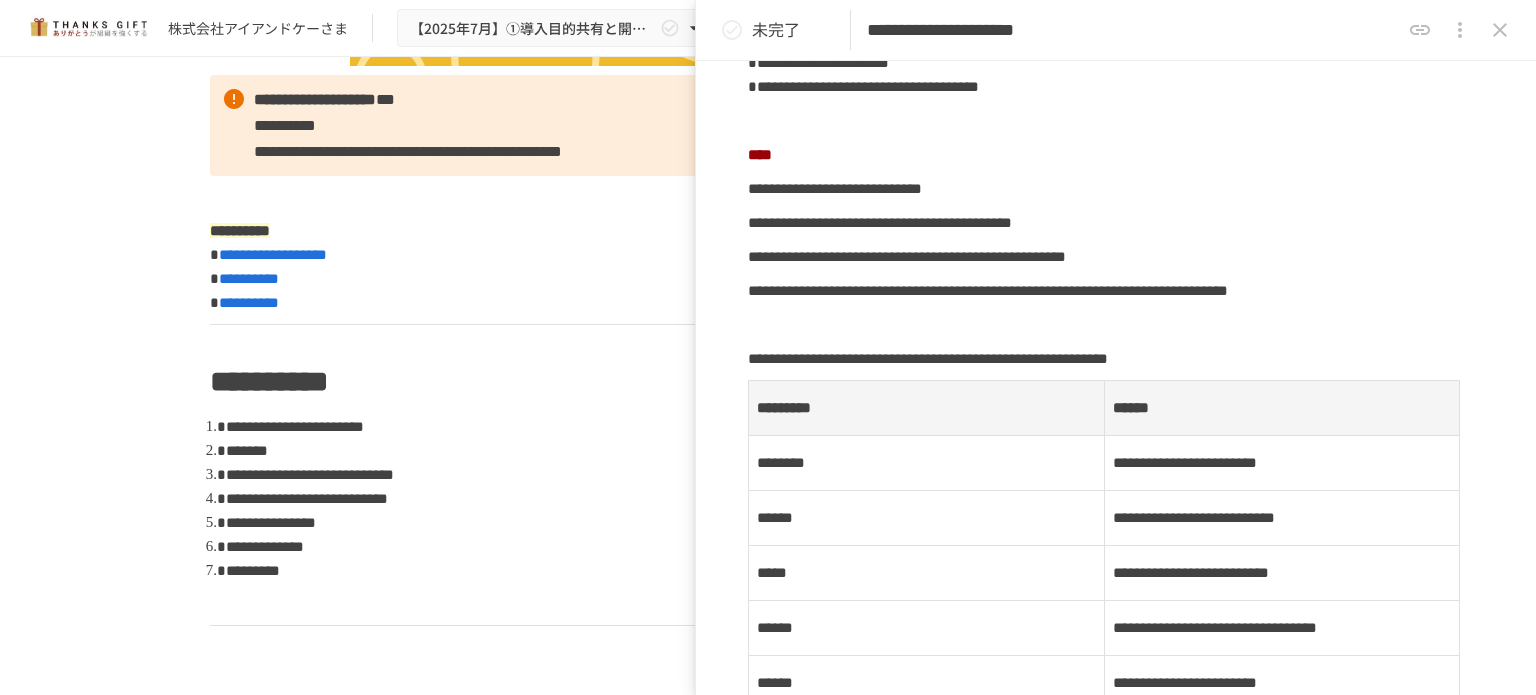 scroll, scrollTop: 1553, scrollLeft: 0, axis: vertical 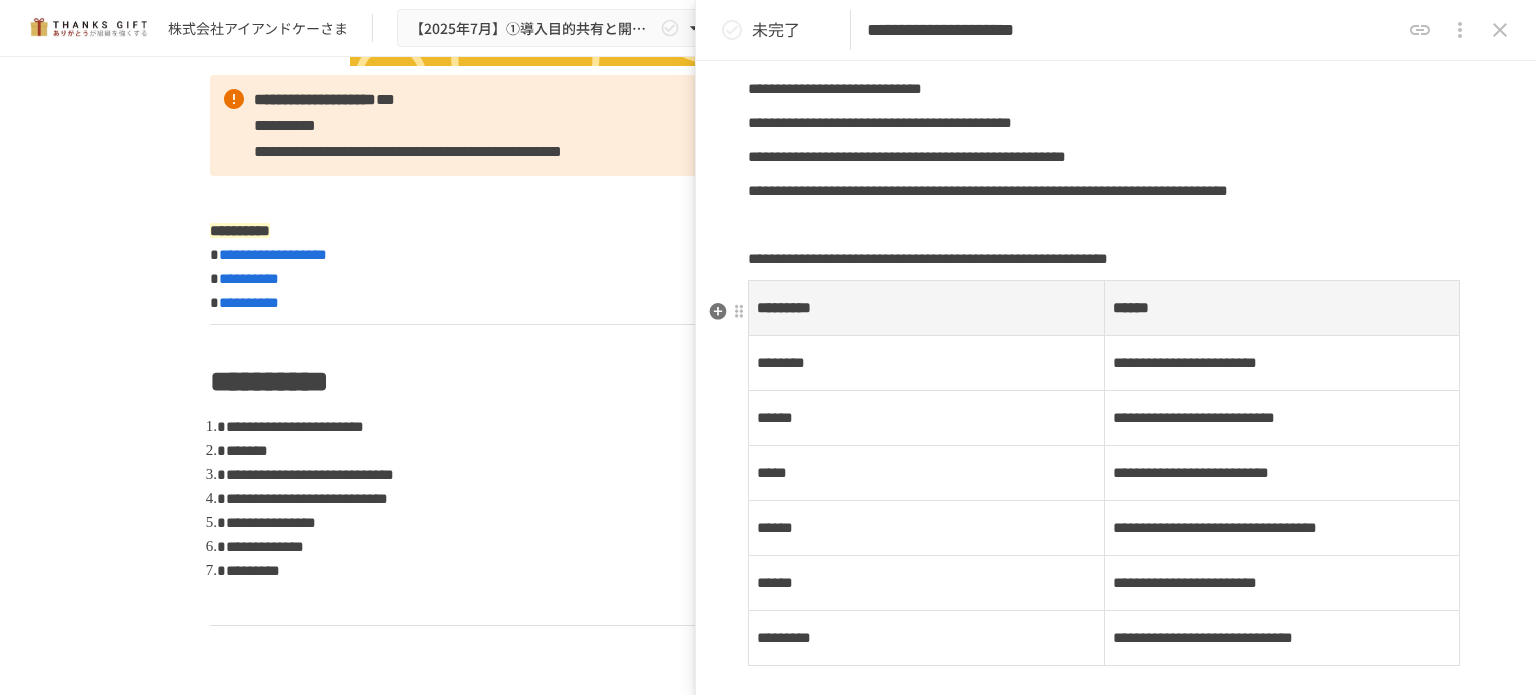 click at bounding box center [1116, 225] 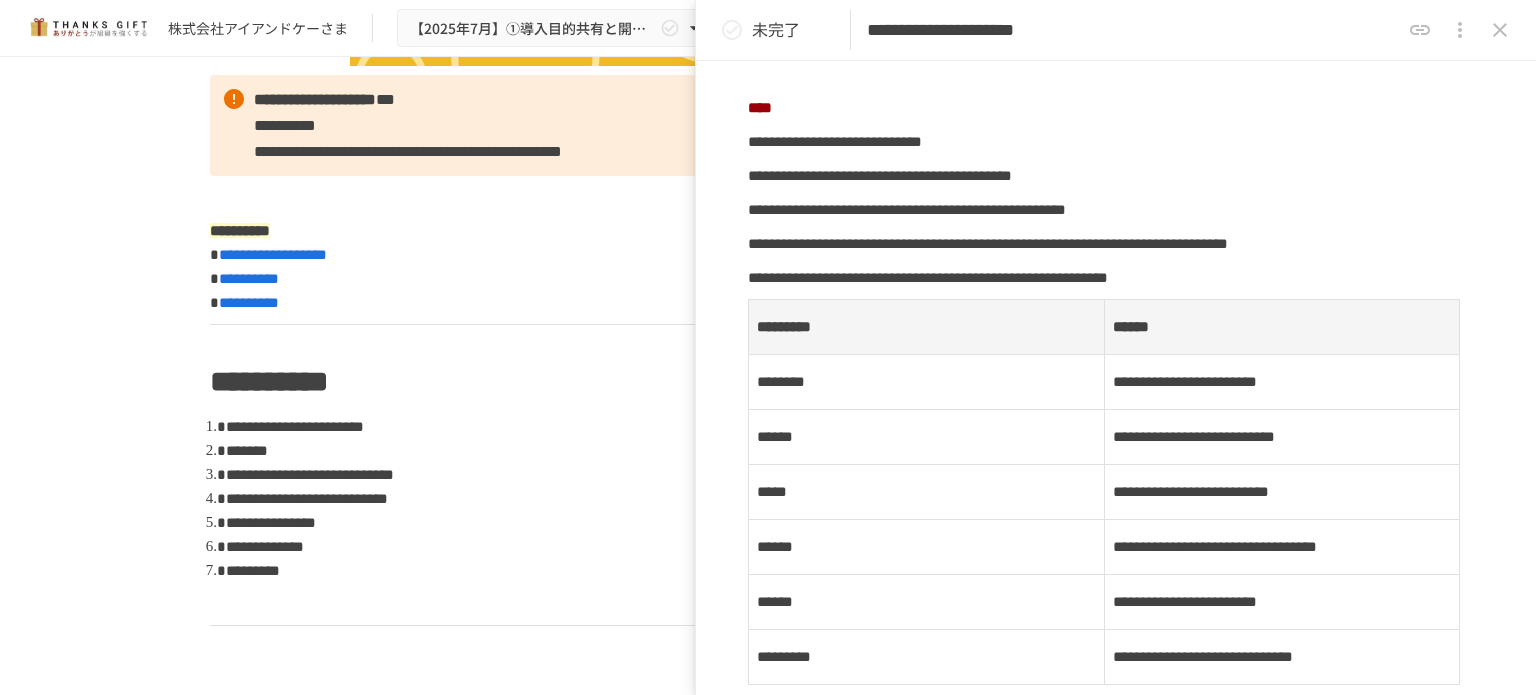 scroll, scrollTop: 1400, scrollLeft: 0, axis: vertical 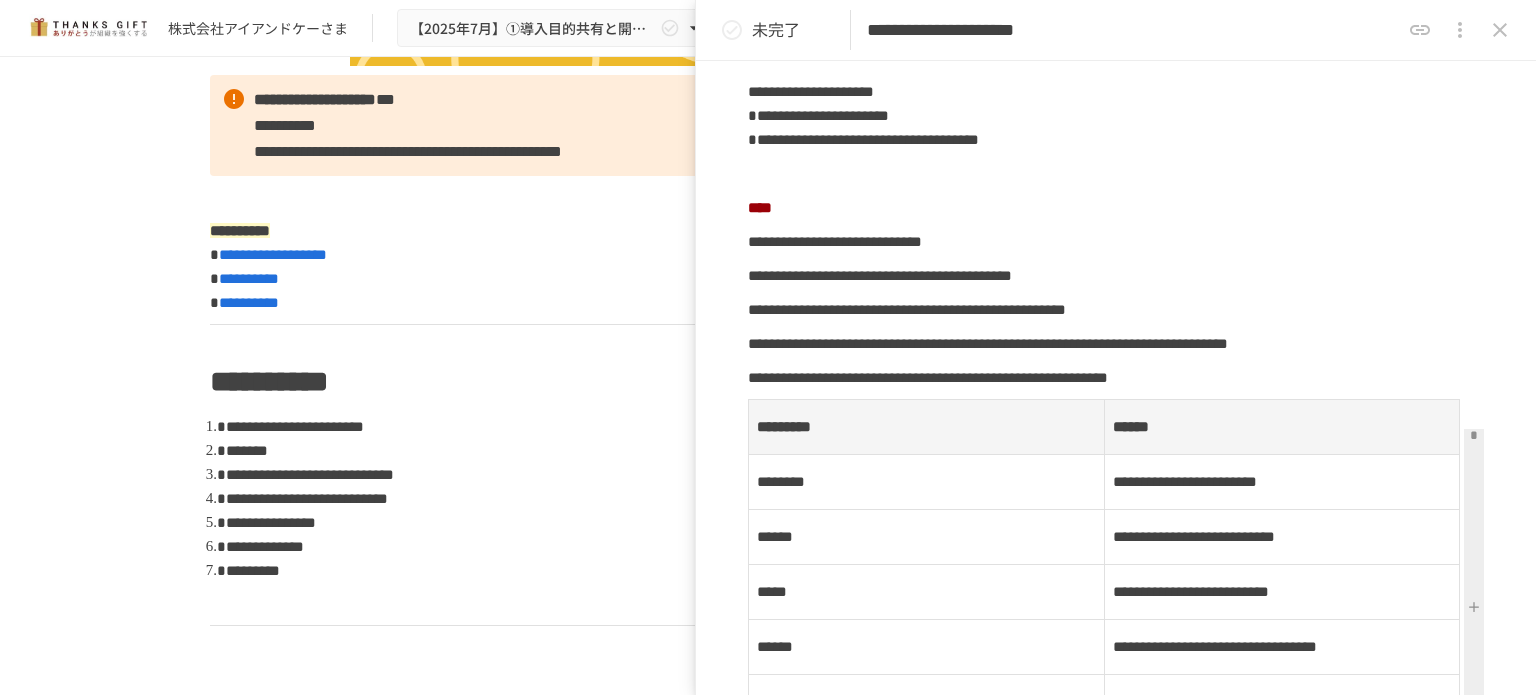 click 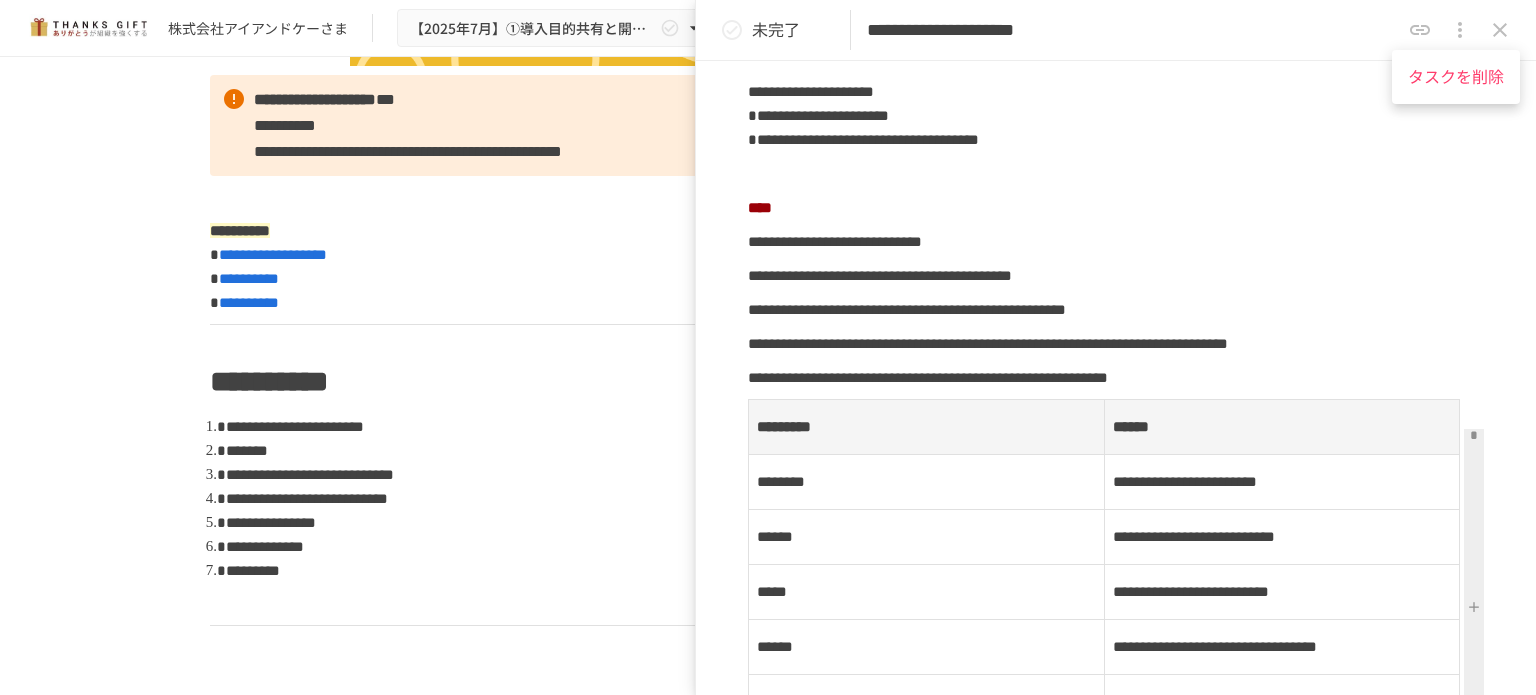 click at bounding box center [768, 347] 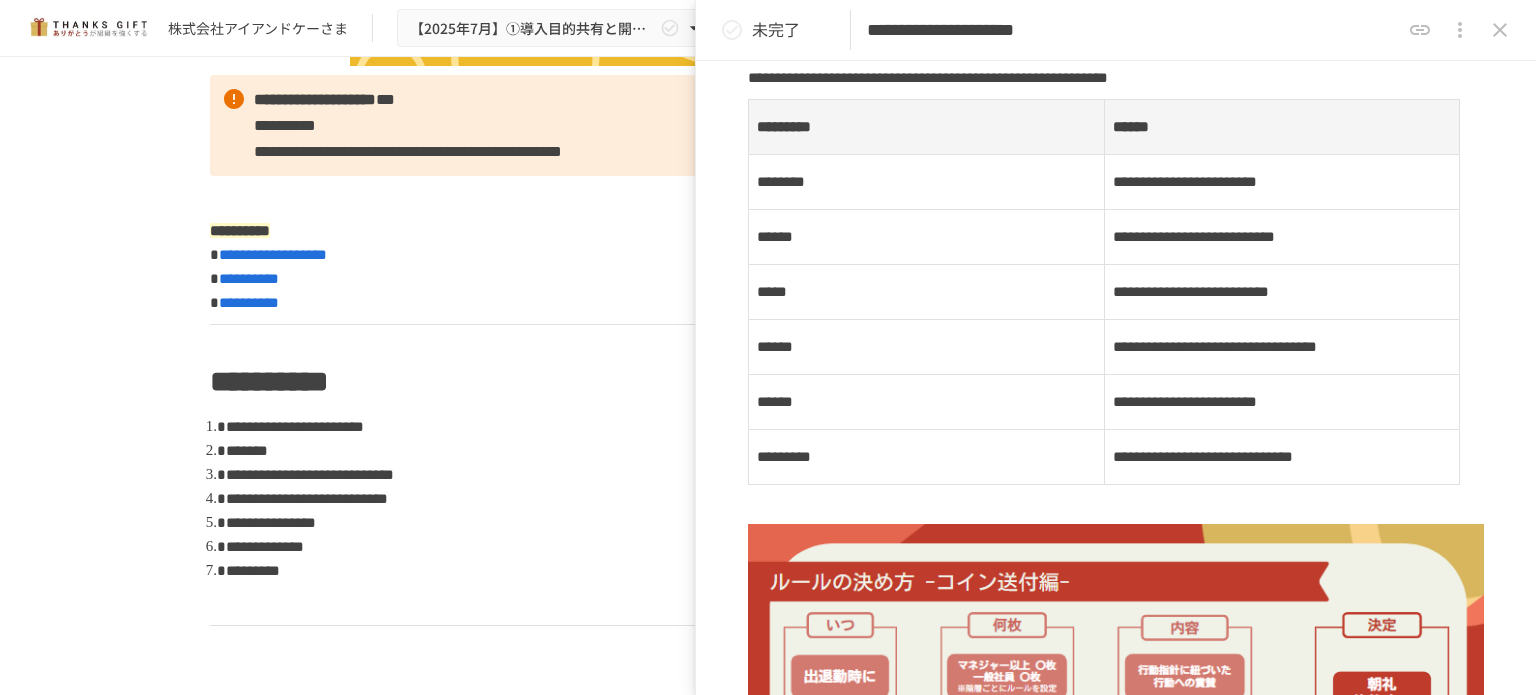 scroll, scrollTop: 1500, scrollLeft: 0, axis: vertical 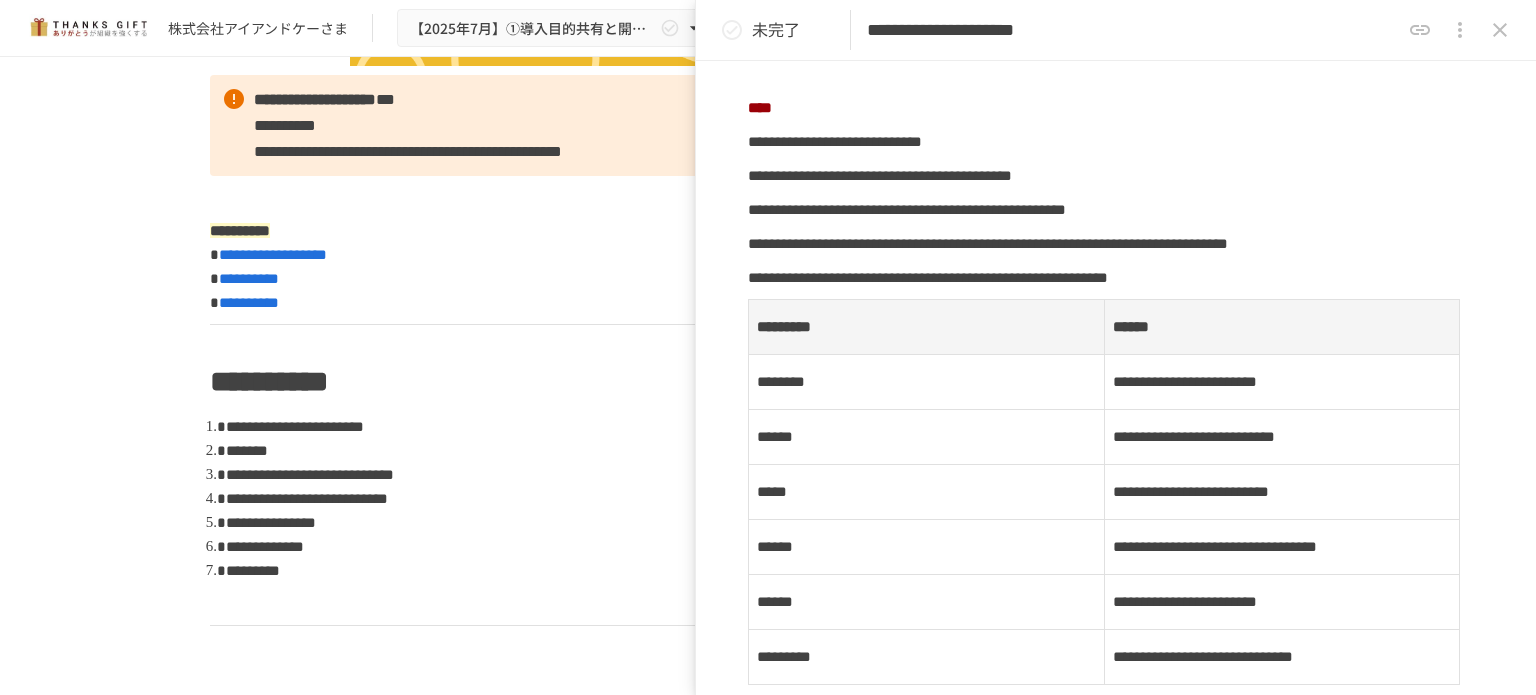 click 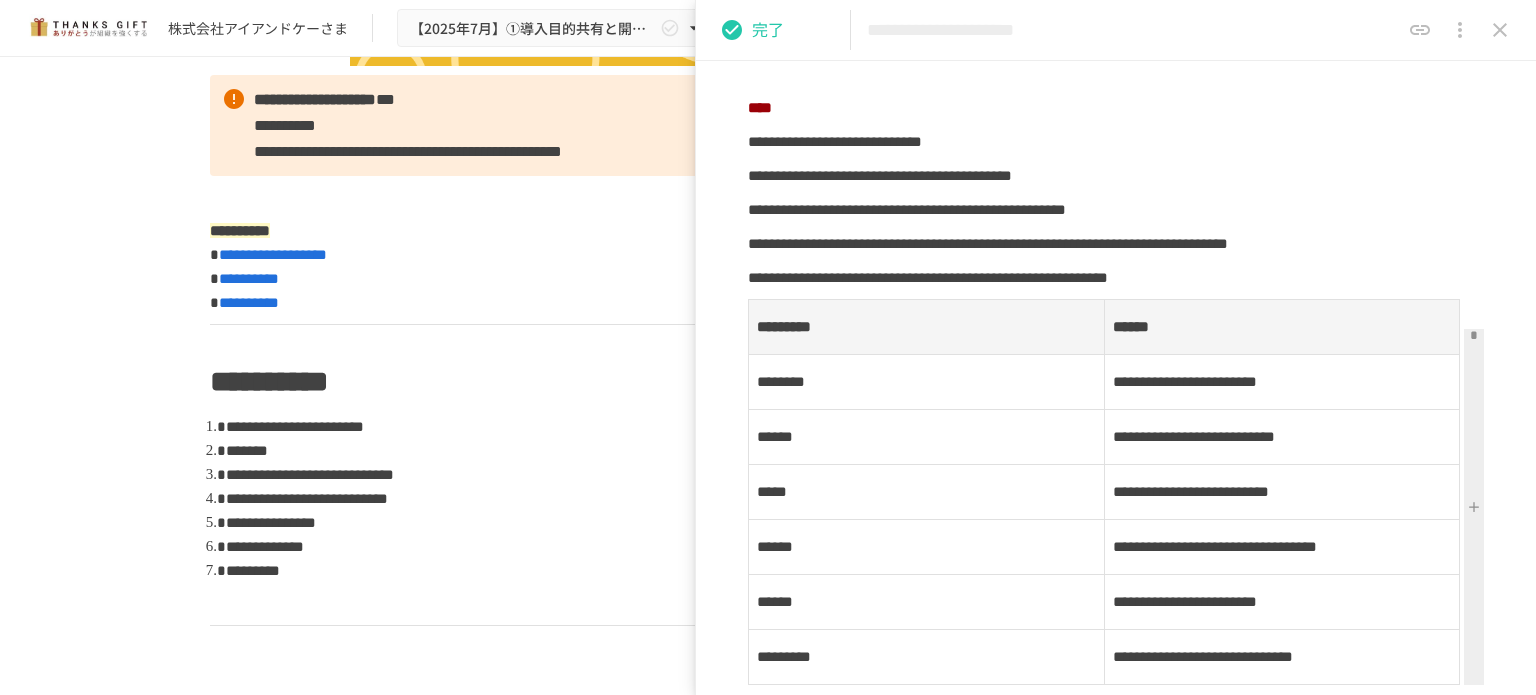 click 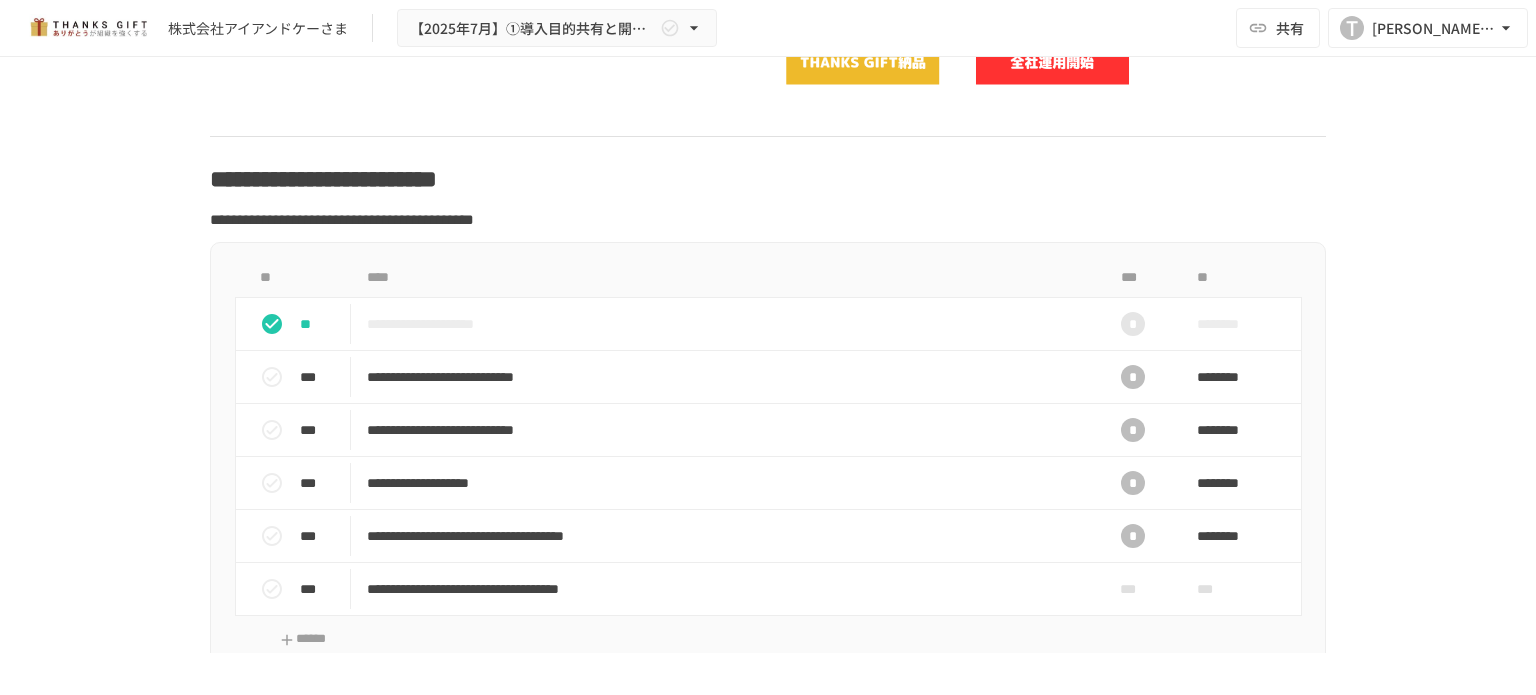 scroll, scrollTop: 6900, scrollLeft: 0, axis: vertical 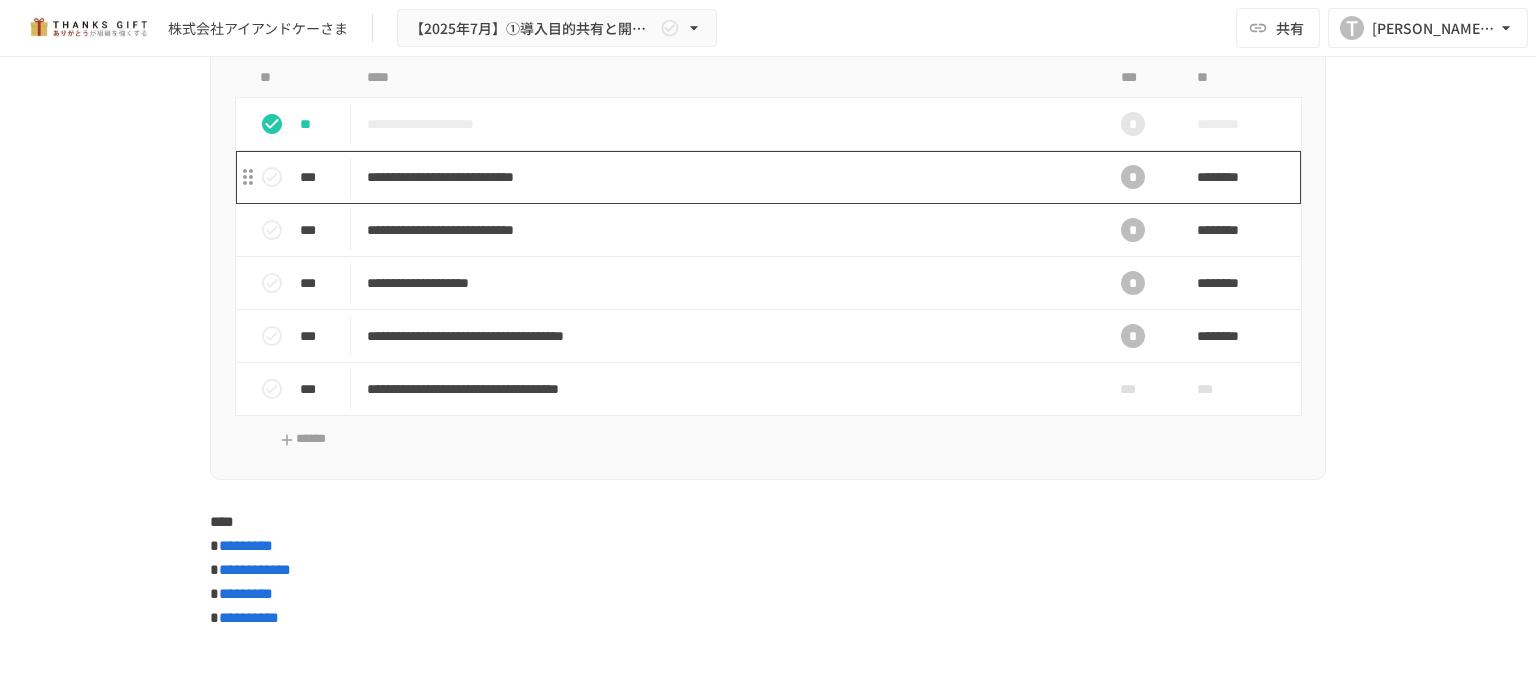 click on "**********" at bounding box center (726, 177) 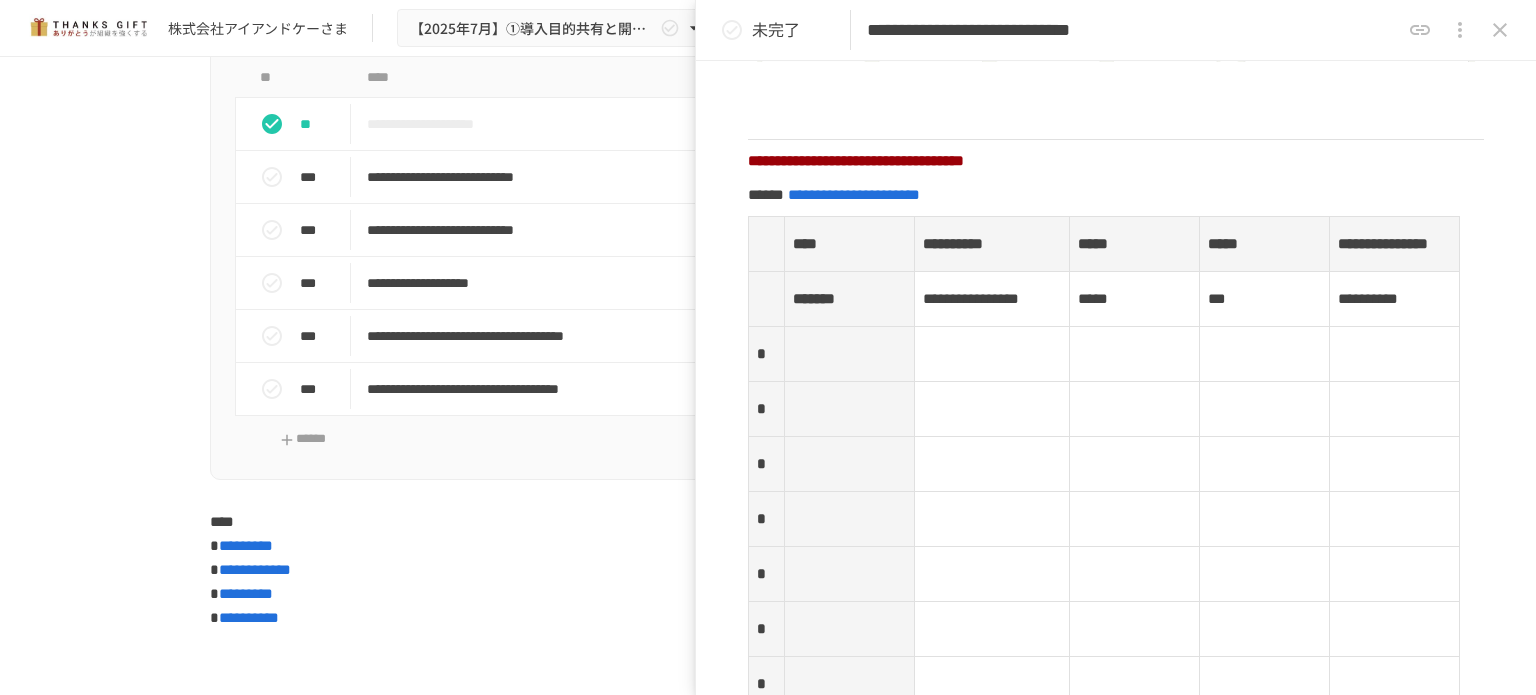 scroll, scrollTop: 2800, scrollLeft: 0, axis: vertical 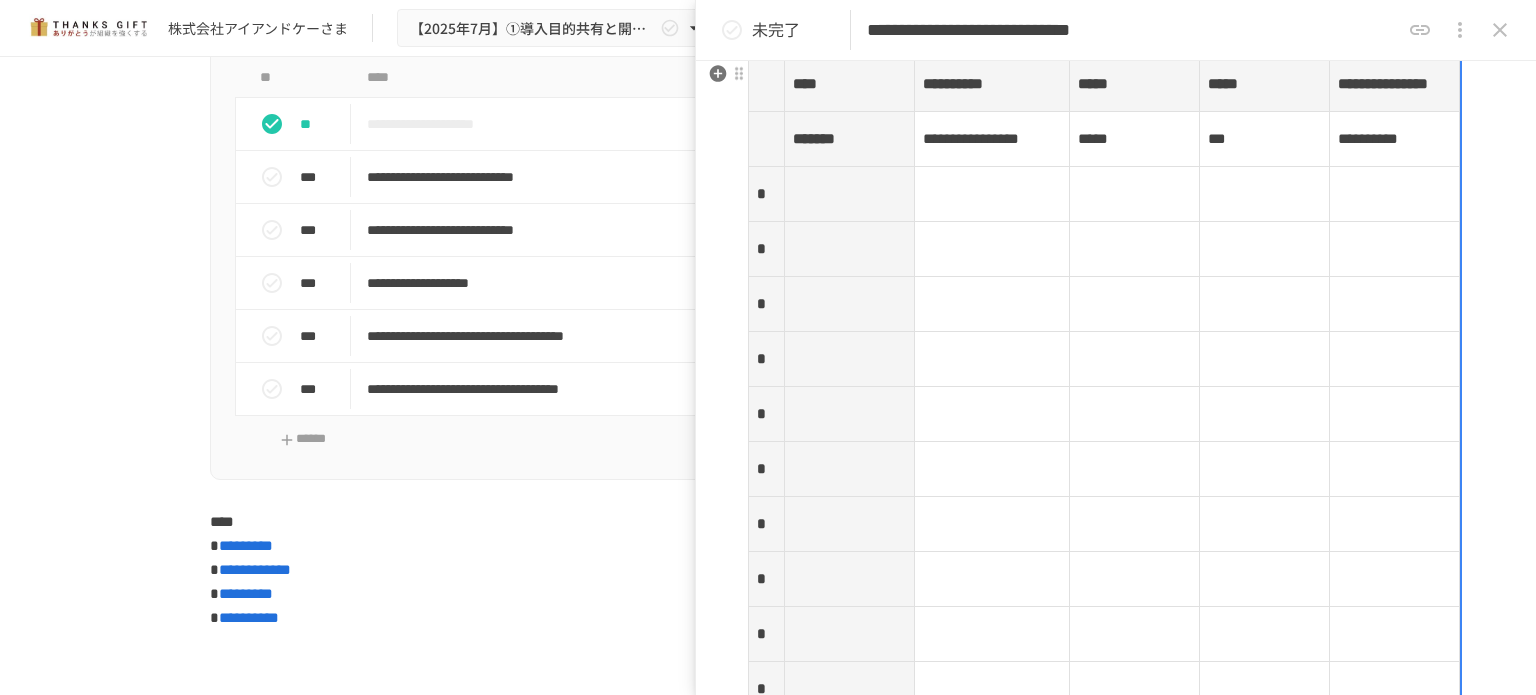 click on "**********" at bounding box center [1104, 469] 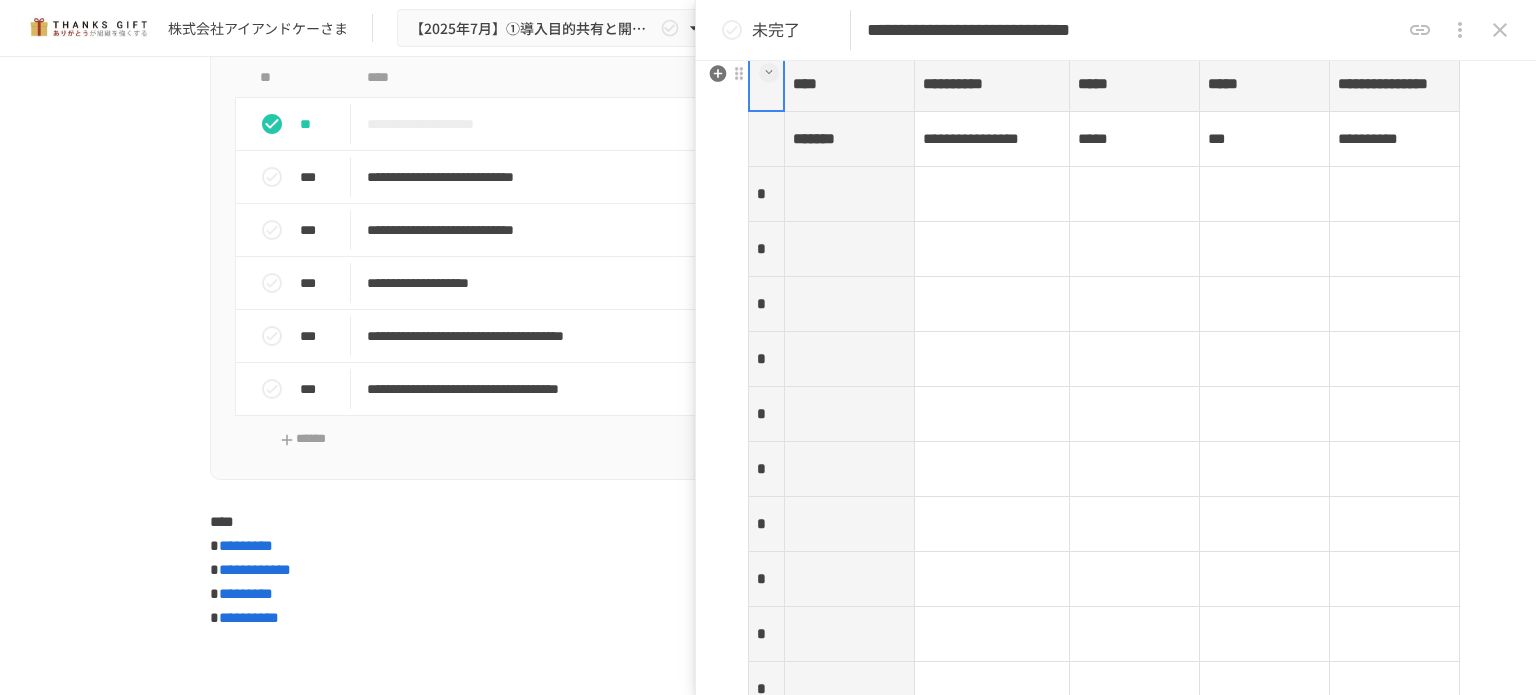 click at bounding box center [849, 194] 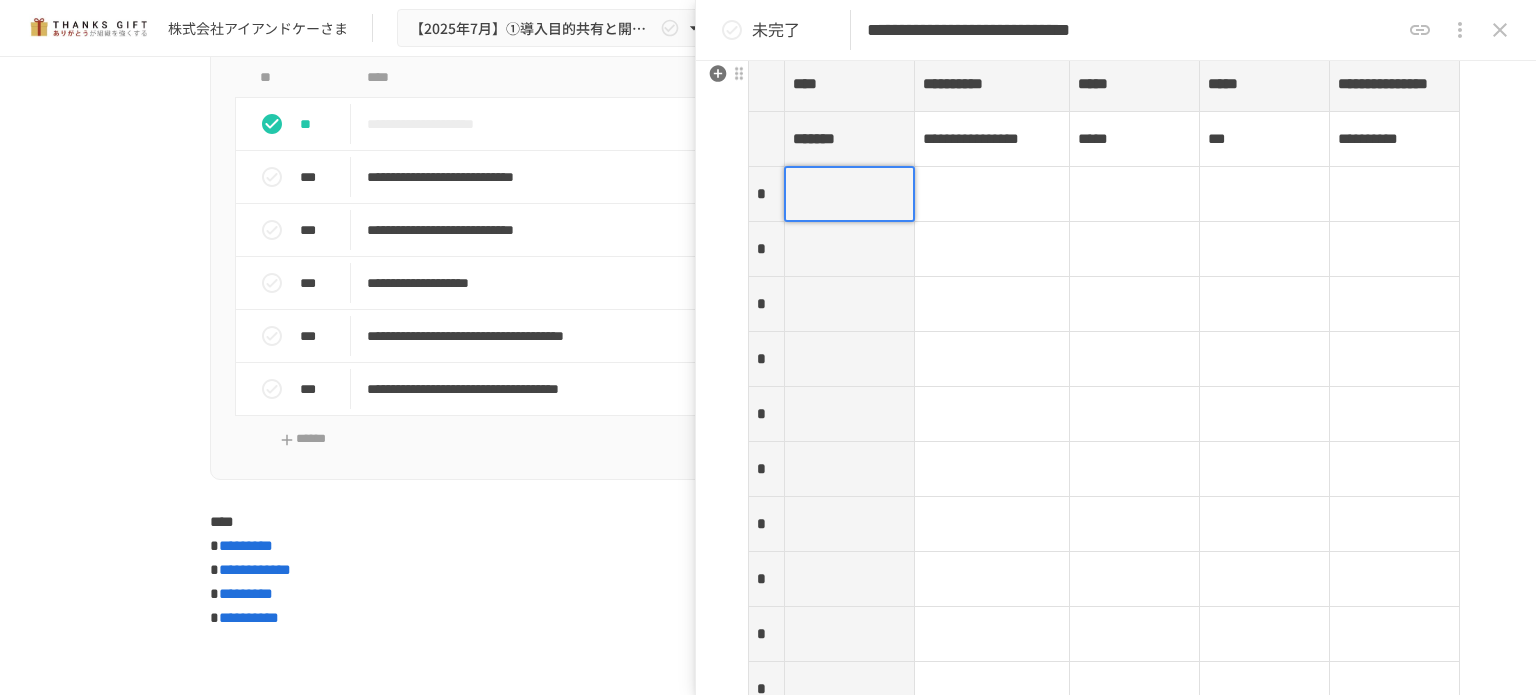 click at bounding box center (849, 194) 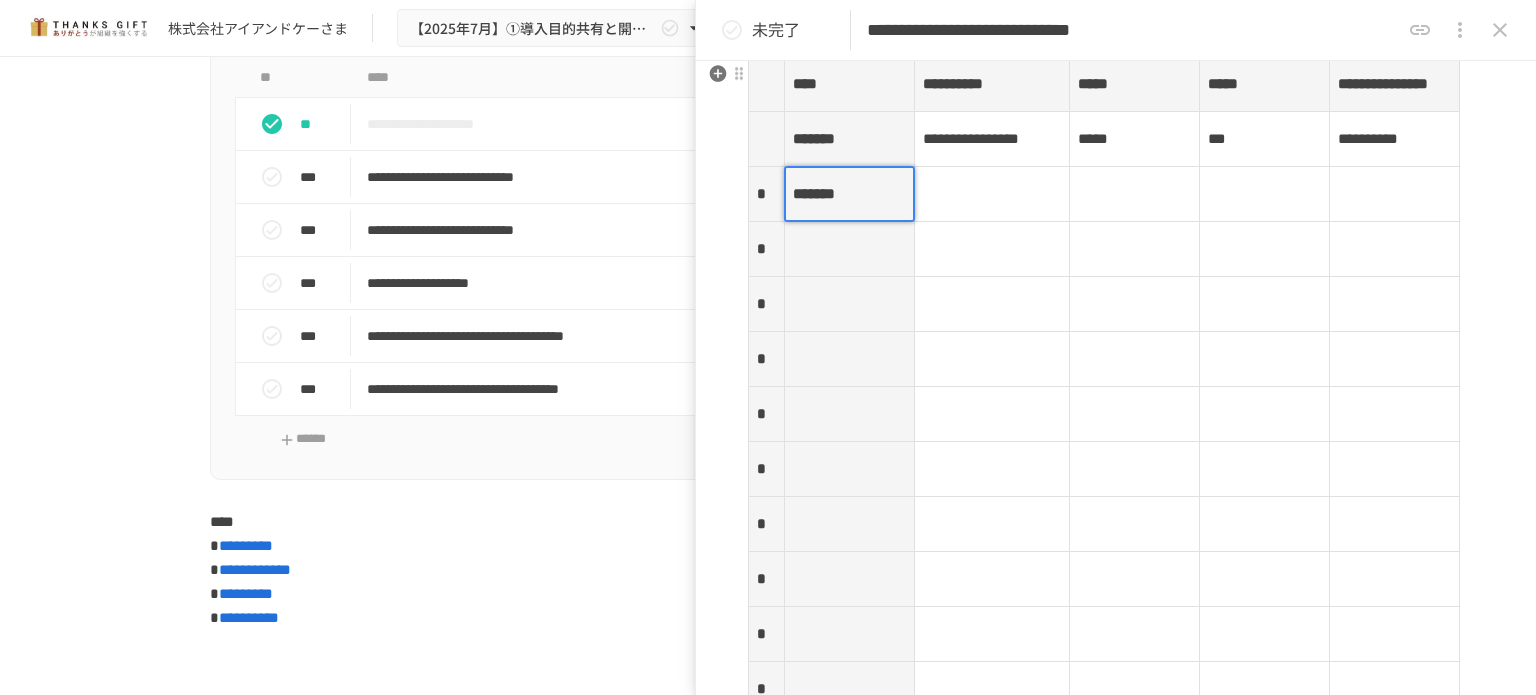 click at bounding box center (849, 249) 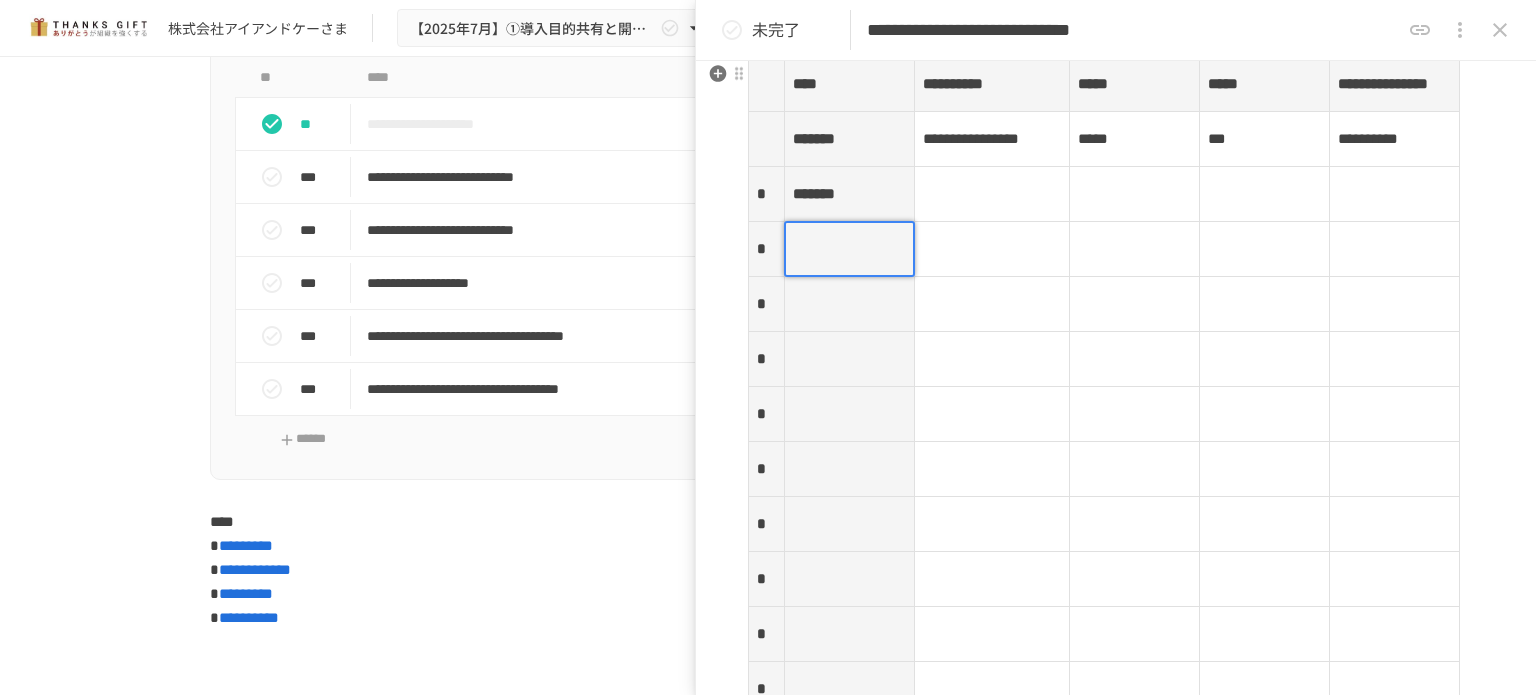 click at bounding box center (849, 249) 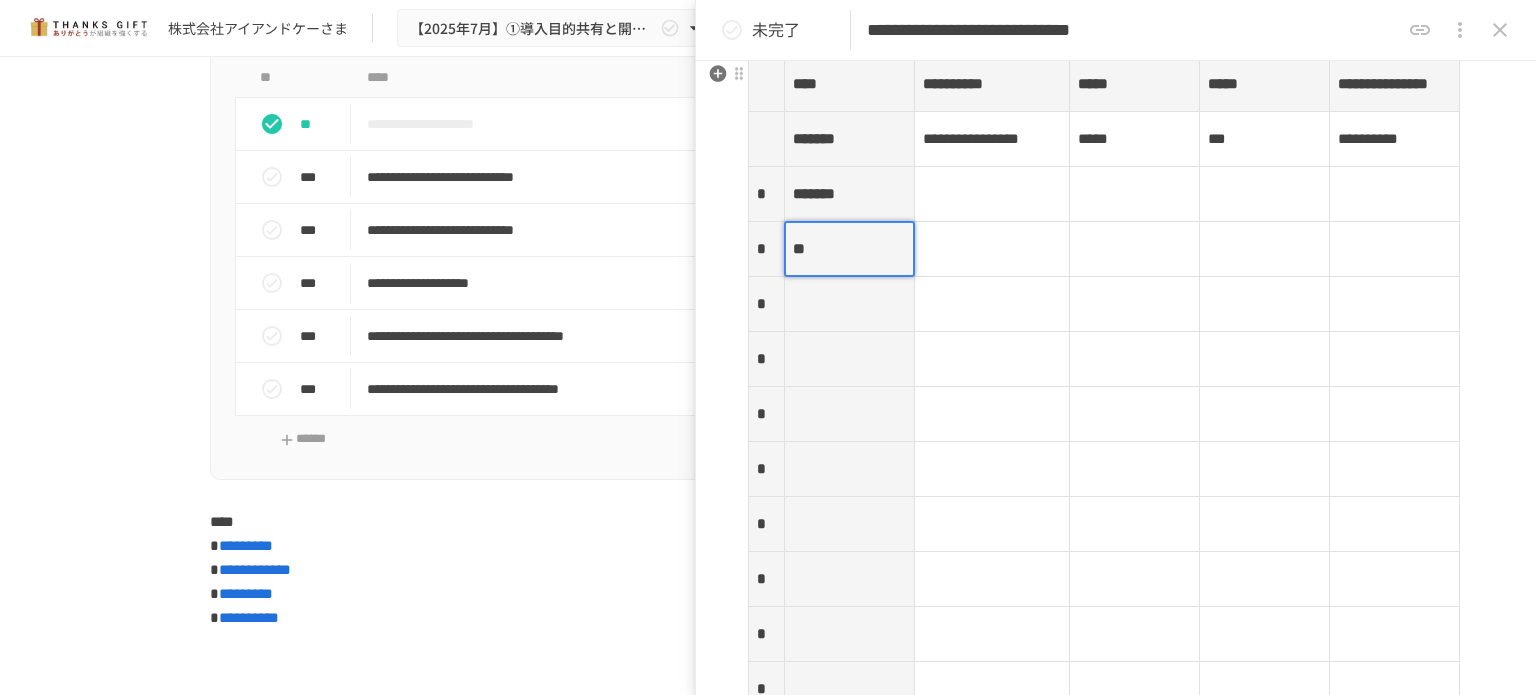 type 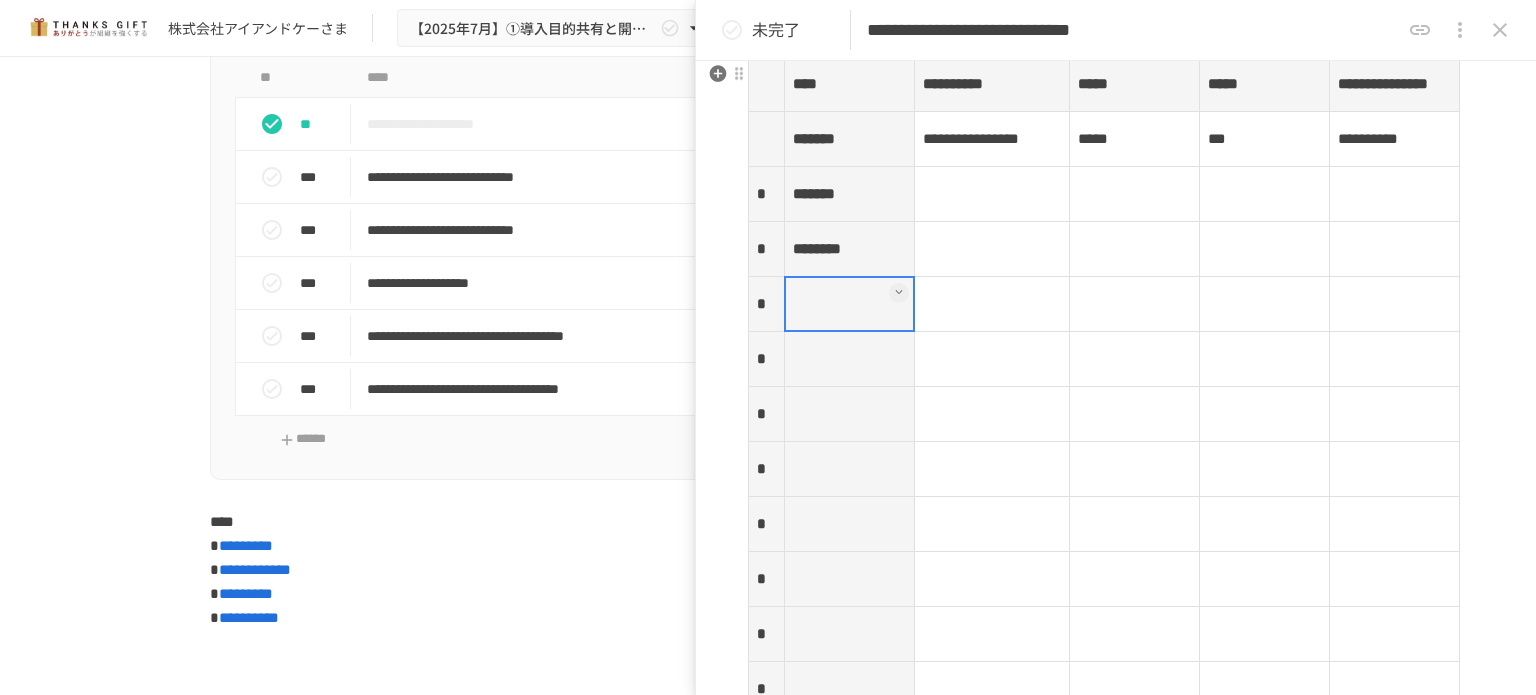 click at bounding box center [849, 304] 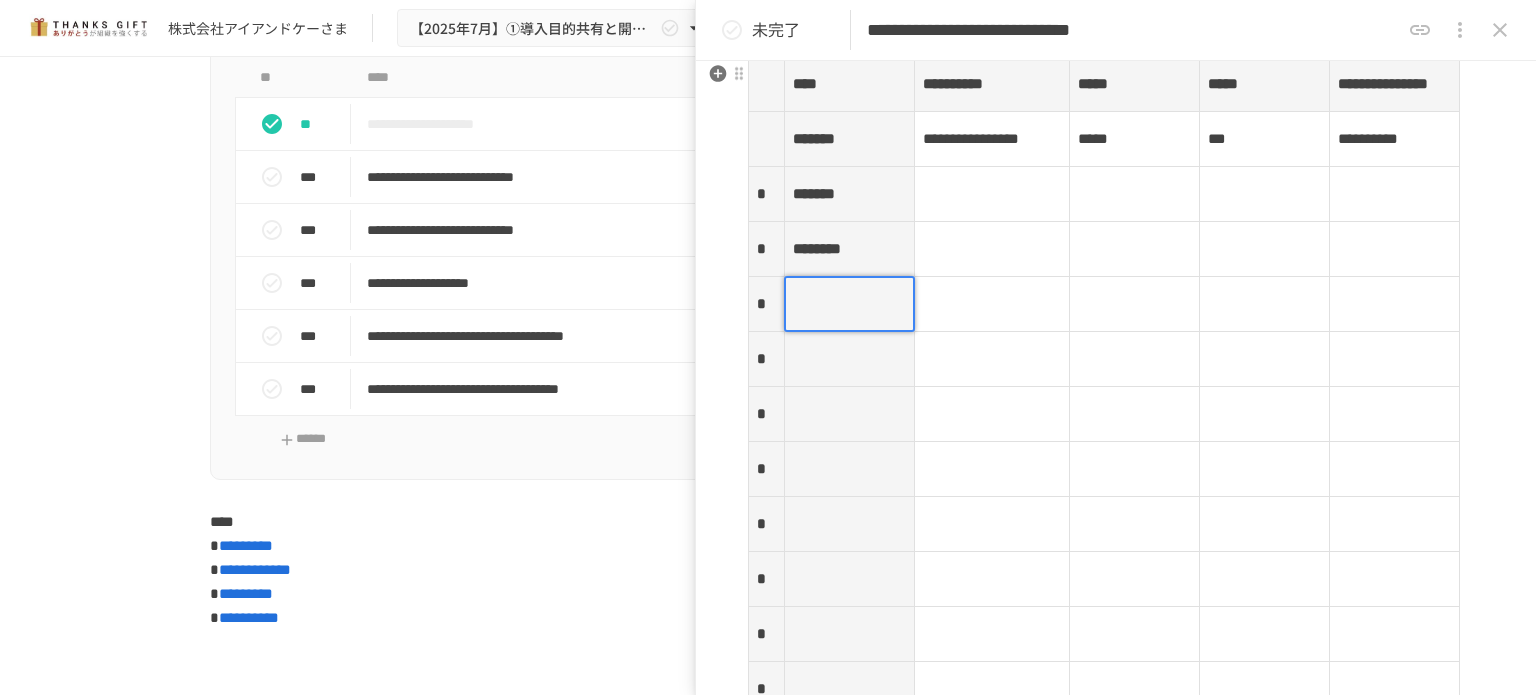 click at bounding box center [849, 304] 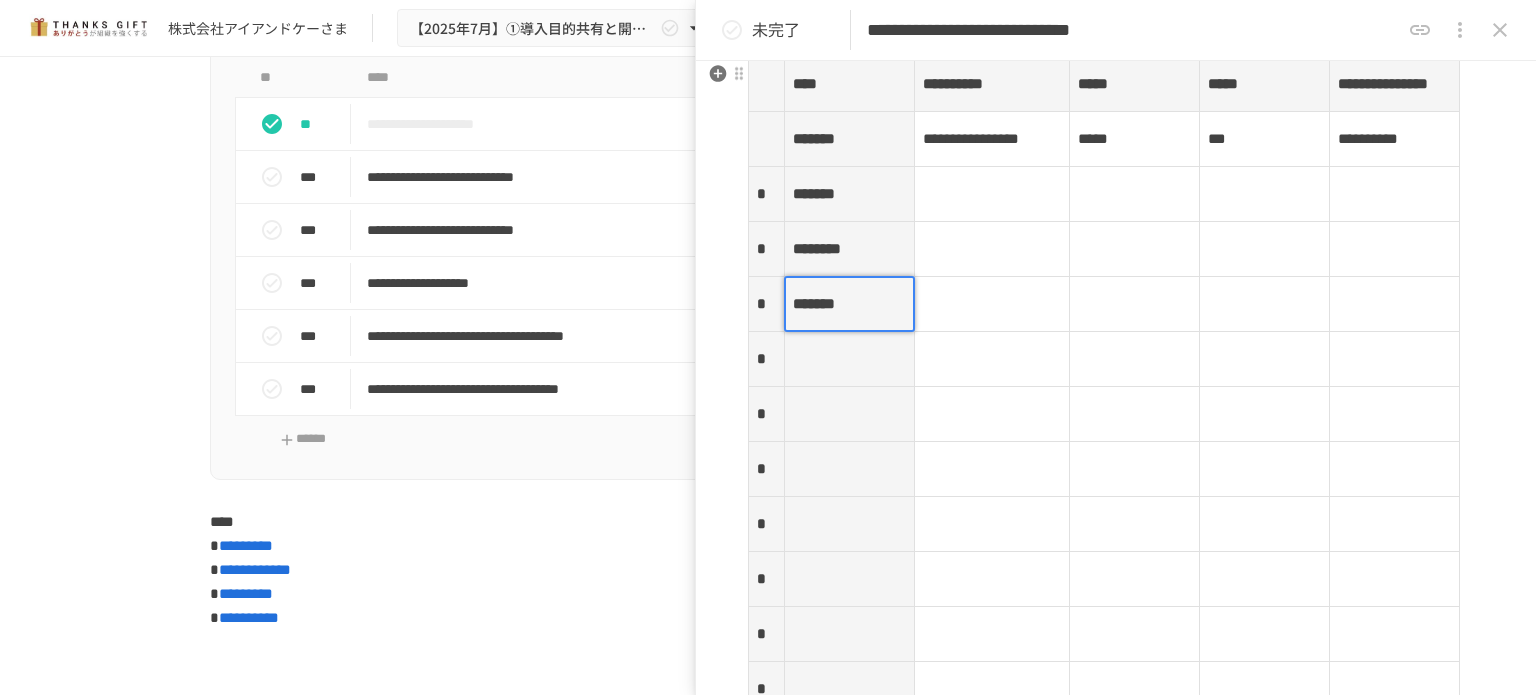 click at bounding box center [849, 359] 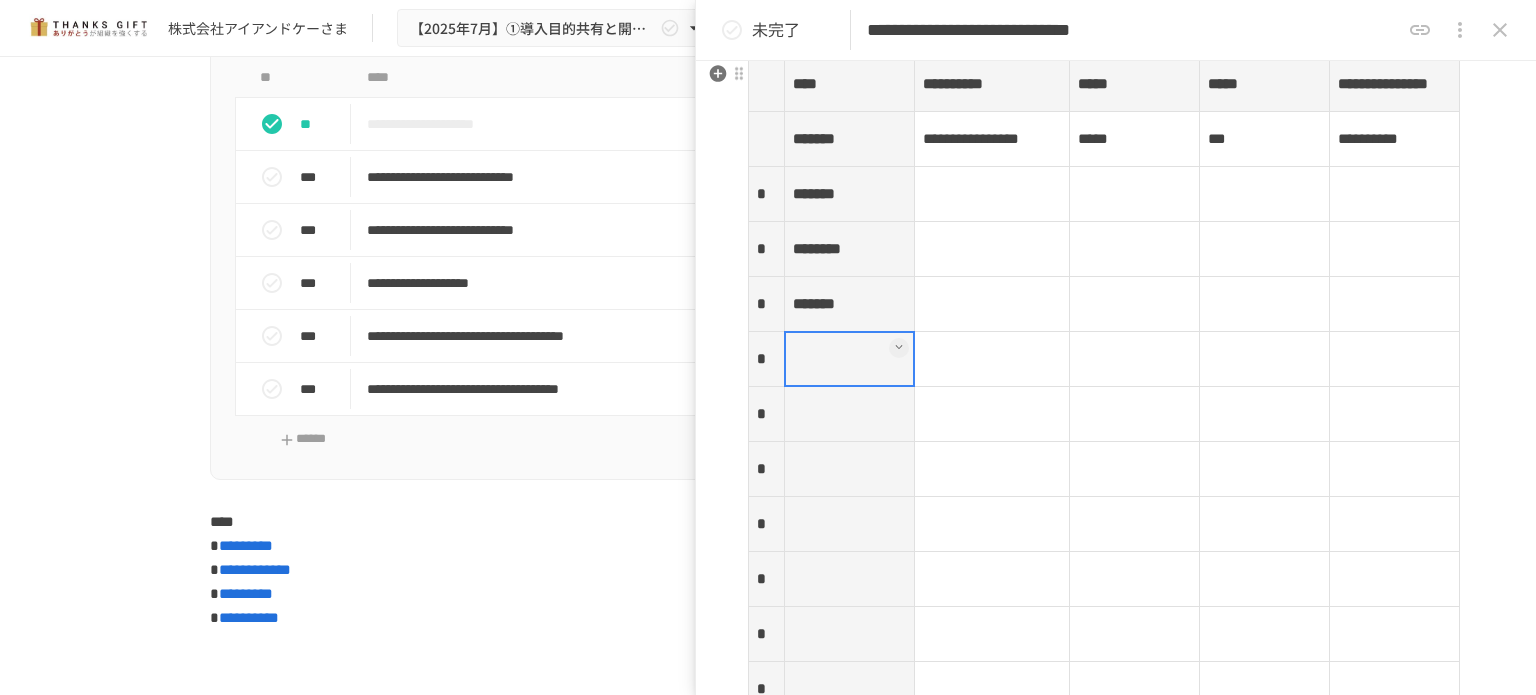 click at bounding box center (849, 359) 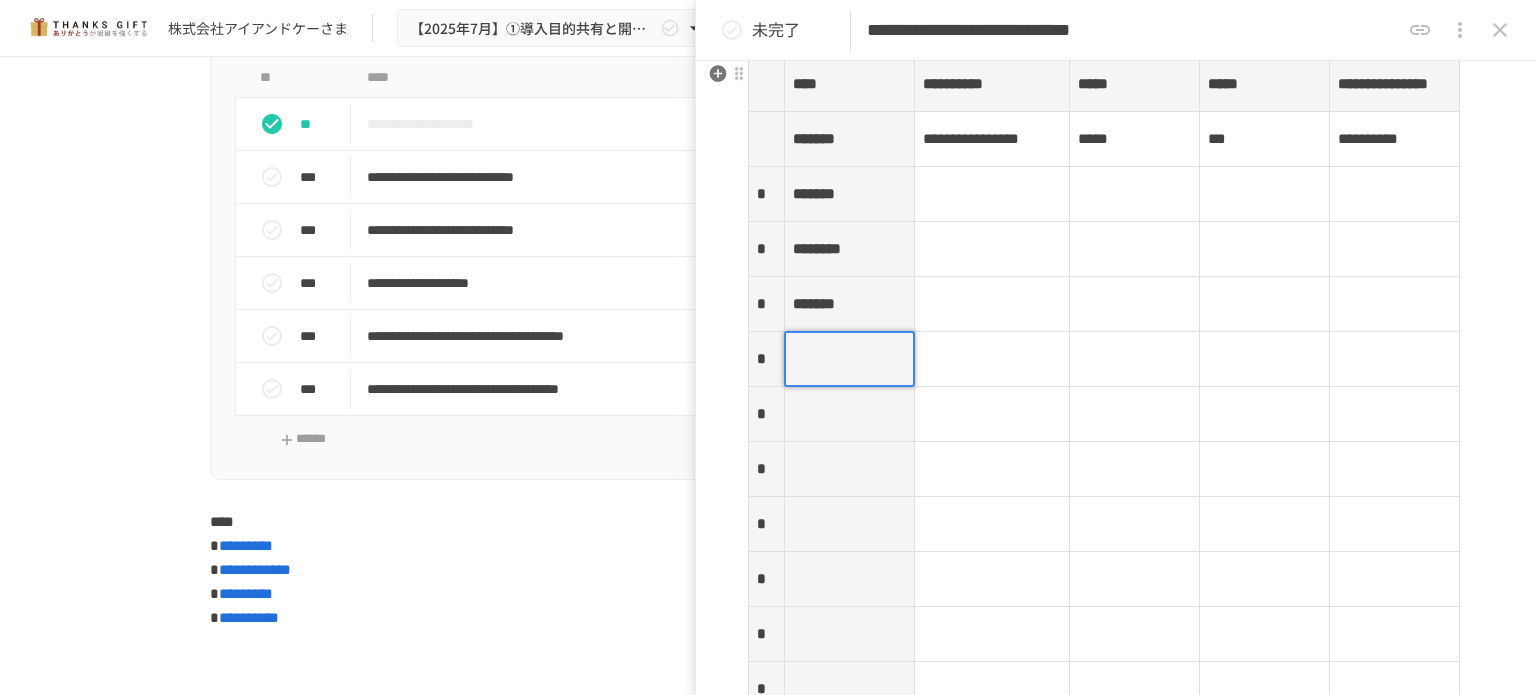 click at bounding box center [849, 359] 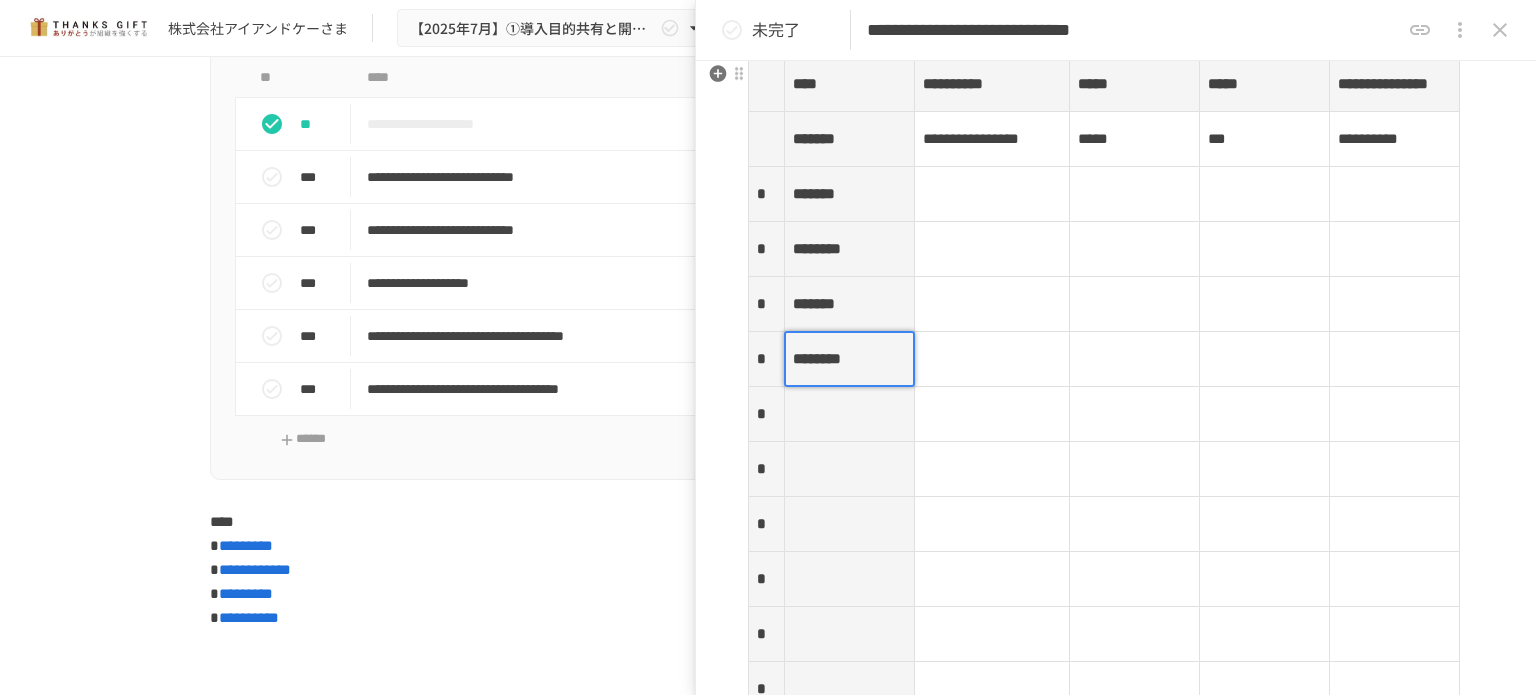 click at bounding box center [992, 359] 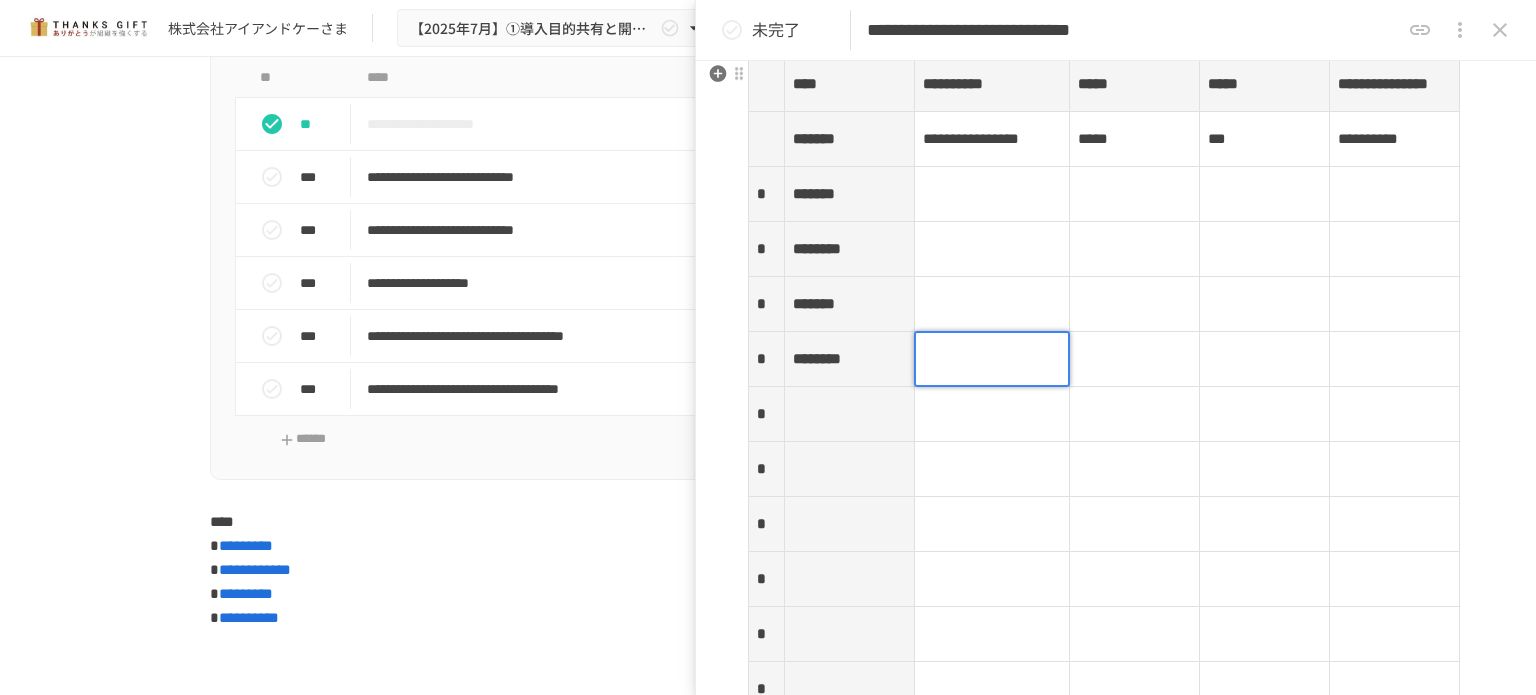 click at bounding box center [992, 359] 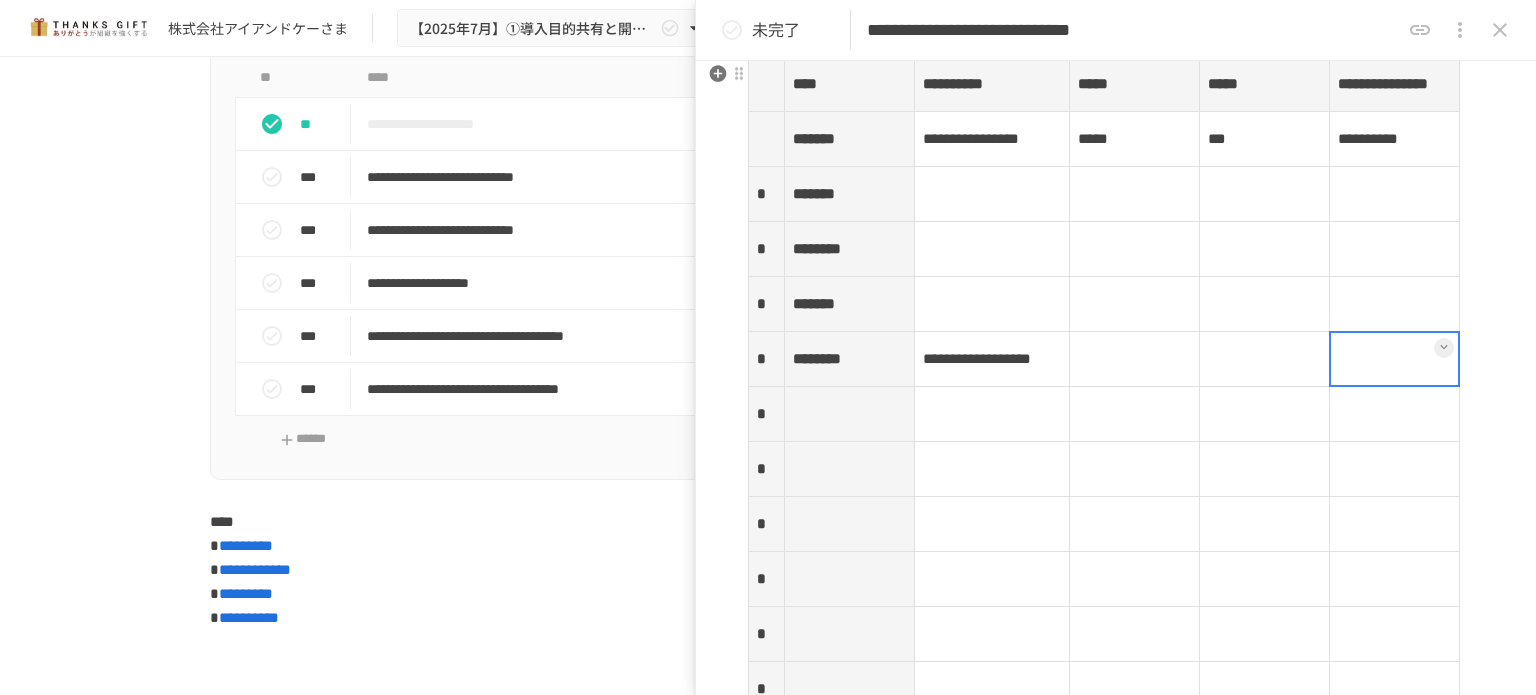 click at bounding box center [1395, 359] 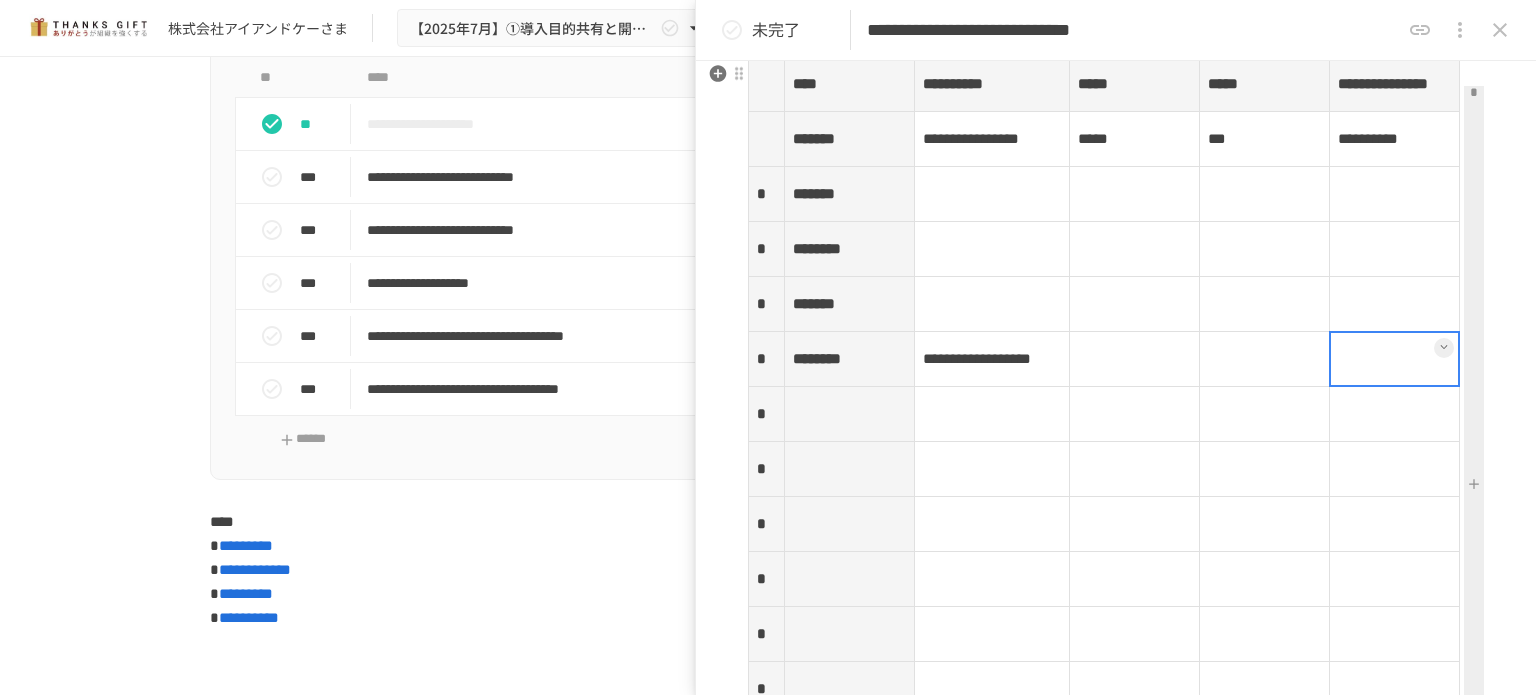 click at bounding box center (1394, 359) 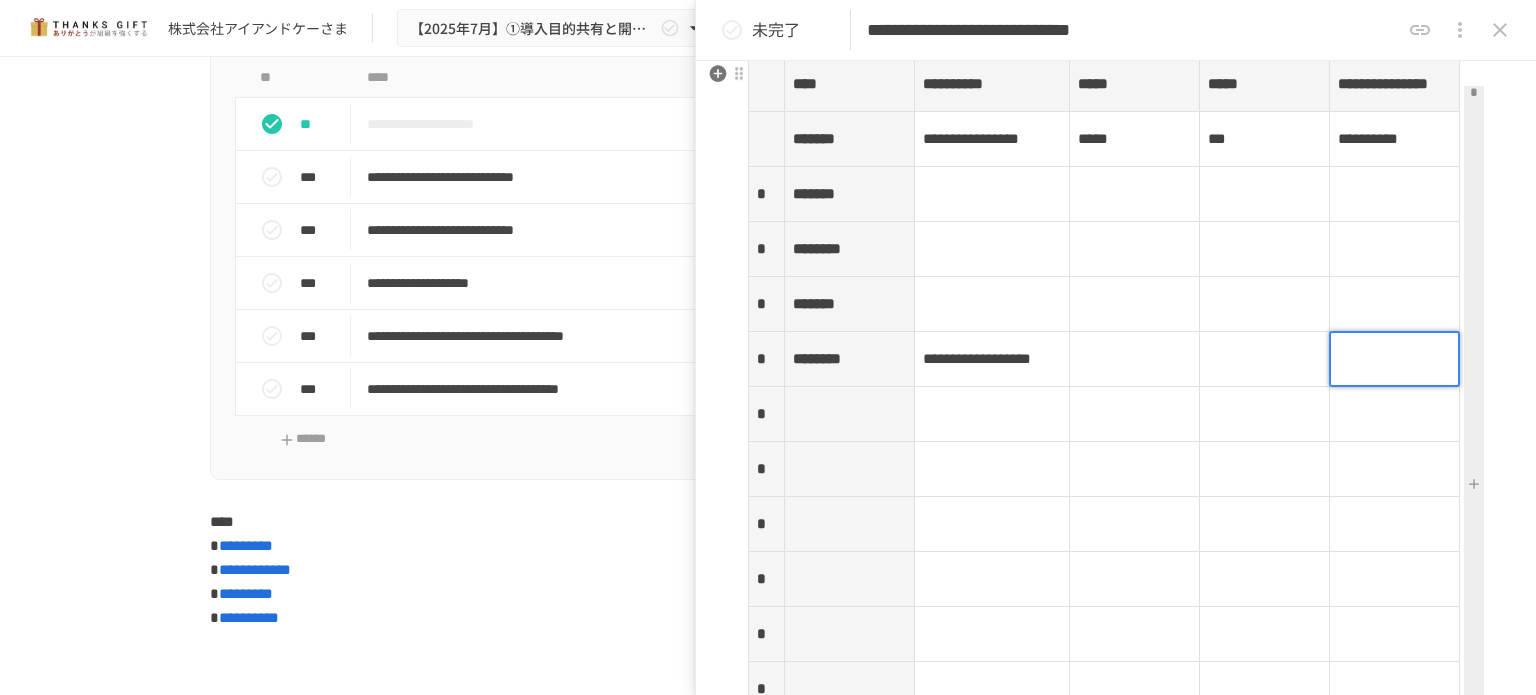 click at bounding box center (1394, 359) 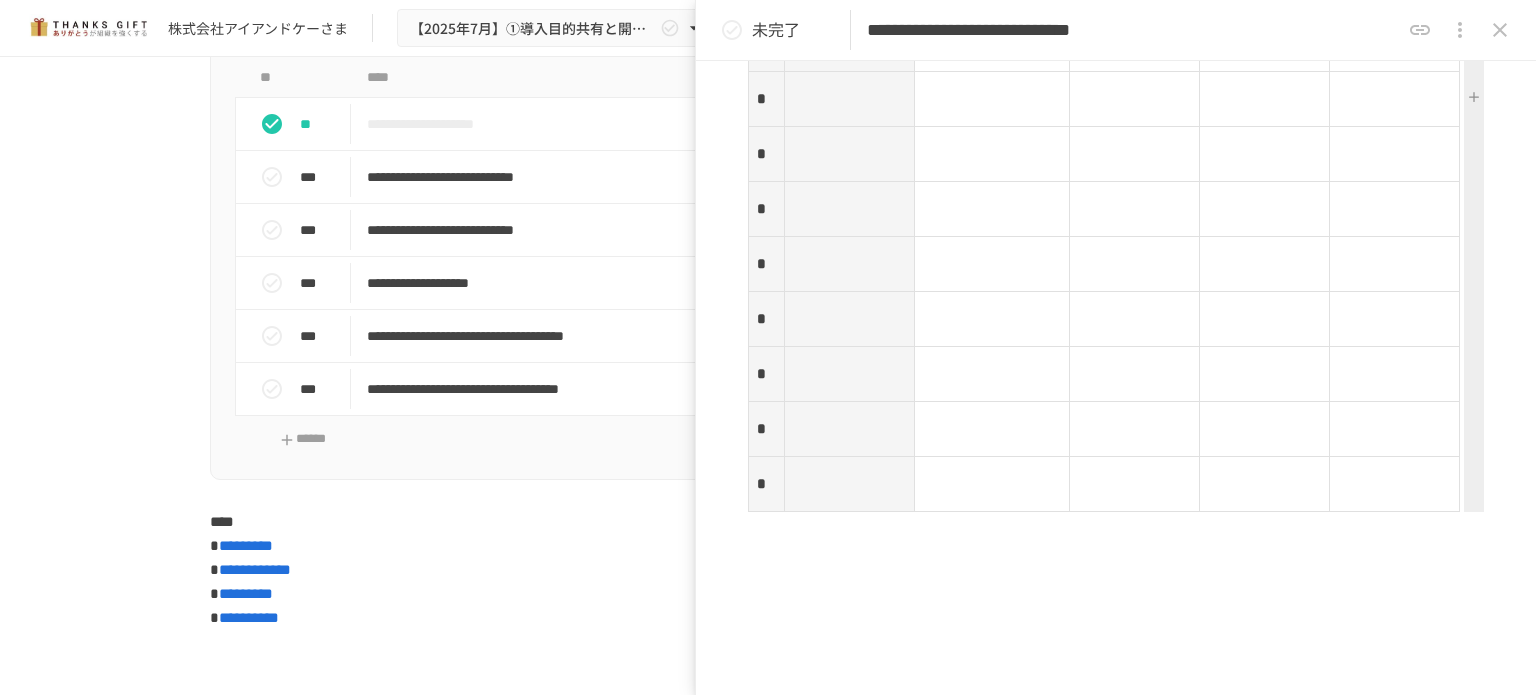 scroll, scrollTop: 3064, scrollLeft: 0, axis: vertical 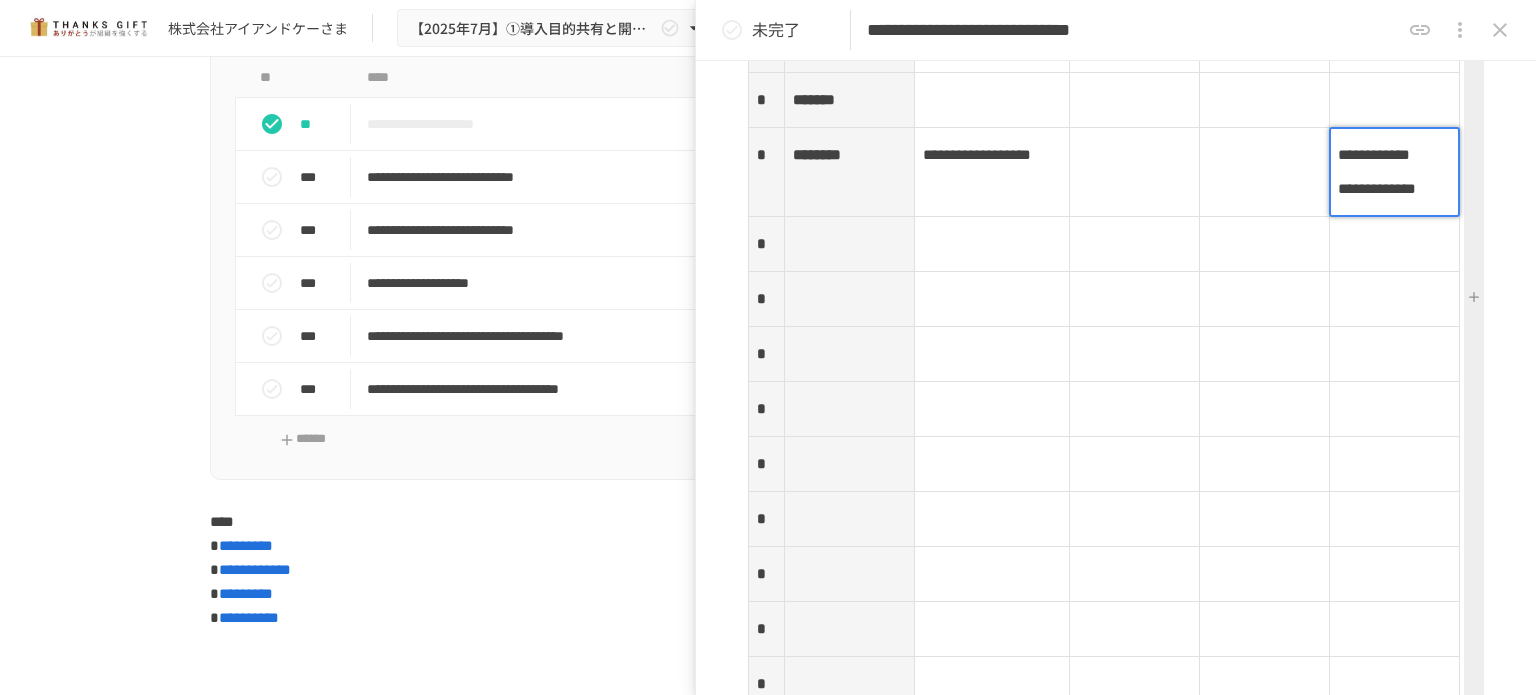 click on "**********" at bounding box center [1377, 188] 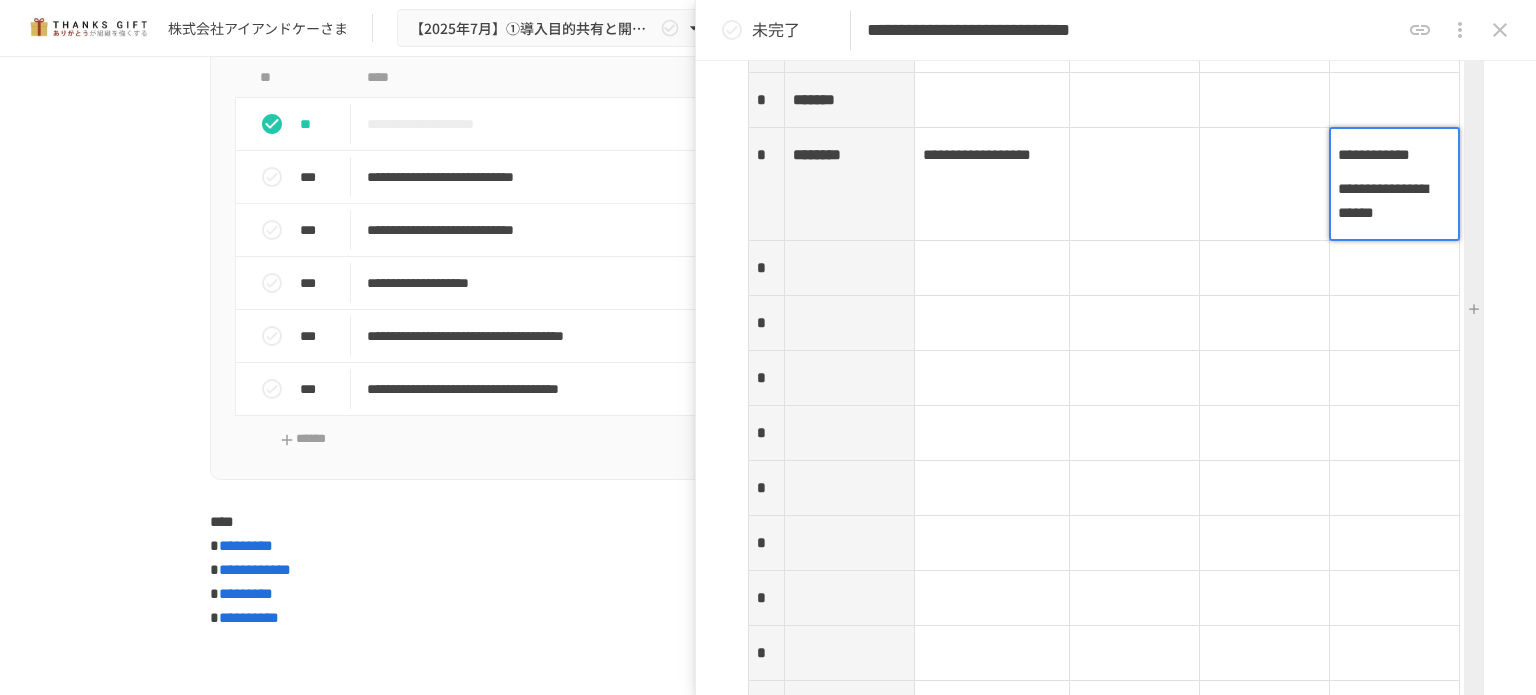 scroll, scrollTop: 2964, scrollLeft: 0, axis: vertical 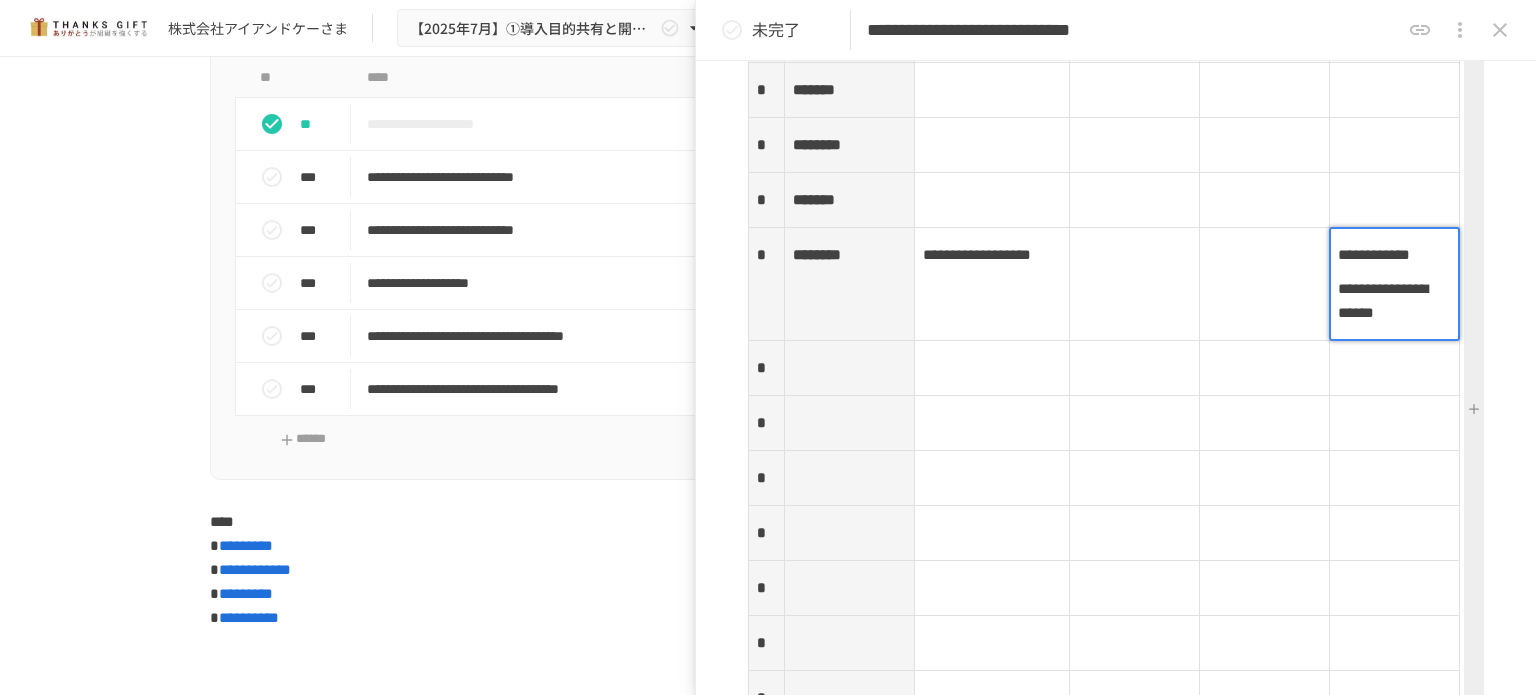 click at bounding box center [1135, 284] 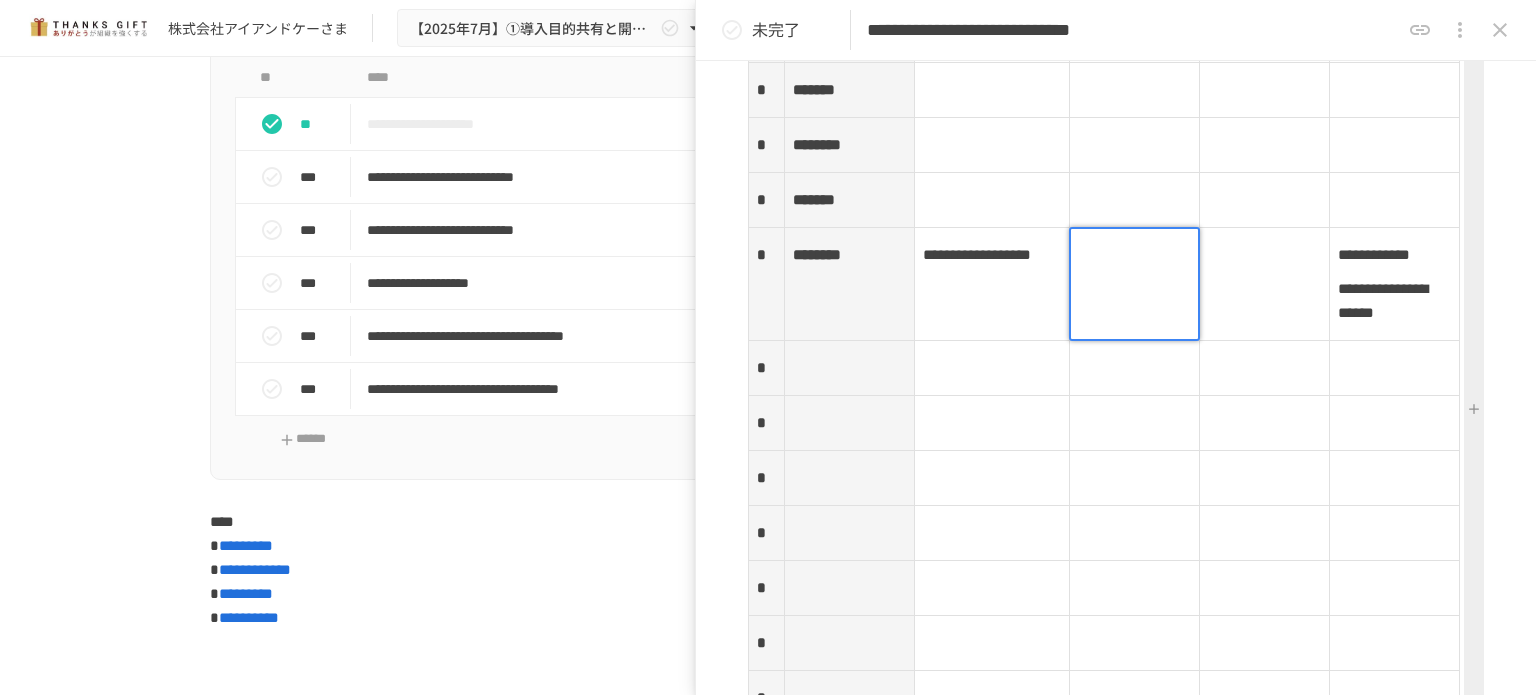click at bounding box center (1134, 284) 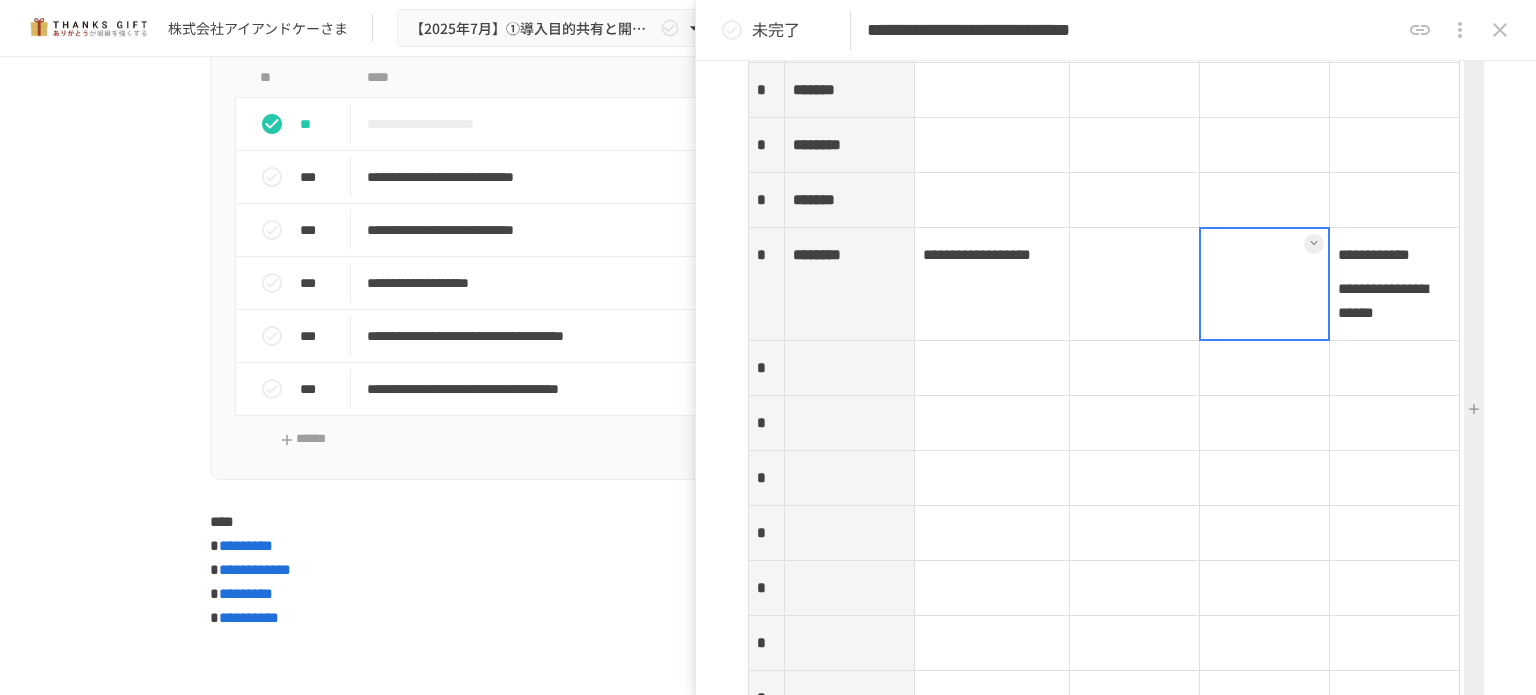 click at bounding box center [1265, 284] 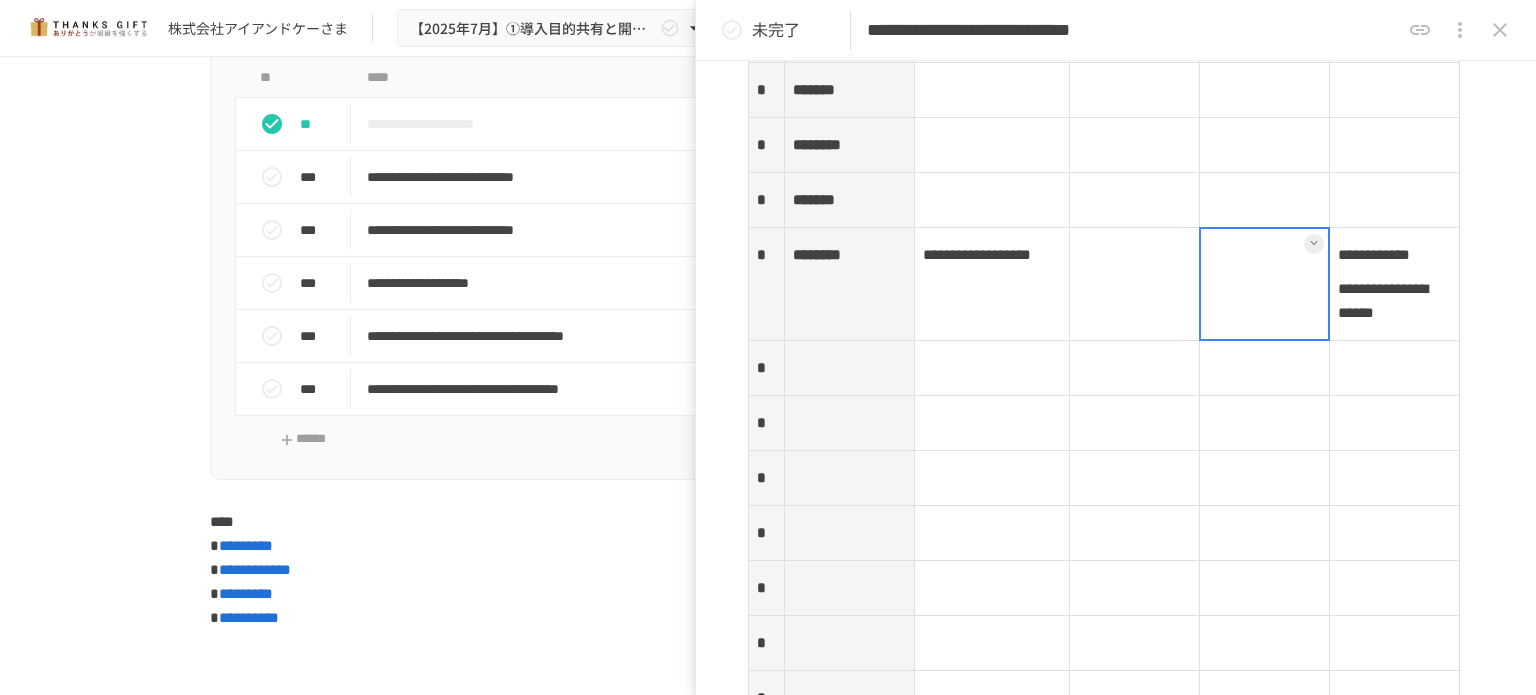 click at bounding box center (1135, 284) 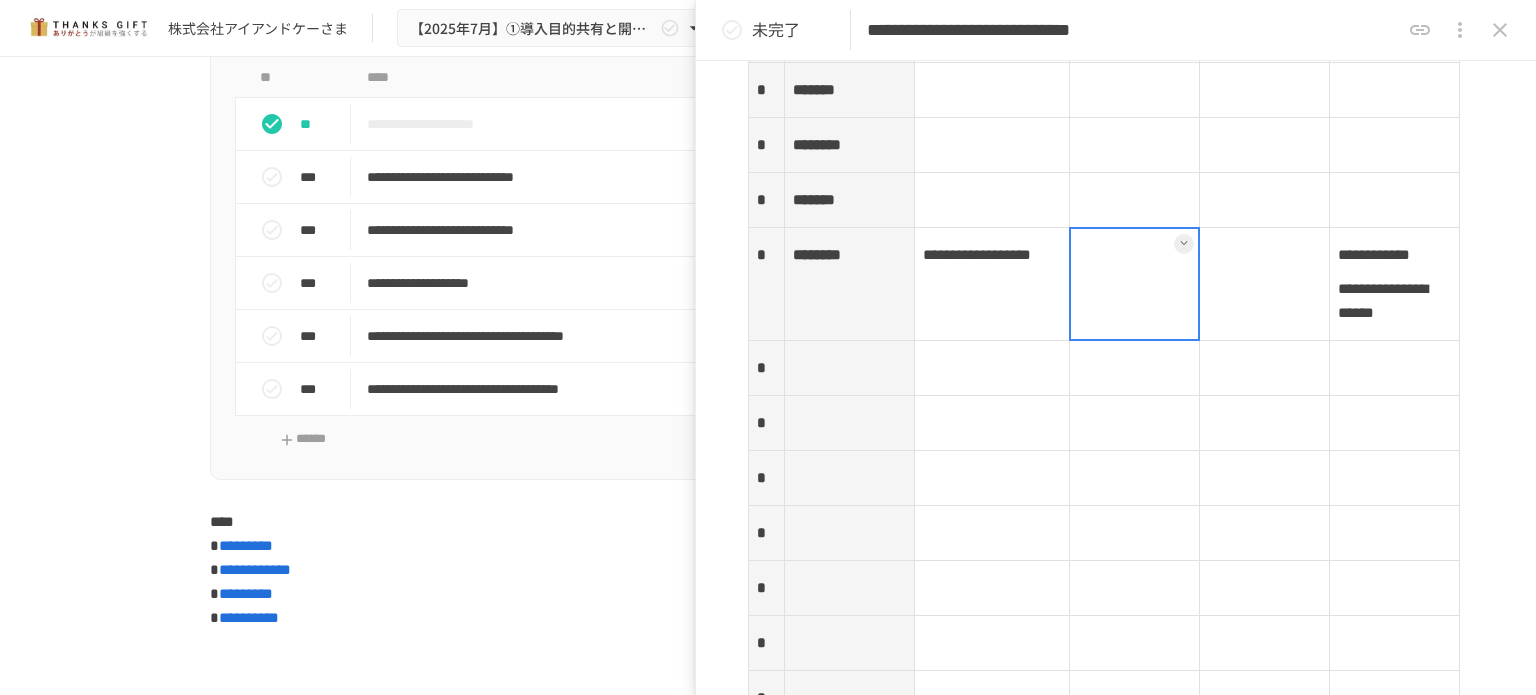 click at bounding box center [1134, 284] 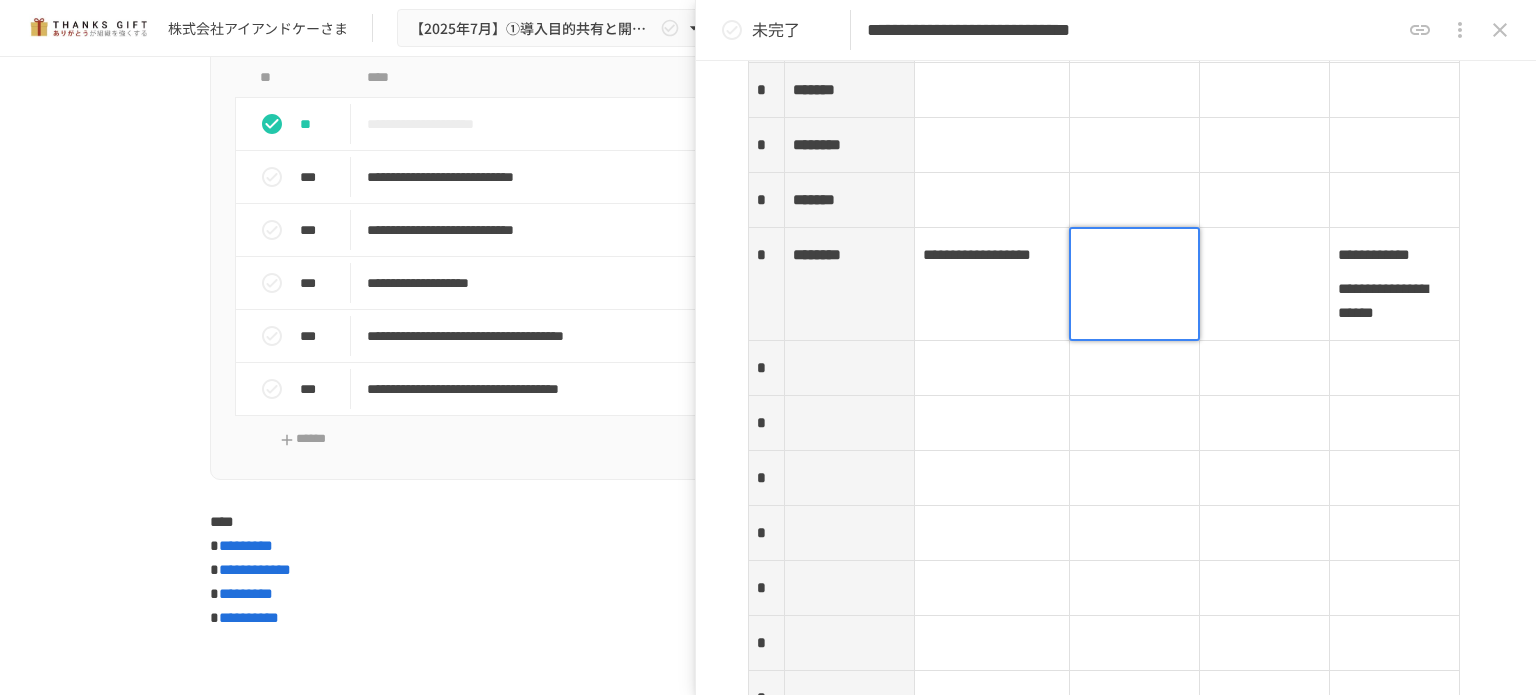 click at bounding box center [1265, 284] 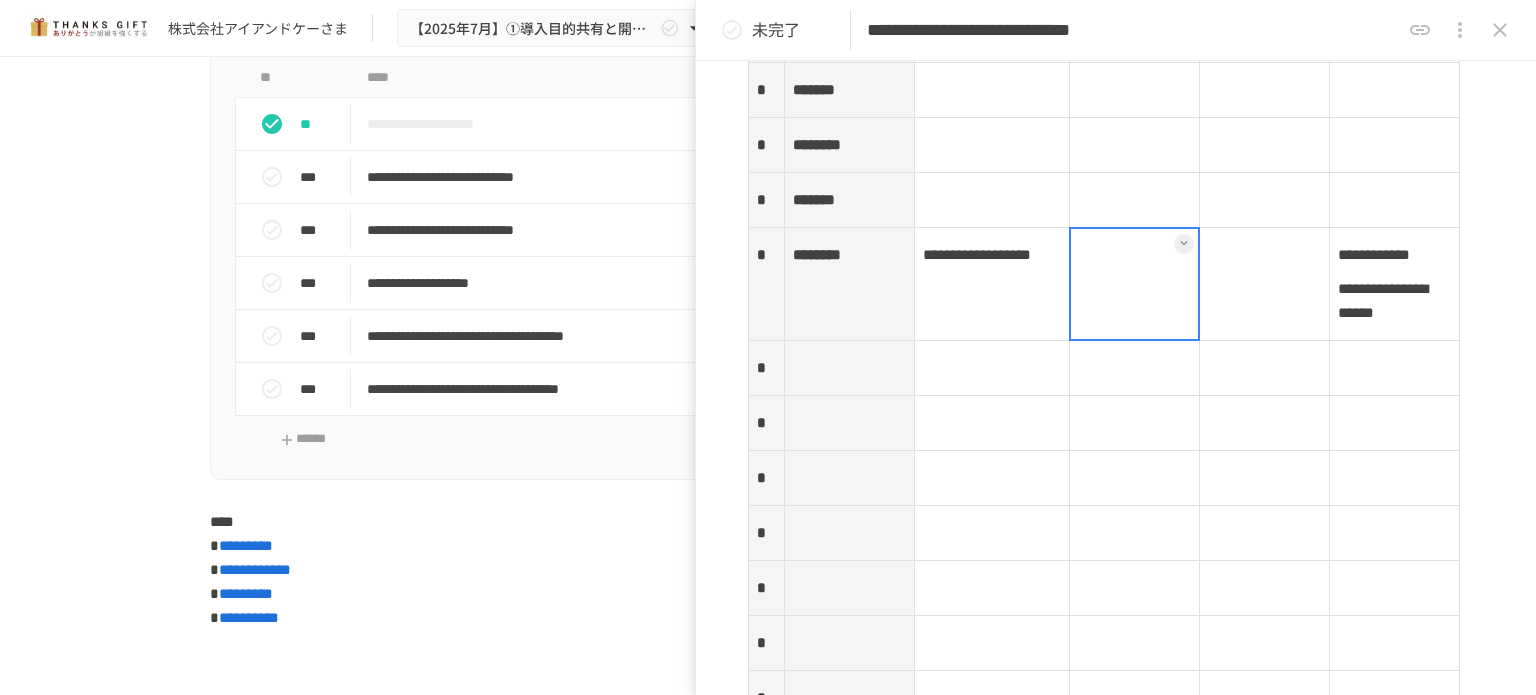 click at bounding box center [1135, 284] 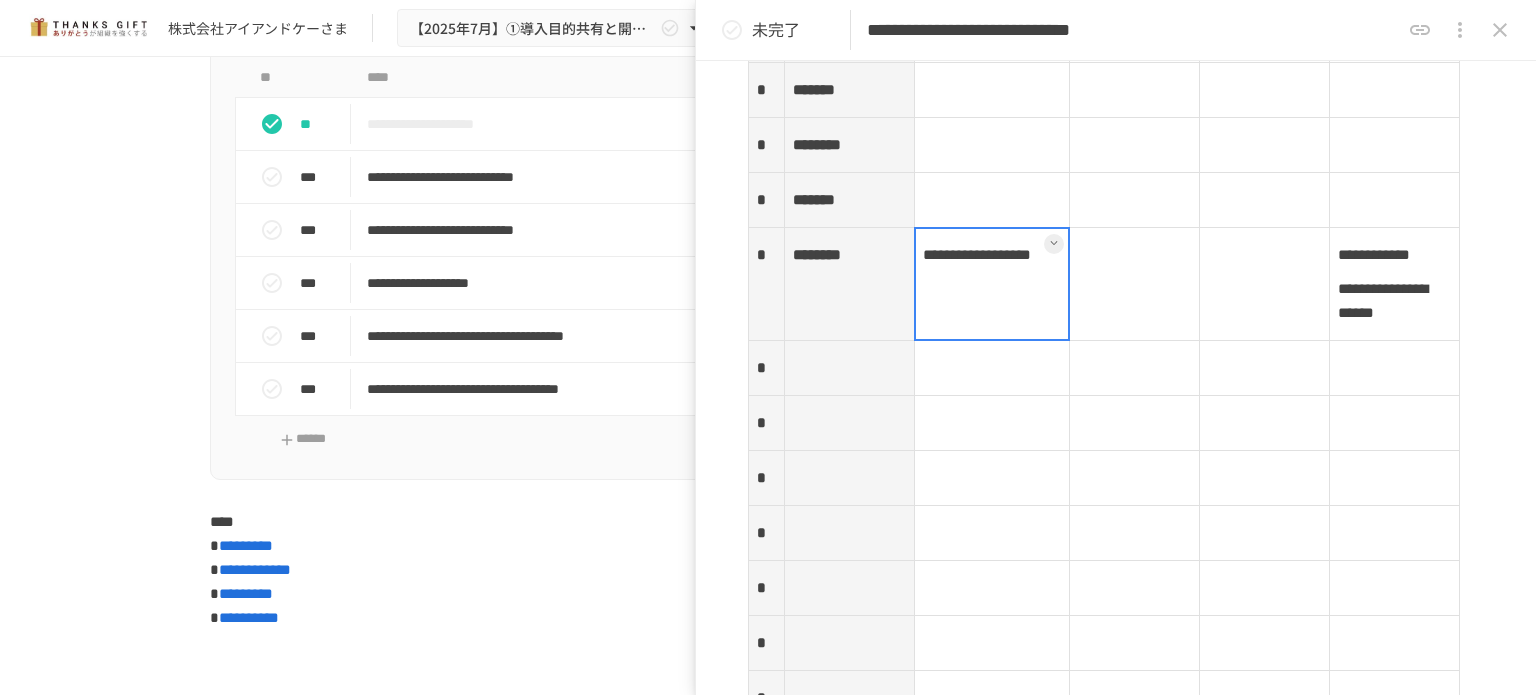 click on "**********" at bounding box center (992, 284) 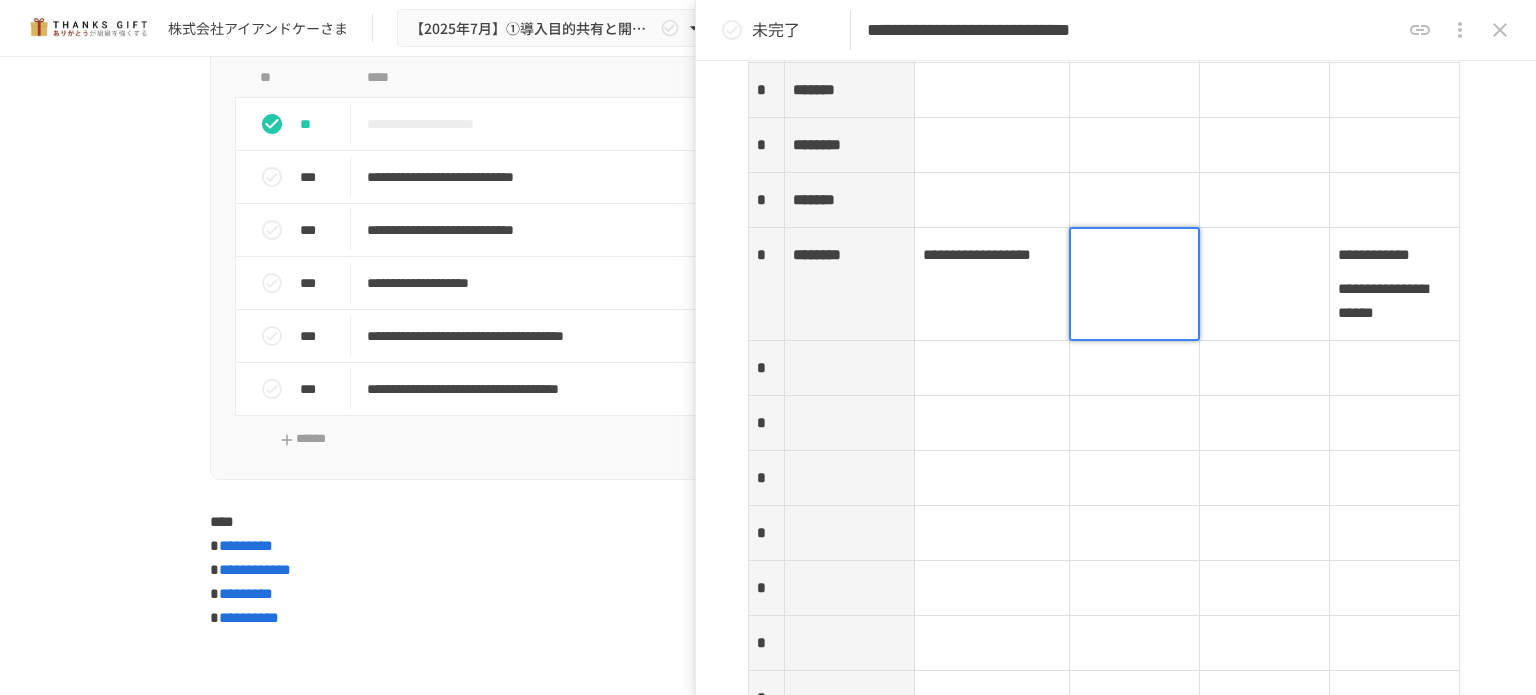 click at bounding box center (1134, 284) 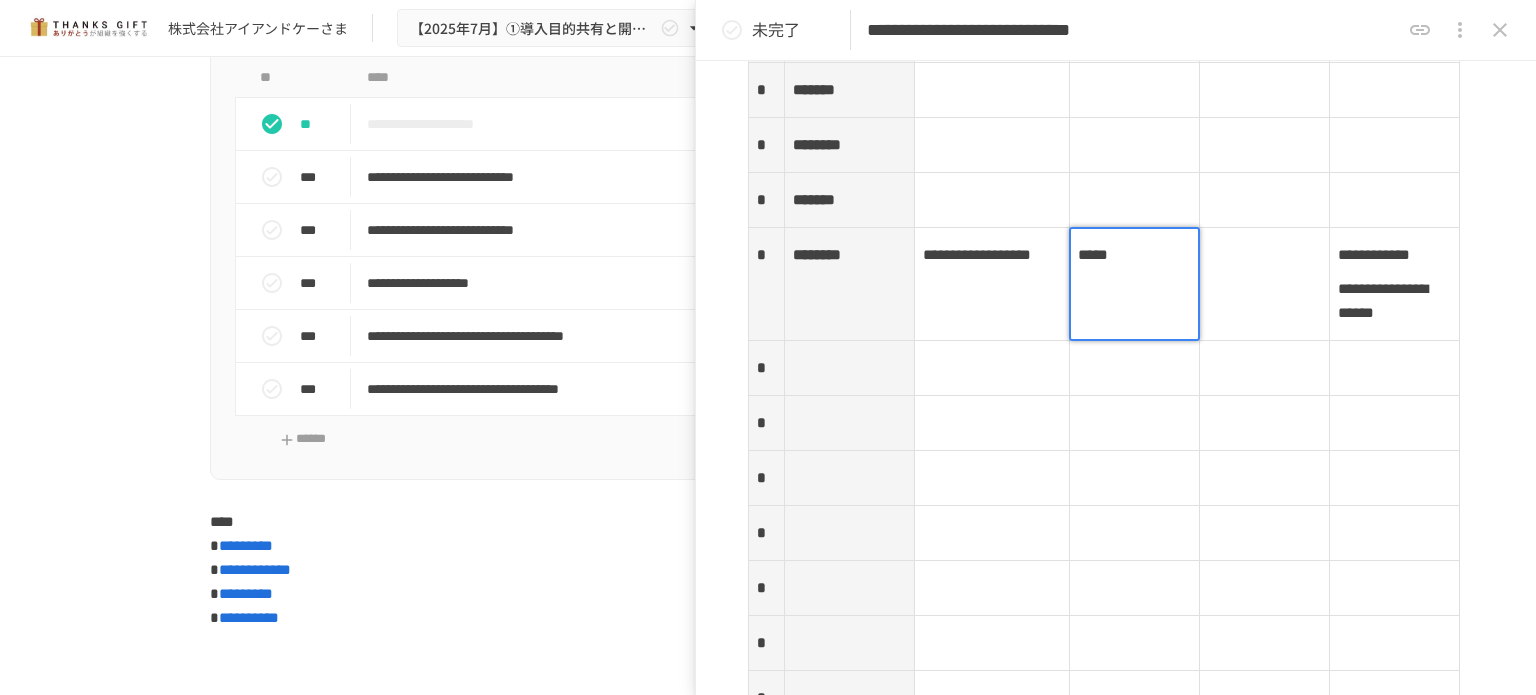 click at bounding box center (1265, 284) 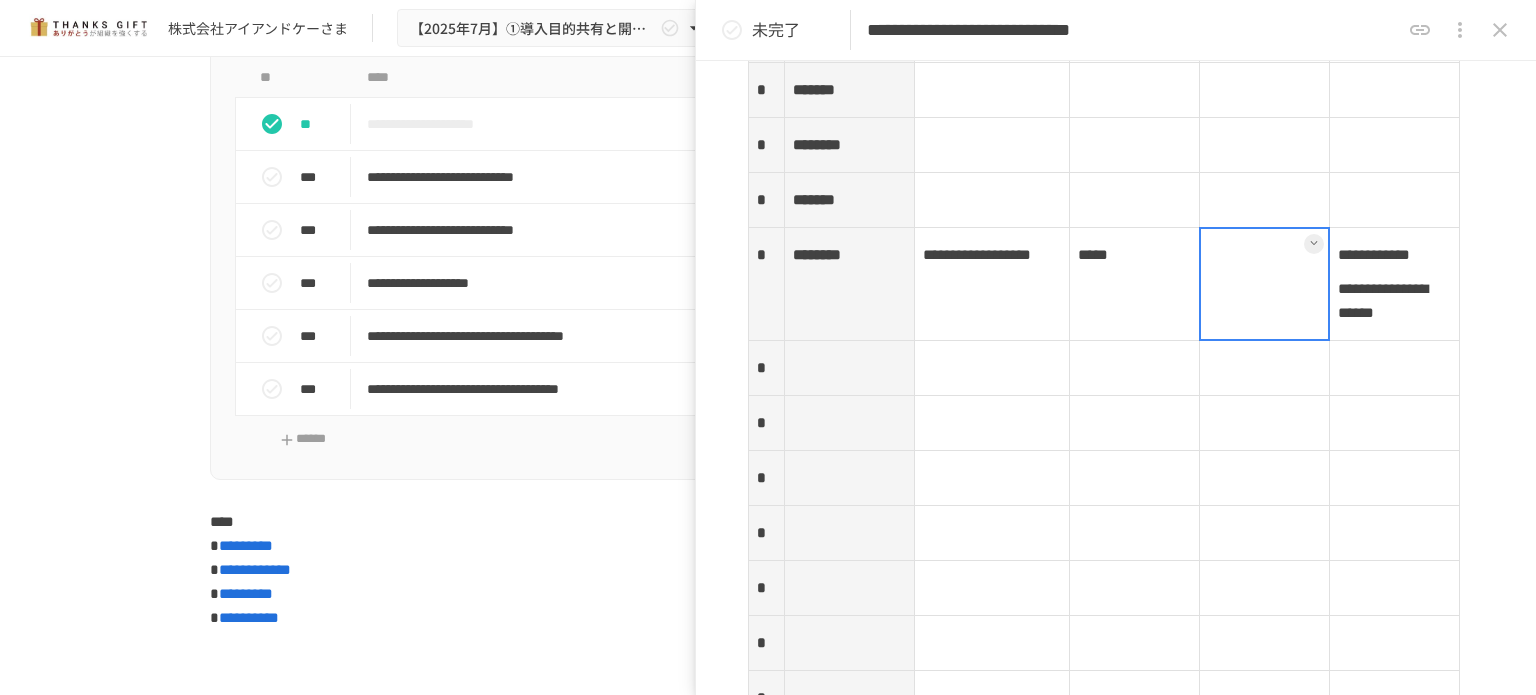 click at bounding box center (1264, 284) 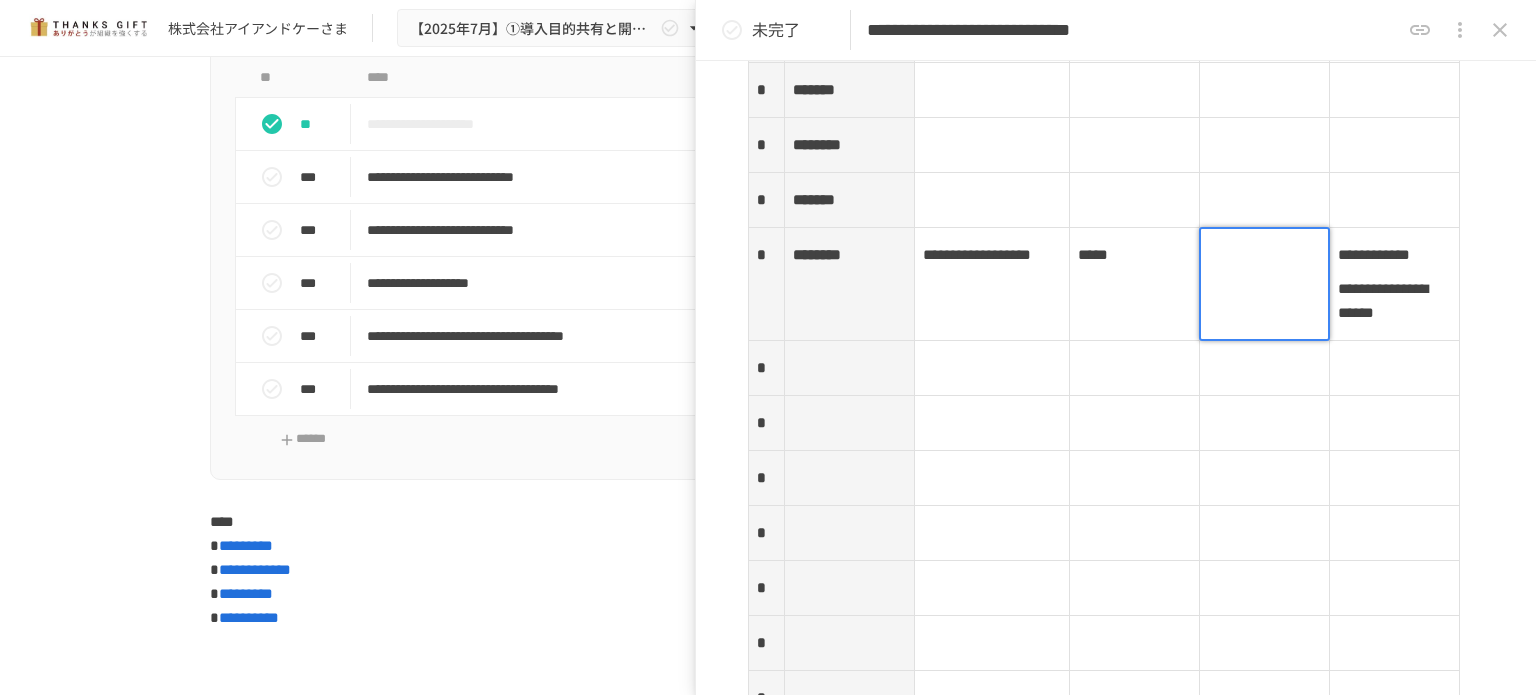 click at bounding box center [1264, 284] 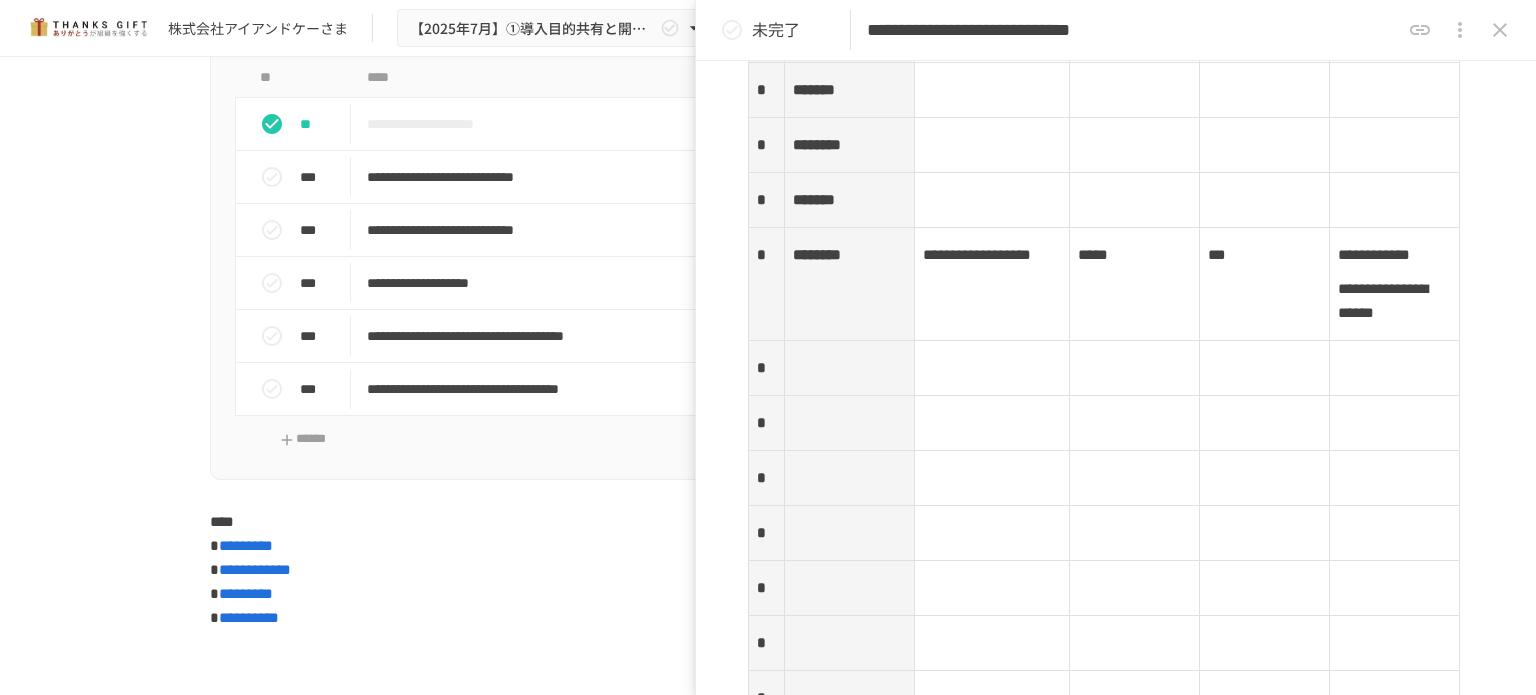 click on "**********" at bounding box center (1116, -924) 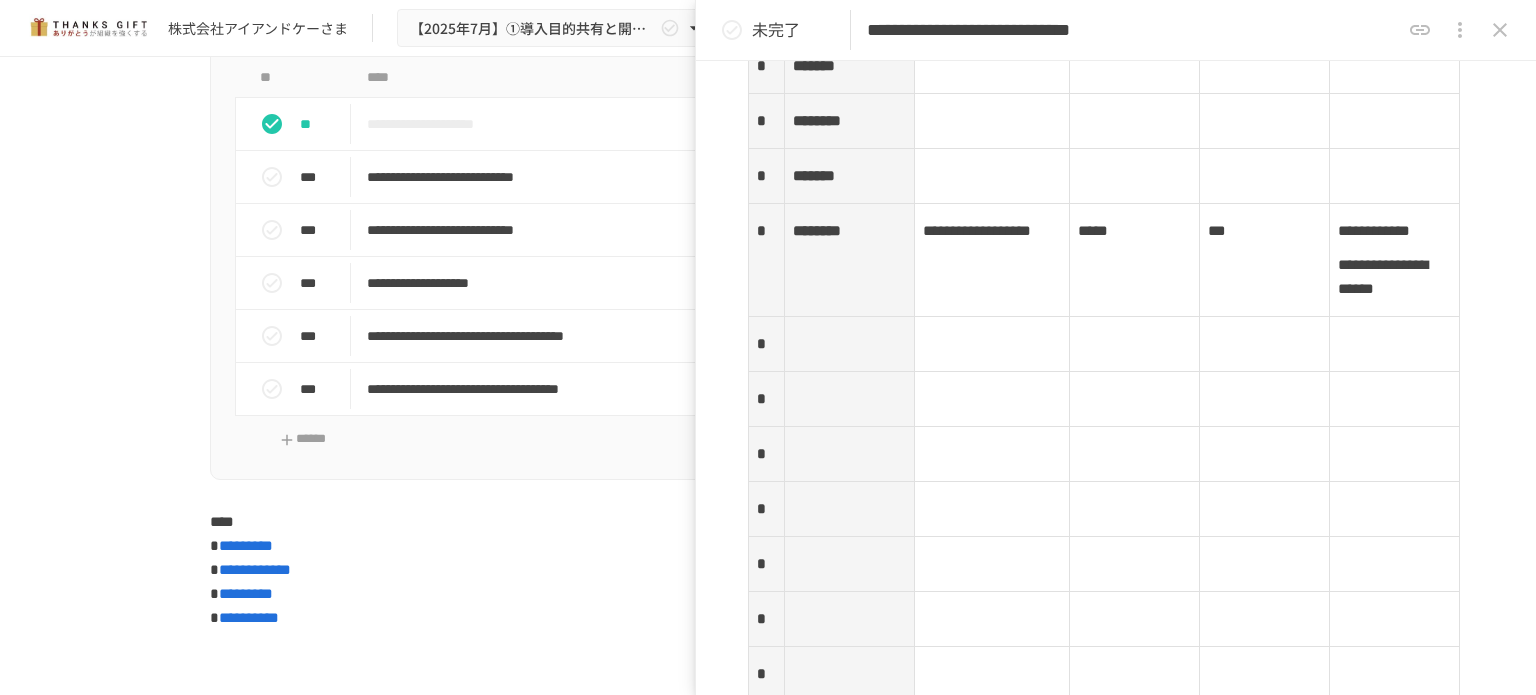 scroll, scrollTop: 2888, scrollLeft: 0, axis: vertical 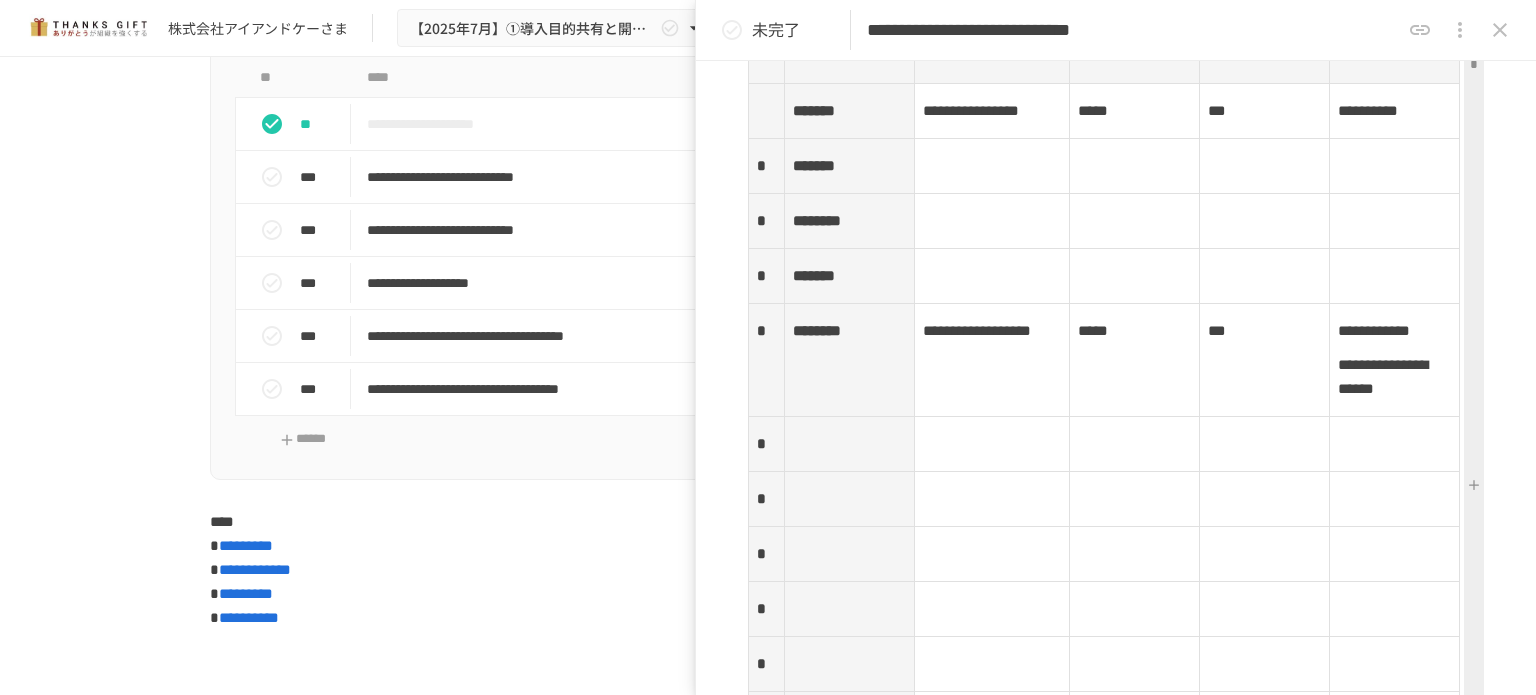 click at bounding box center [1395, 166] 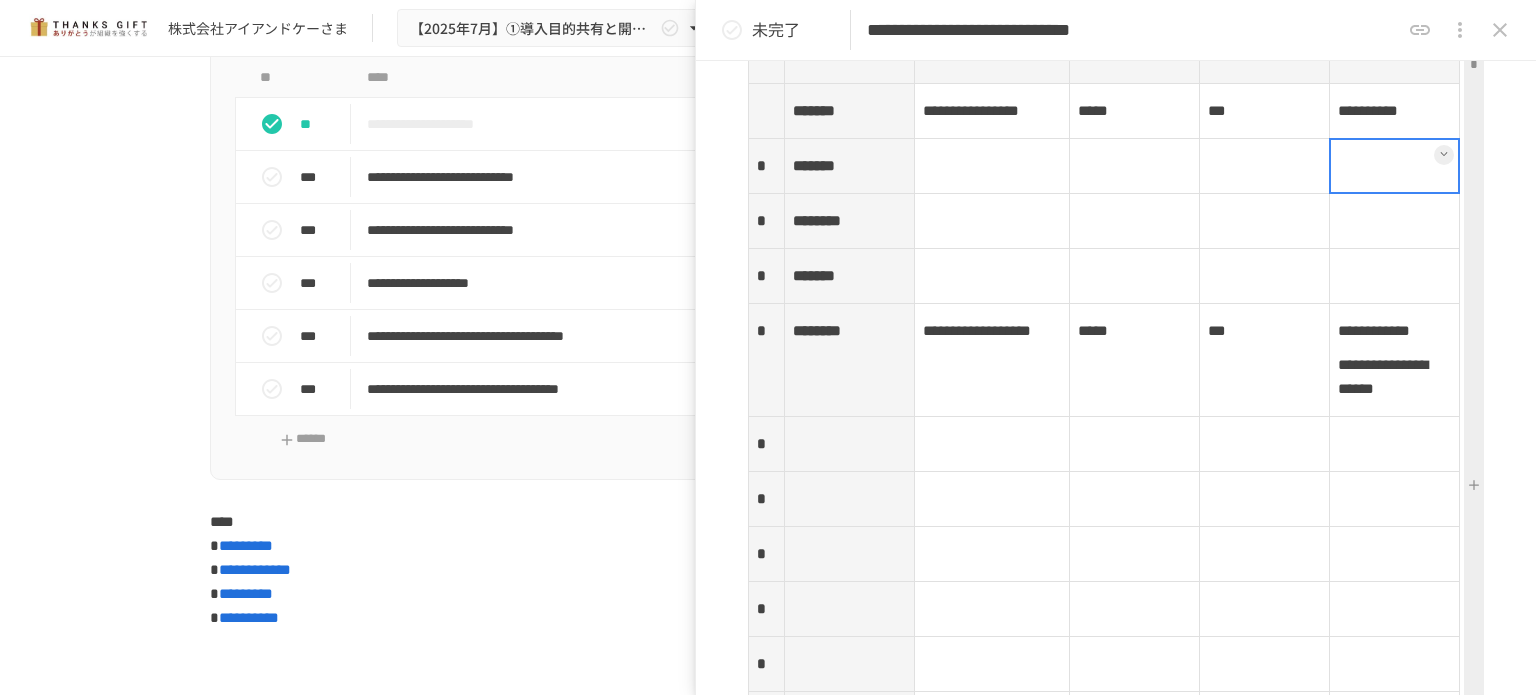 click at bounding box center [1394, 166] 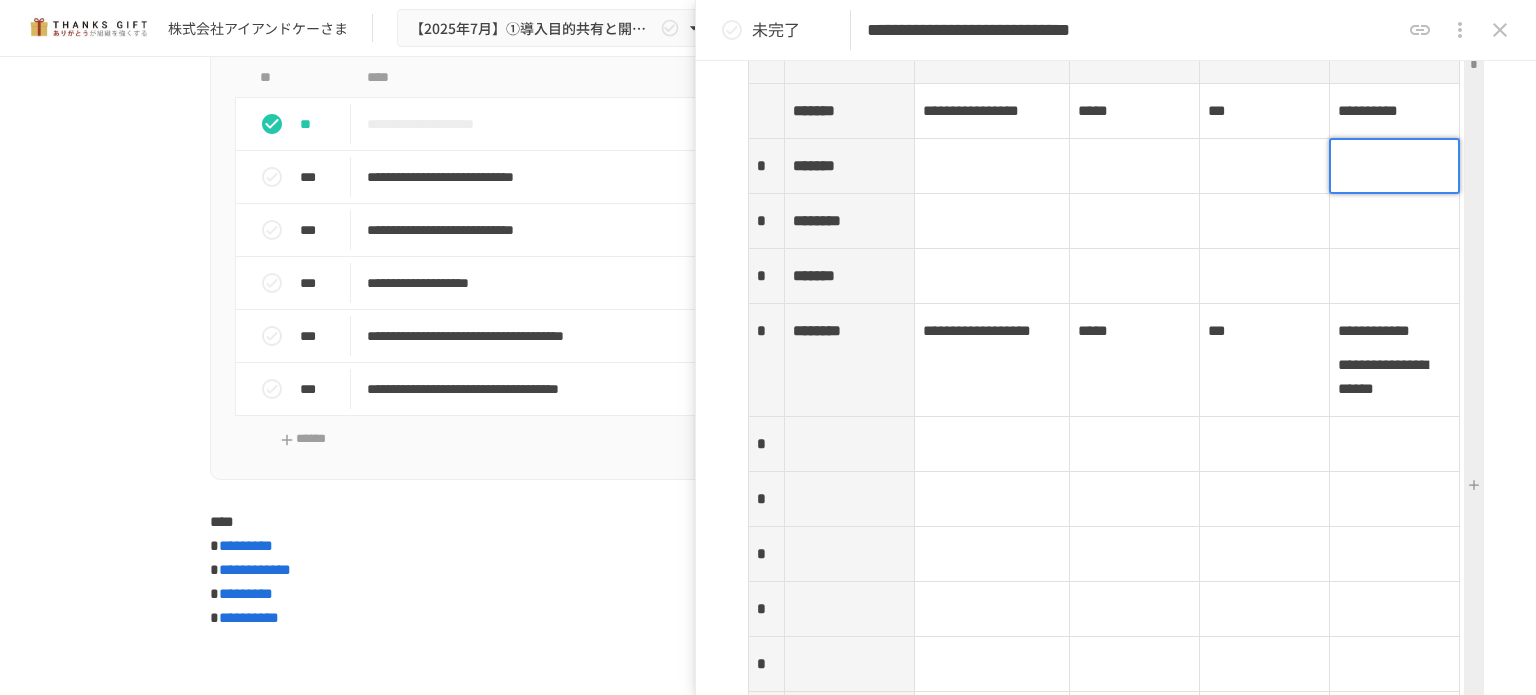 click at bounding box center (1394, 166) 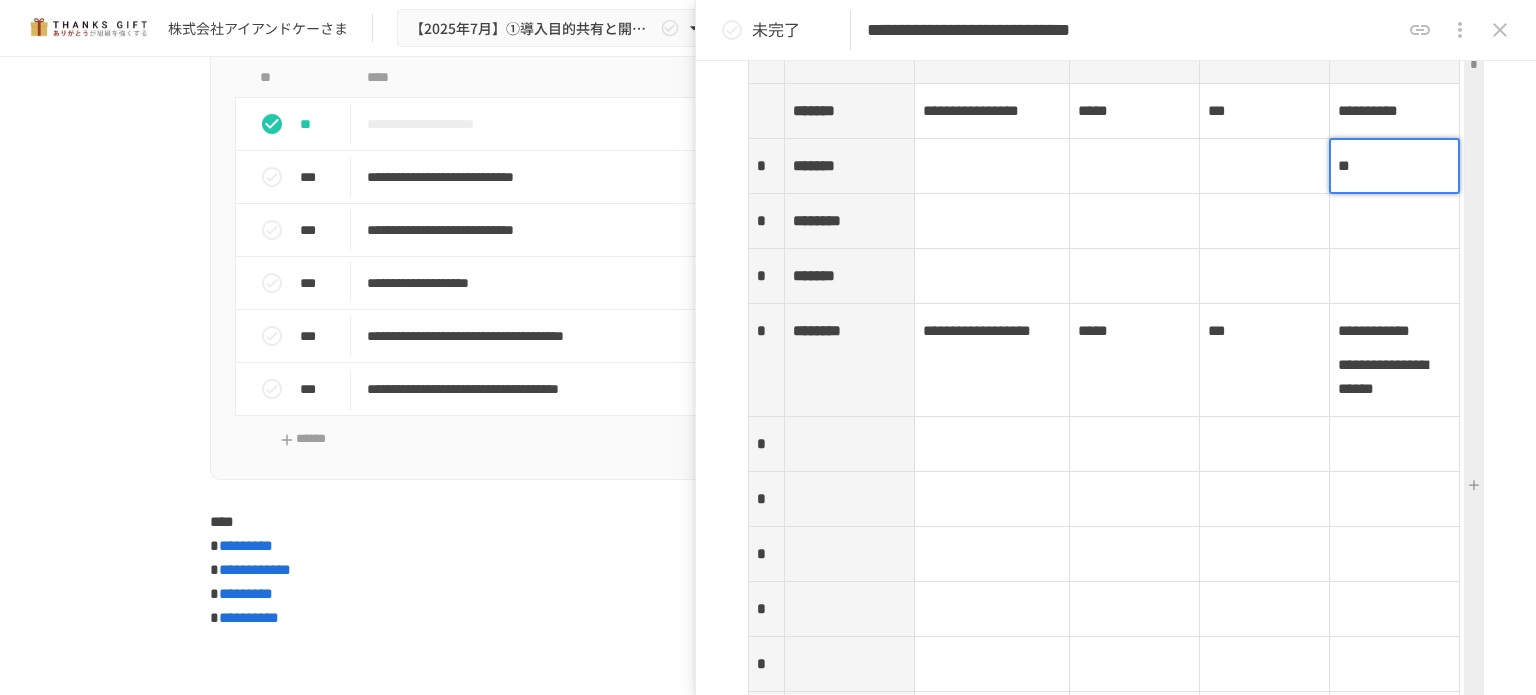 click at bounding box center (1395, 221) 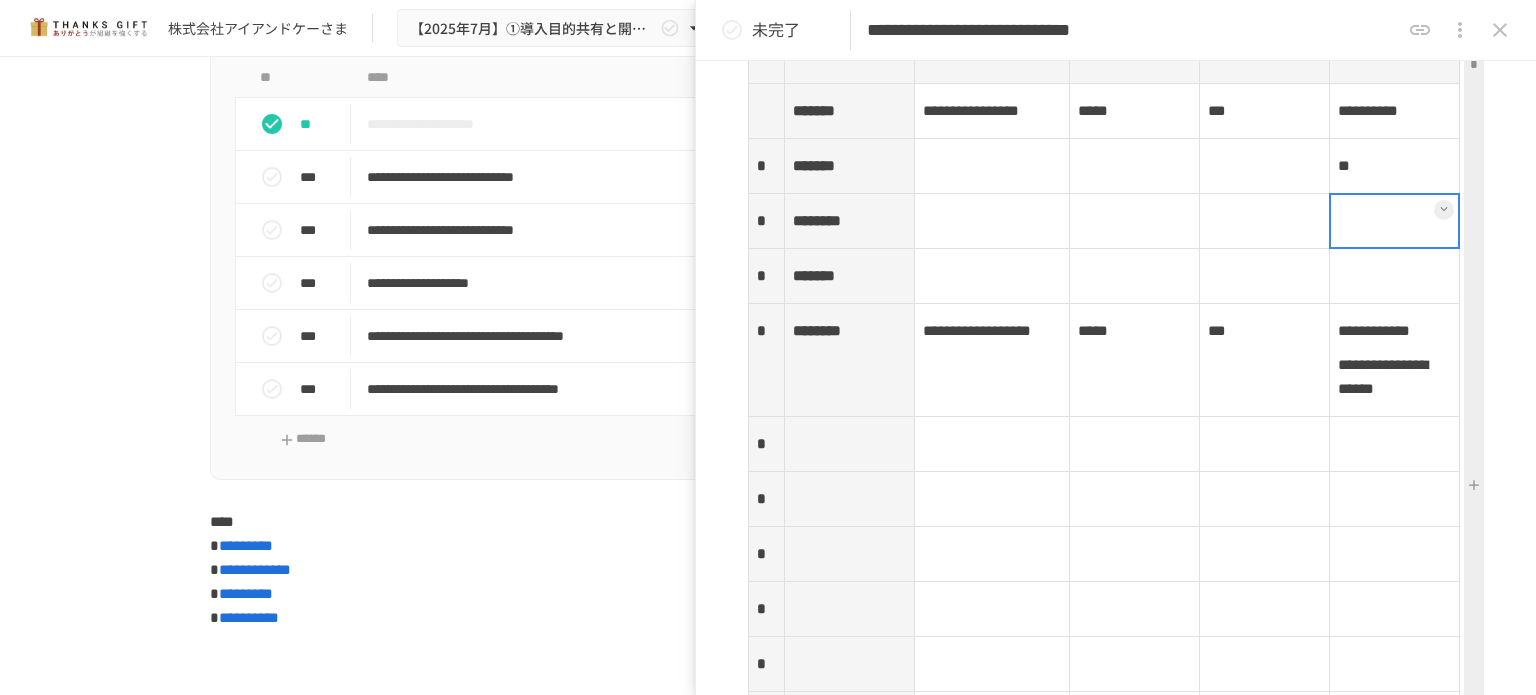 click at bounding box center (1394, 221) 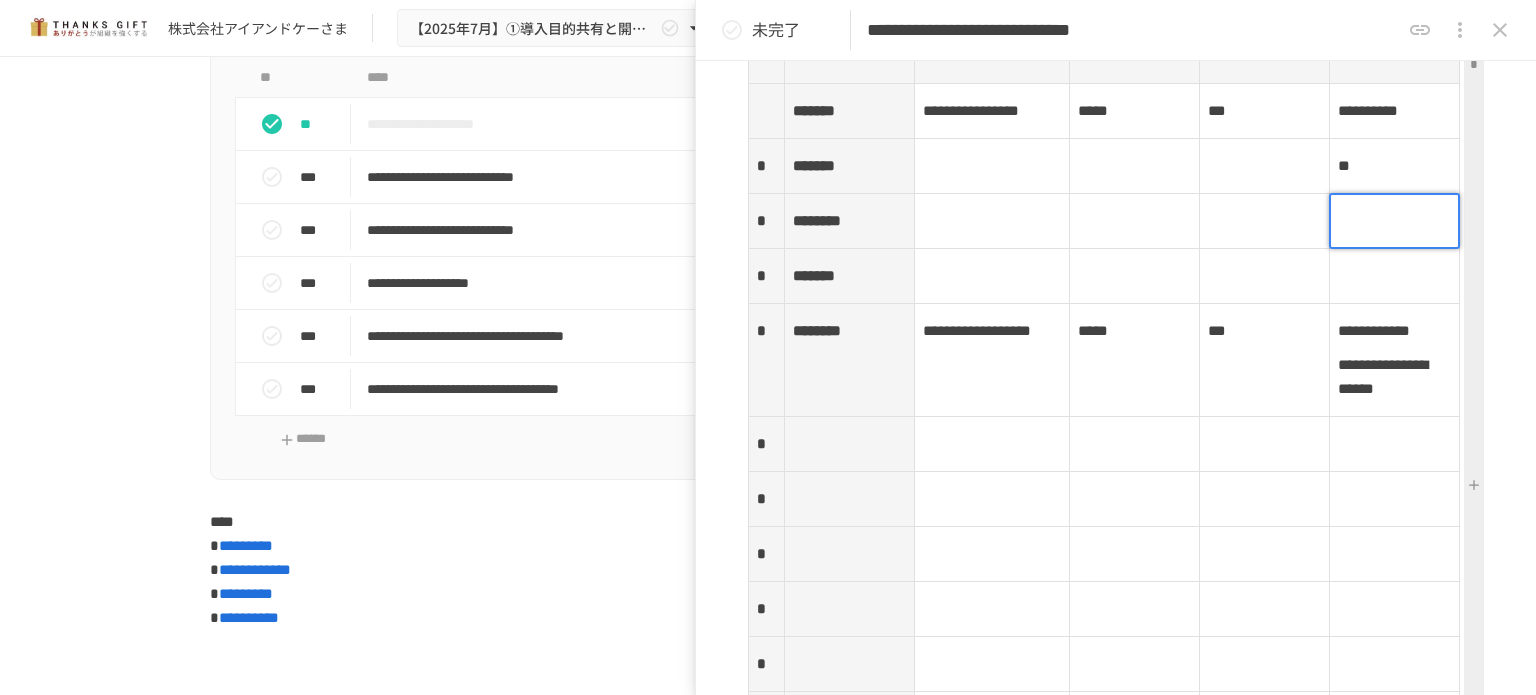 click at bounding box center [1394, 221] 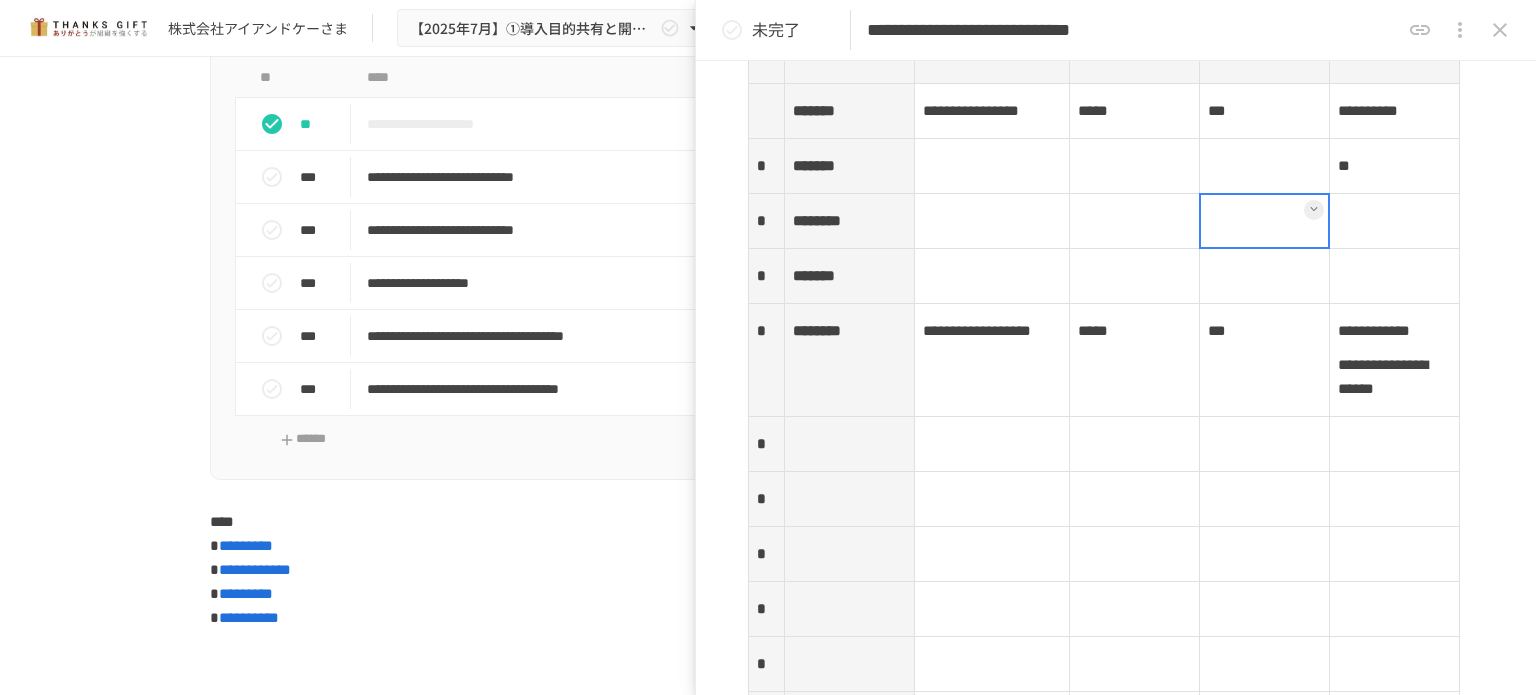 click at bounding box center [1395, 221] 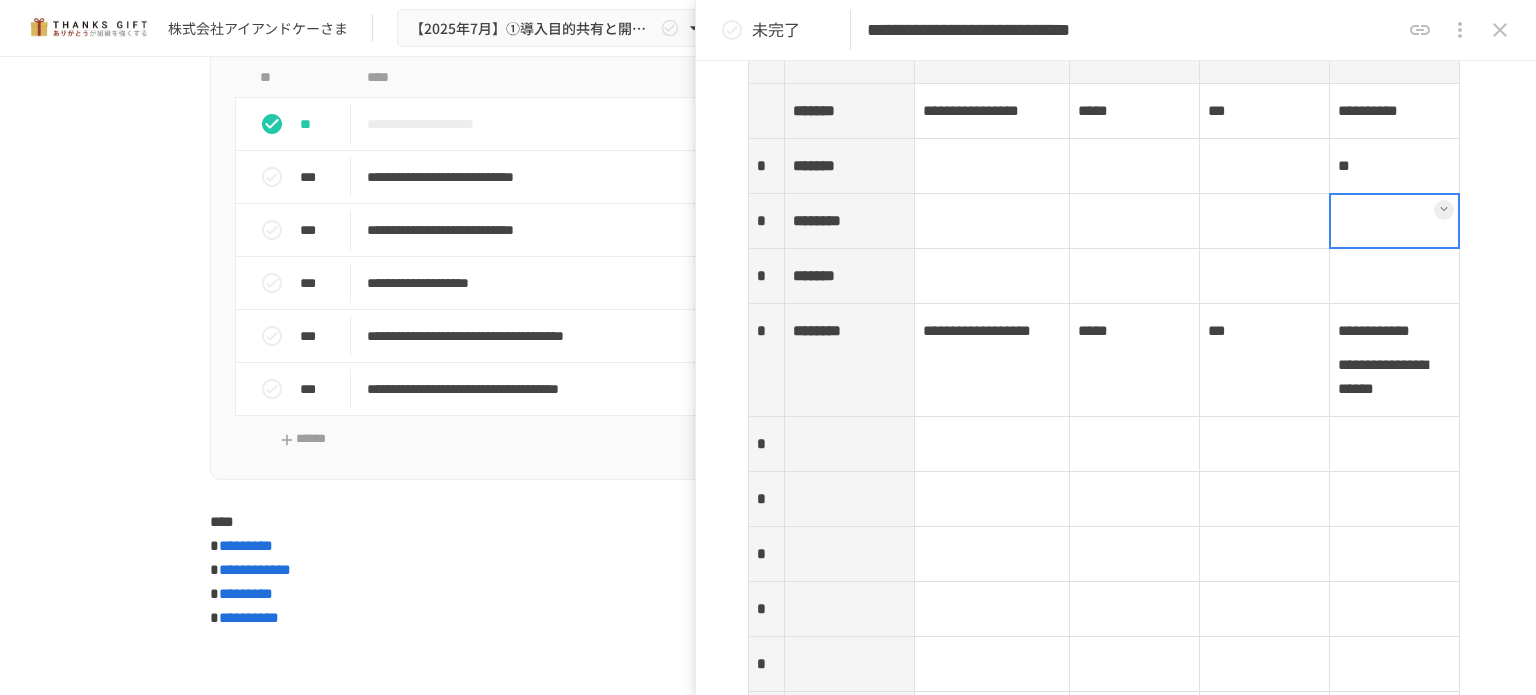 click at bounding box center [1394, 221] 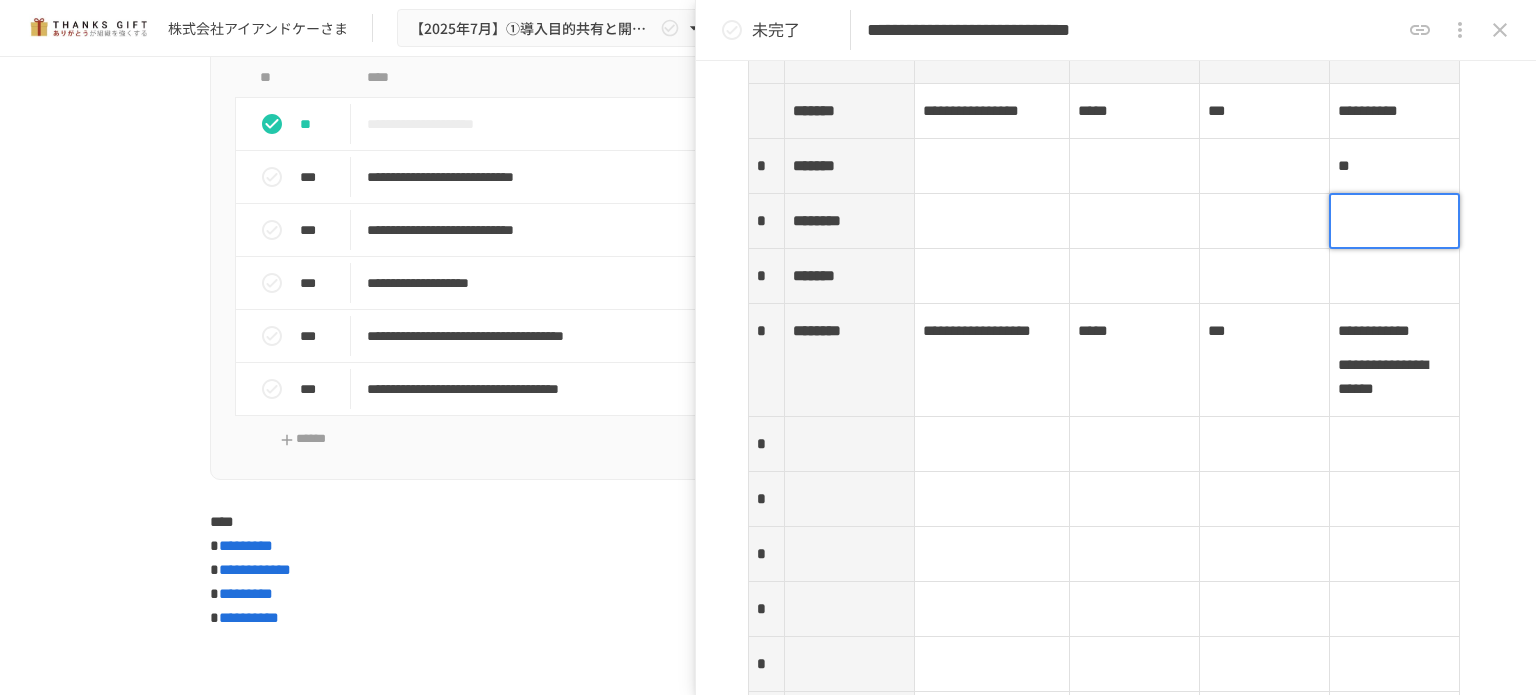 click at bounding box center [1394, 221] 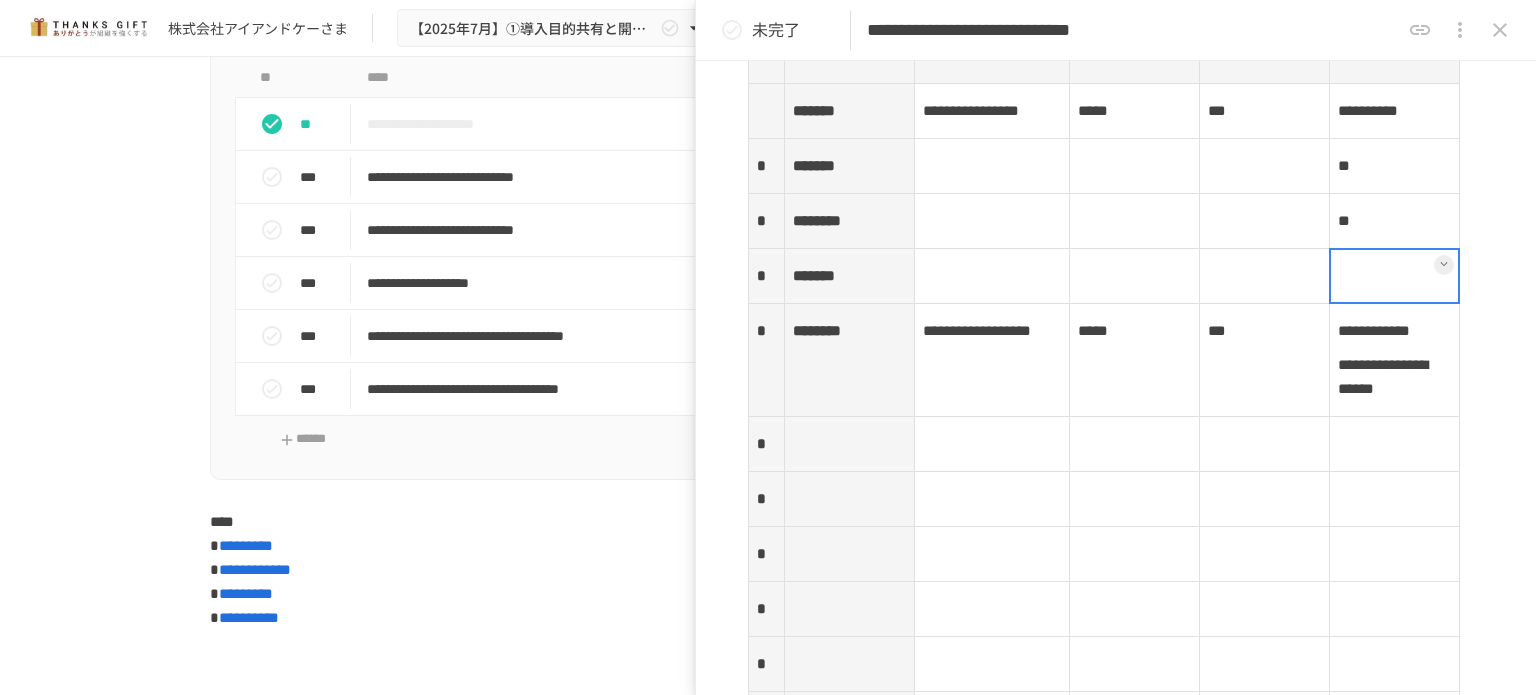 click at bounding box center [1395, 276] 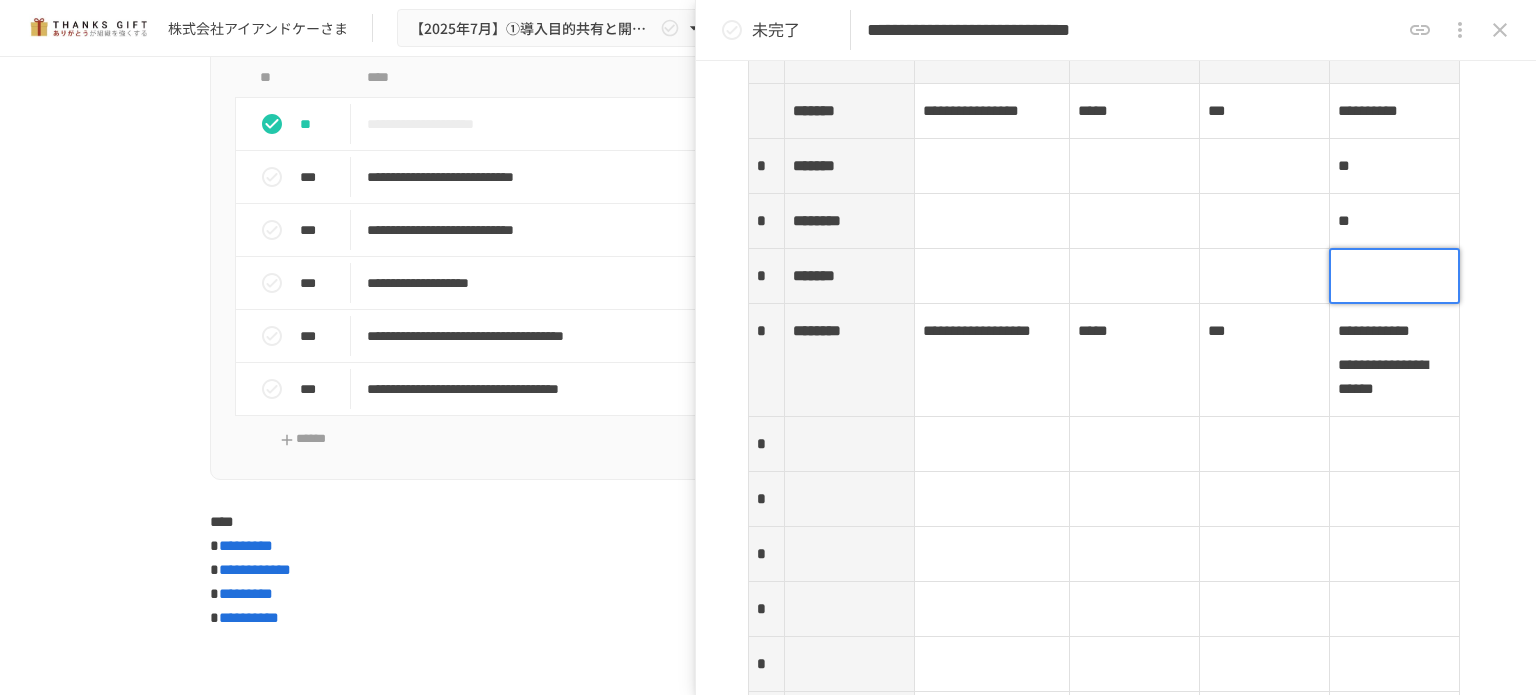 click at bounding box center (1394, 276) 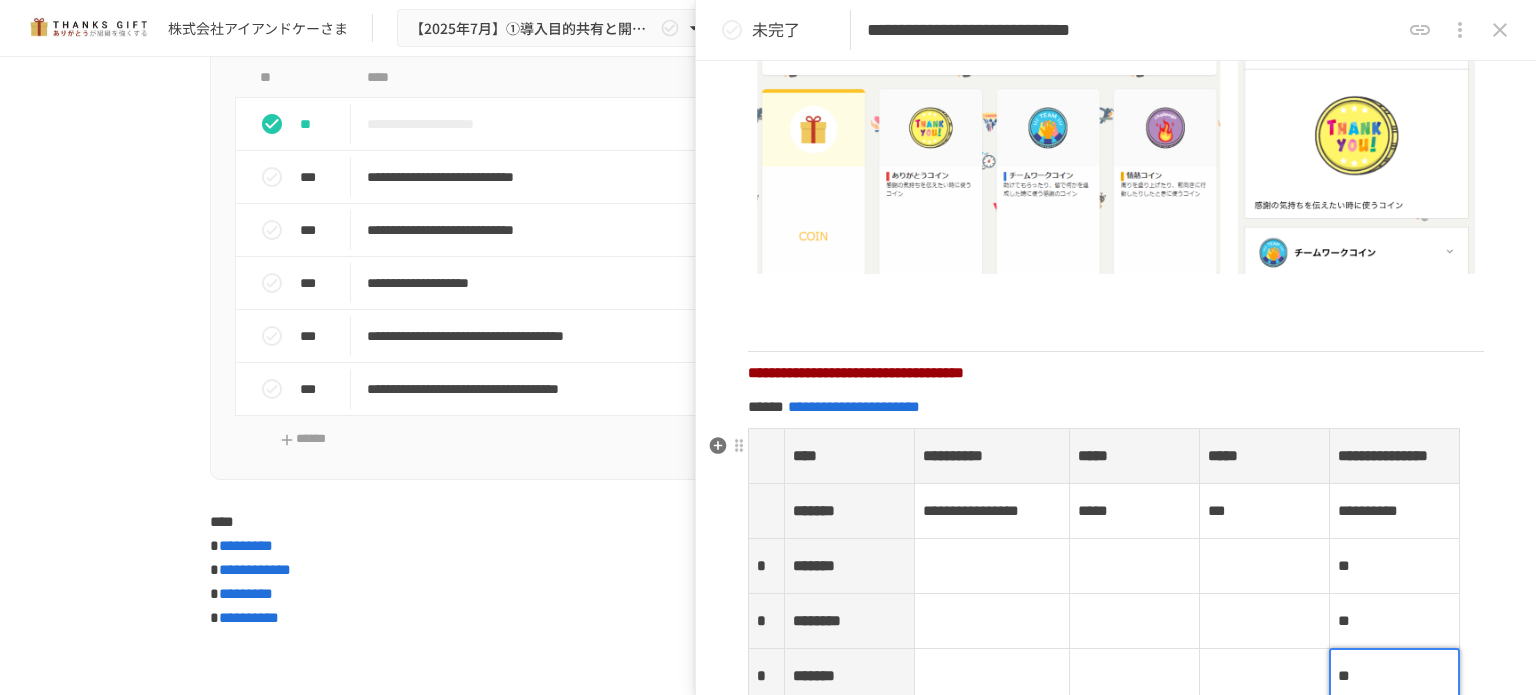 scroll, scrollTop: 2588, scrollLeft: 0, axis: vertical 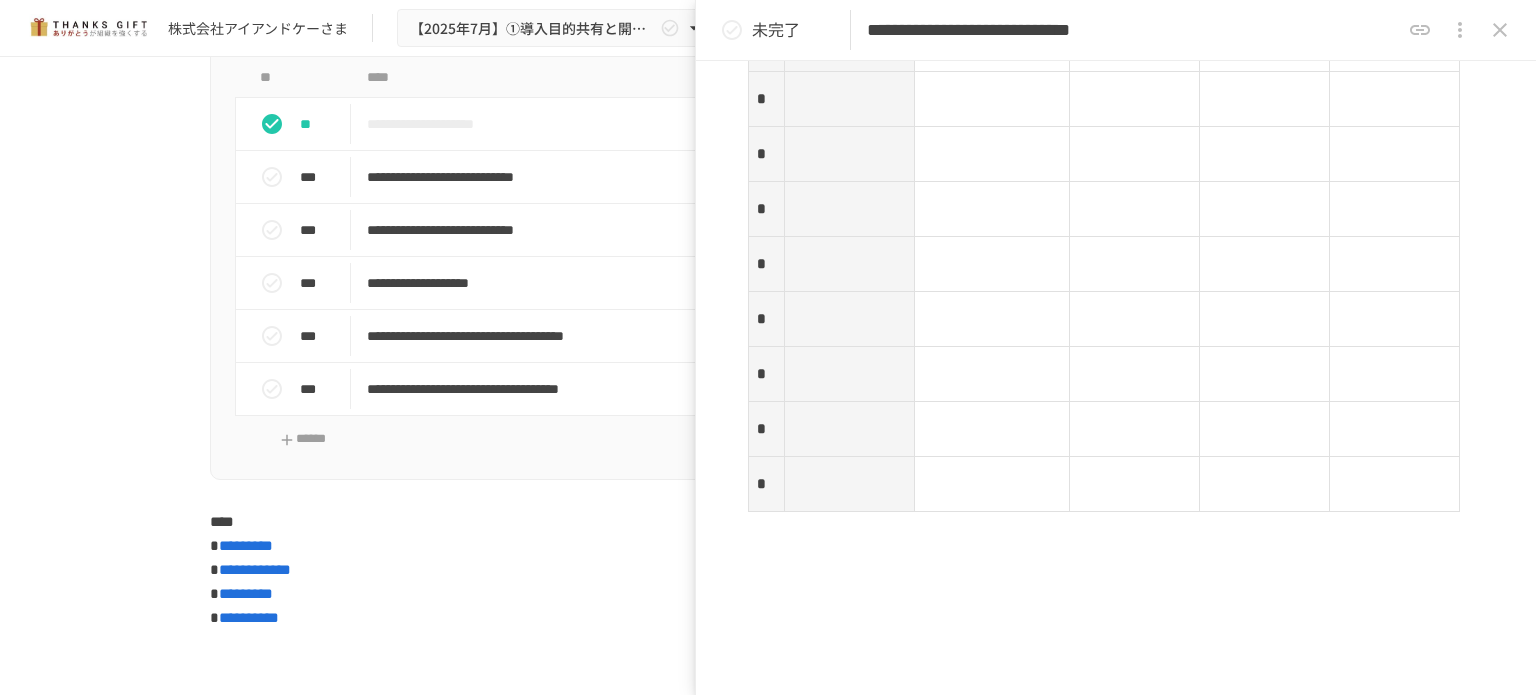 click on "**********" at bounding box center [1116, -1248] 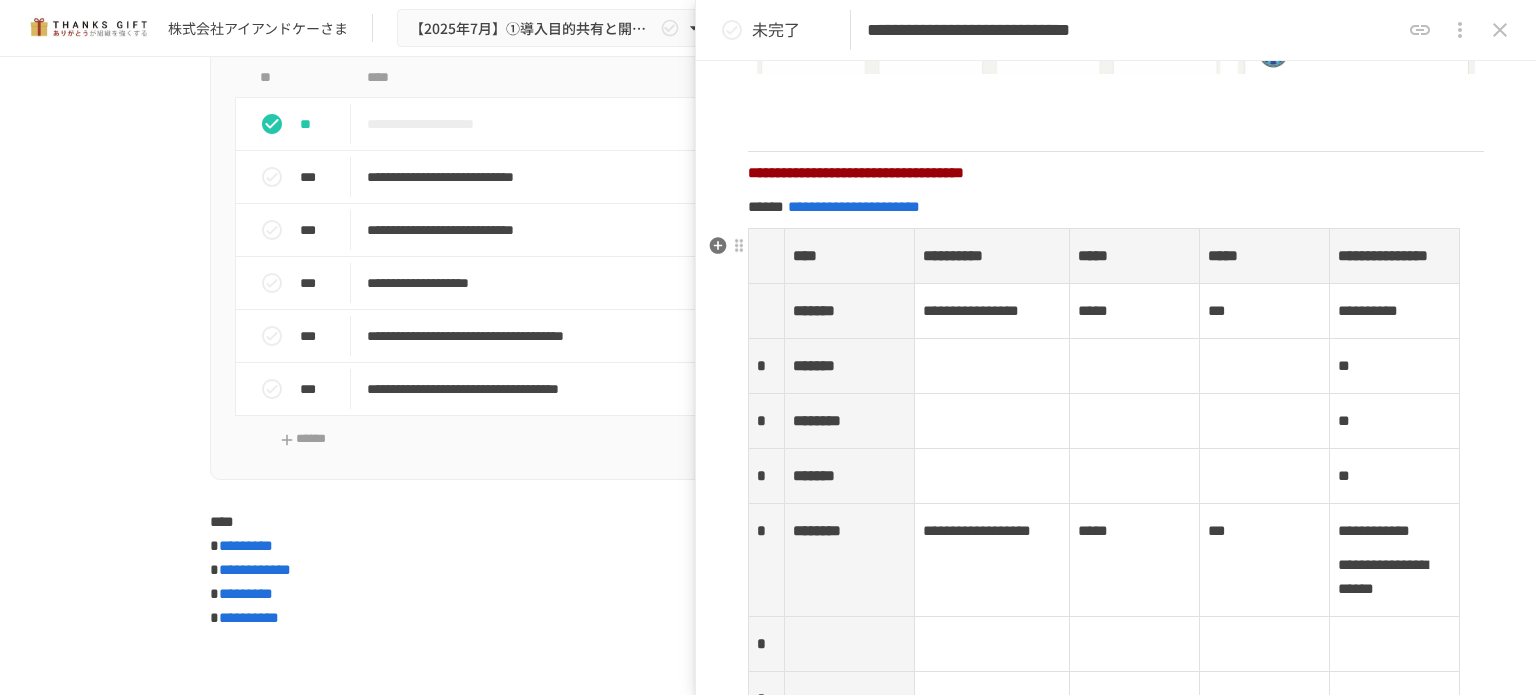 scroll, scrollTop: 2588, scrollLeft: 0, axis: vertical 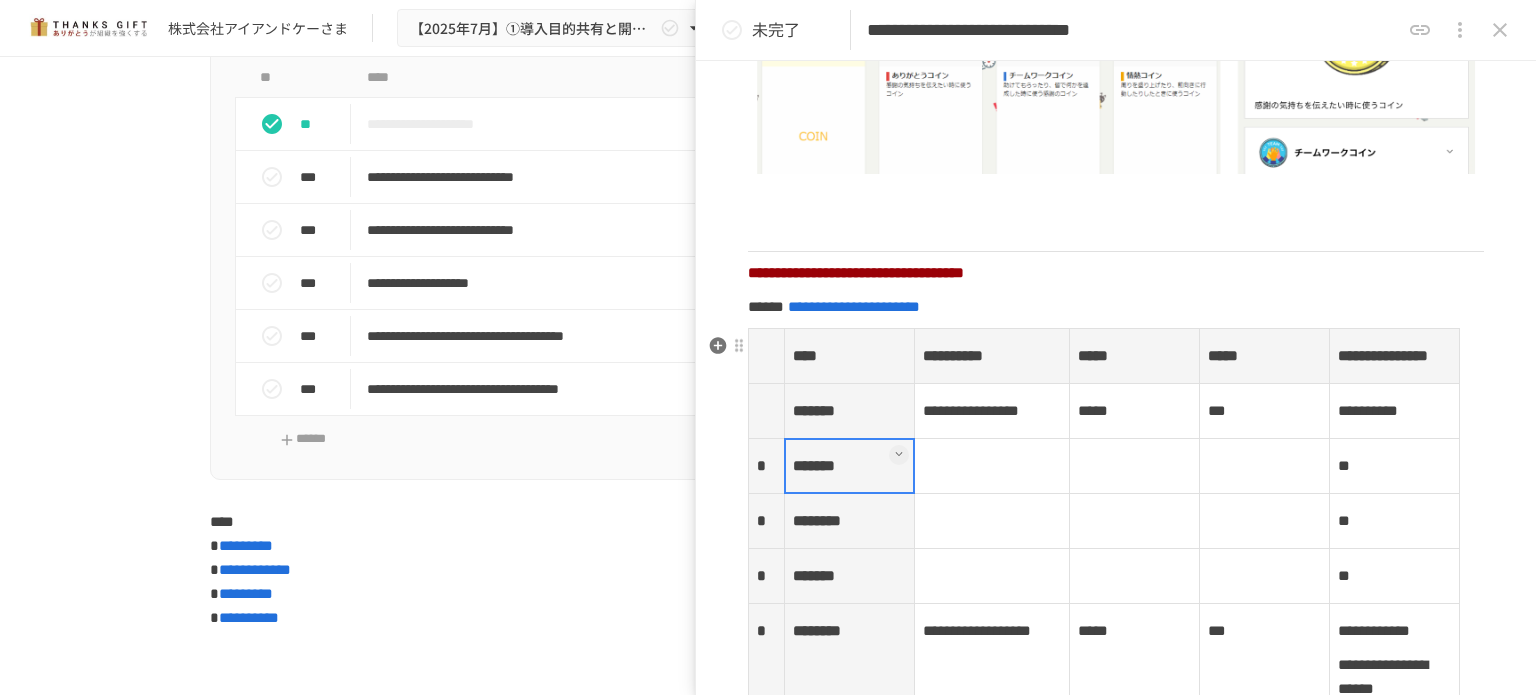click on "*******" at bounding box center (849, 466) 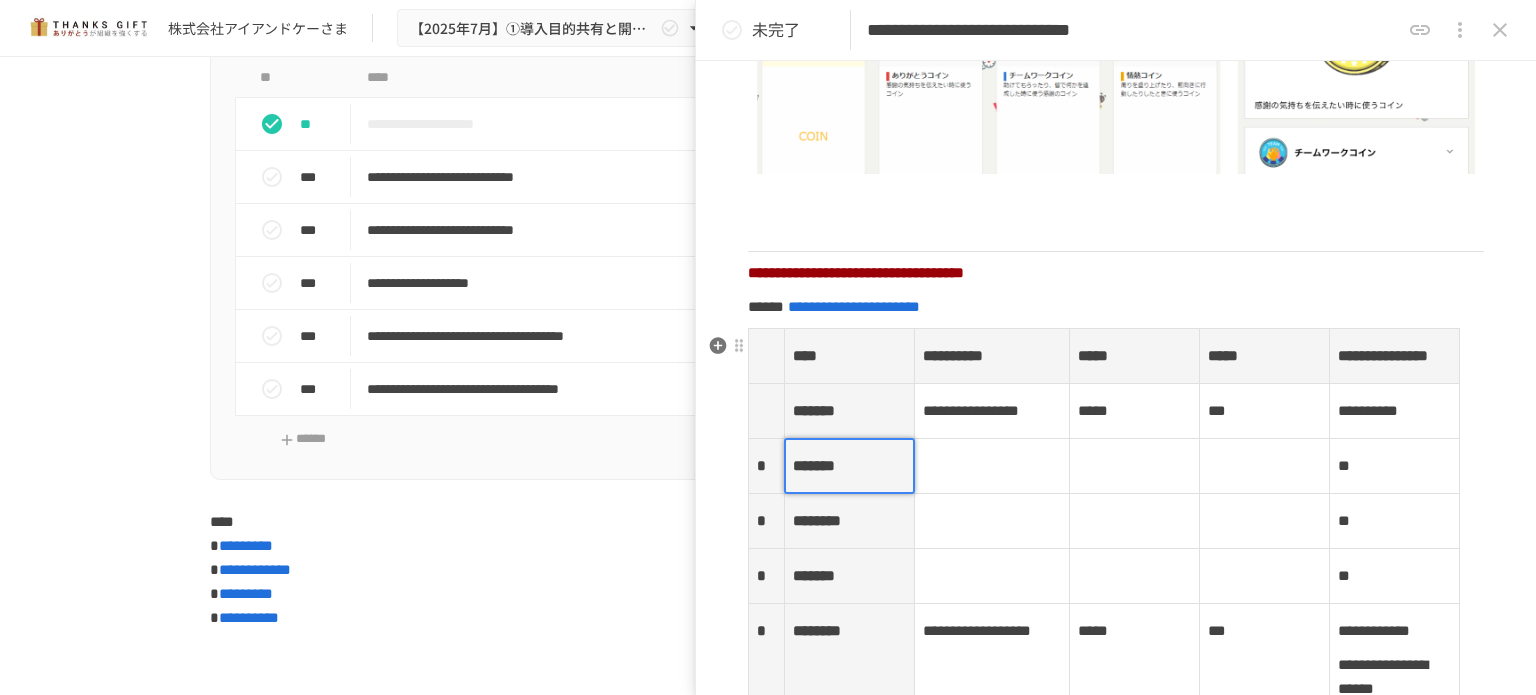 click on "*******" at bounding box center [814, 465] 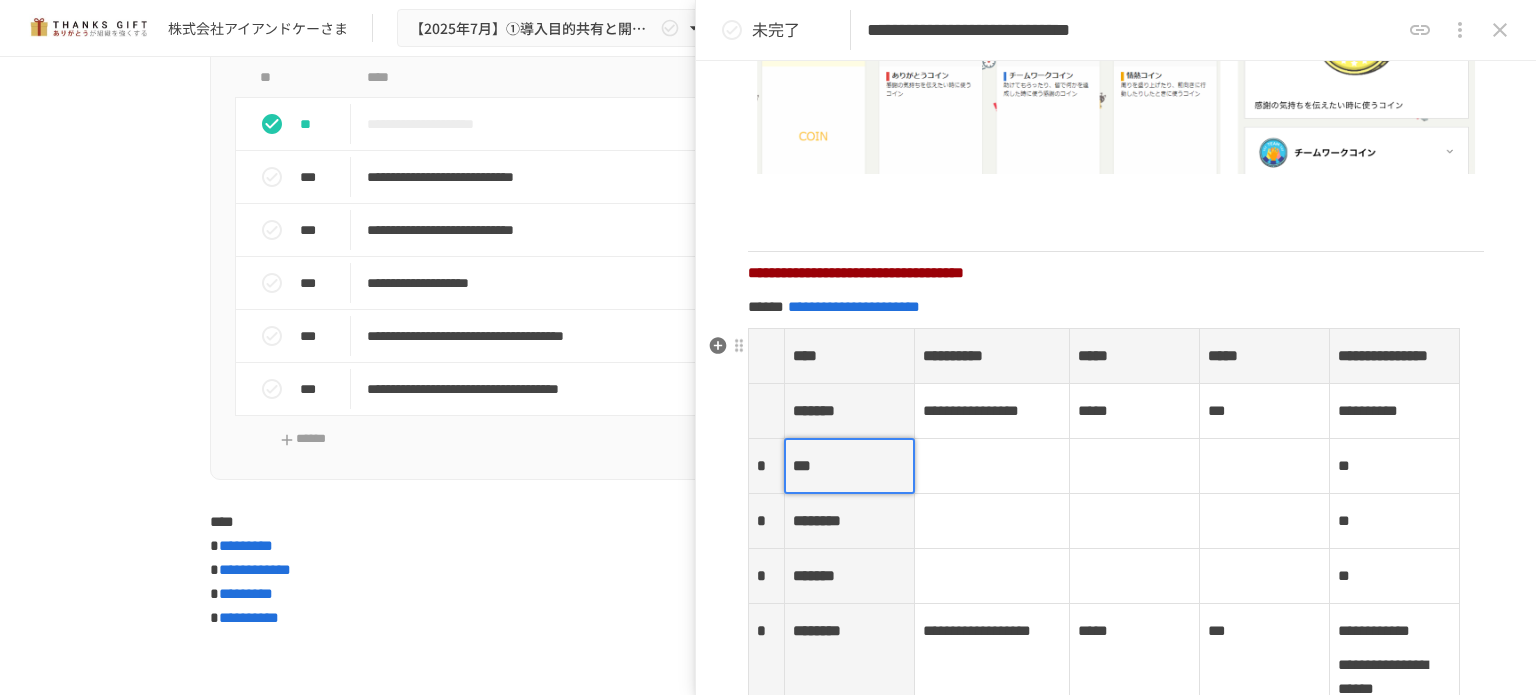 type 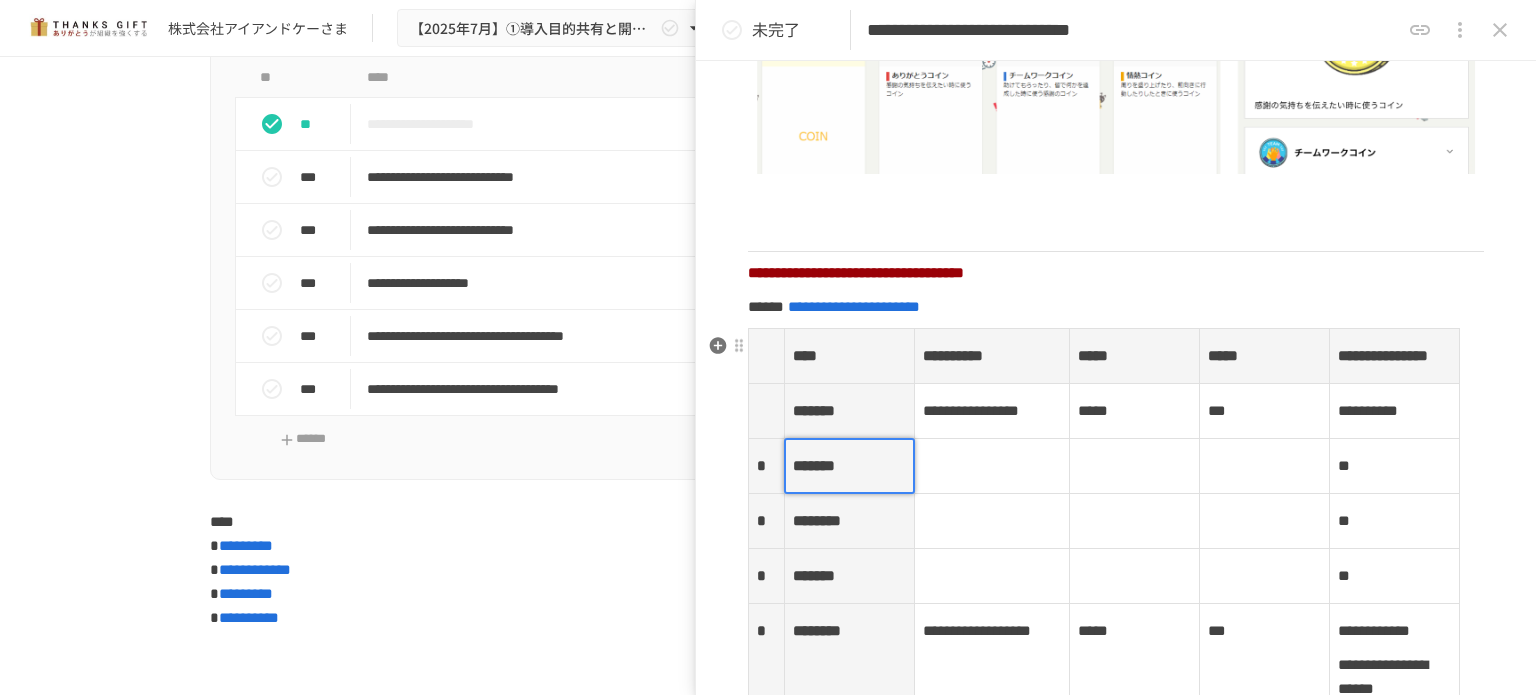 click on "********" at bounding box center [849, 521] 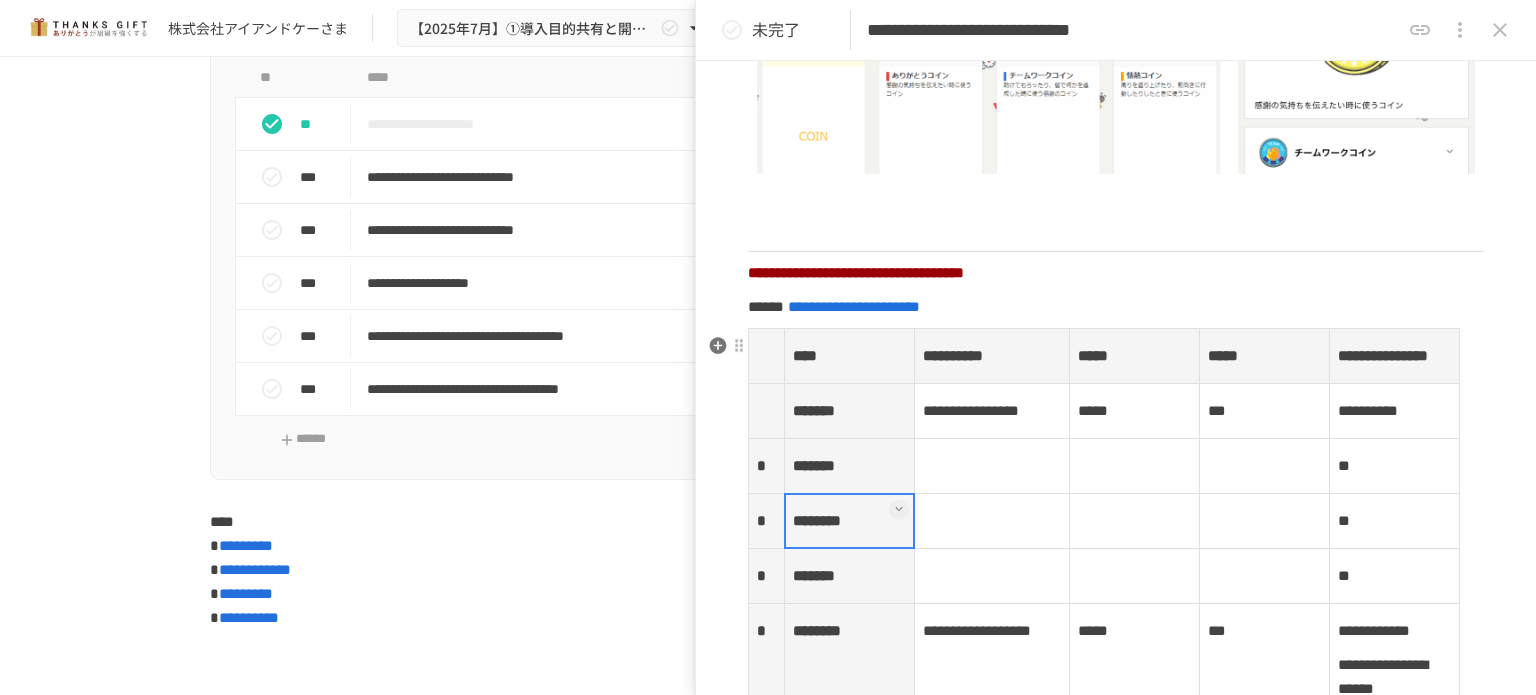 click at bounding box center [849, 521] 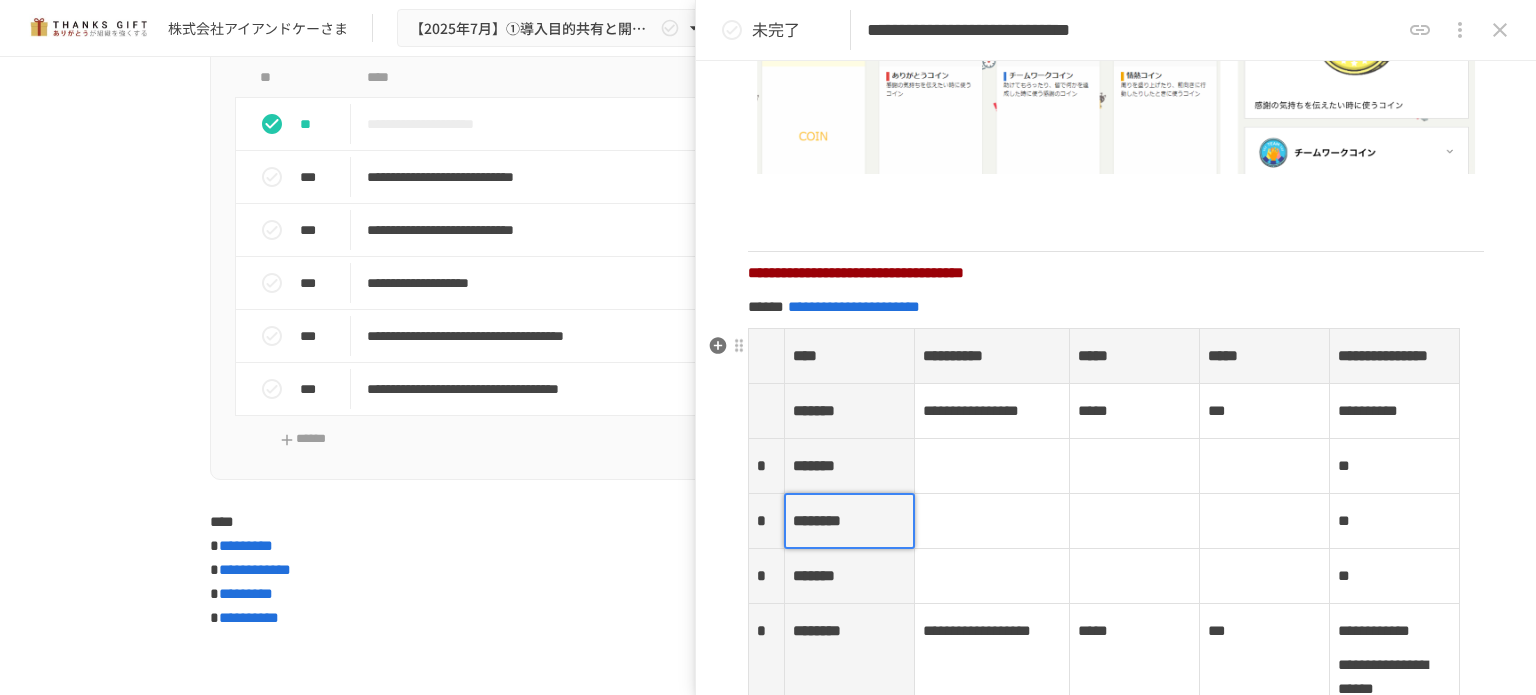 click on "********" at bounding box center (817, 520) 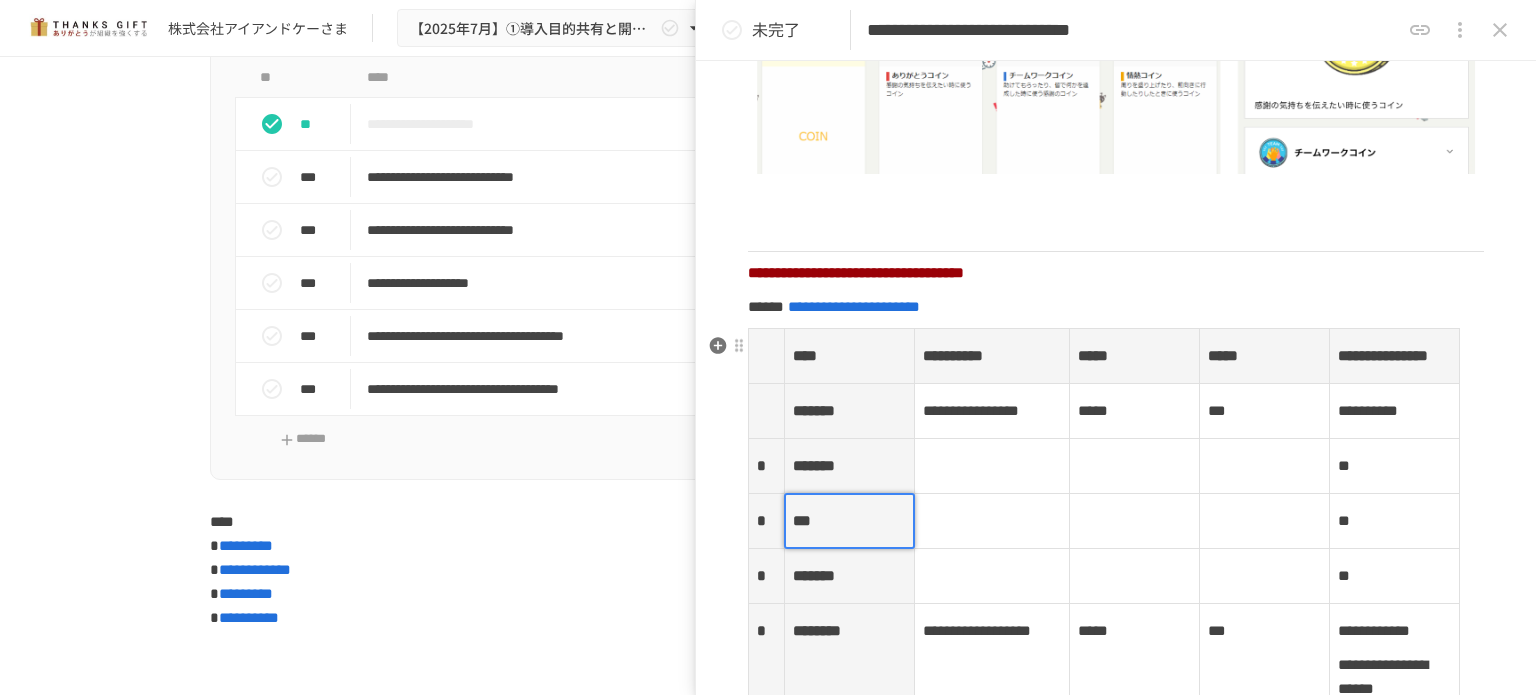 type 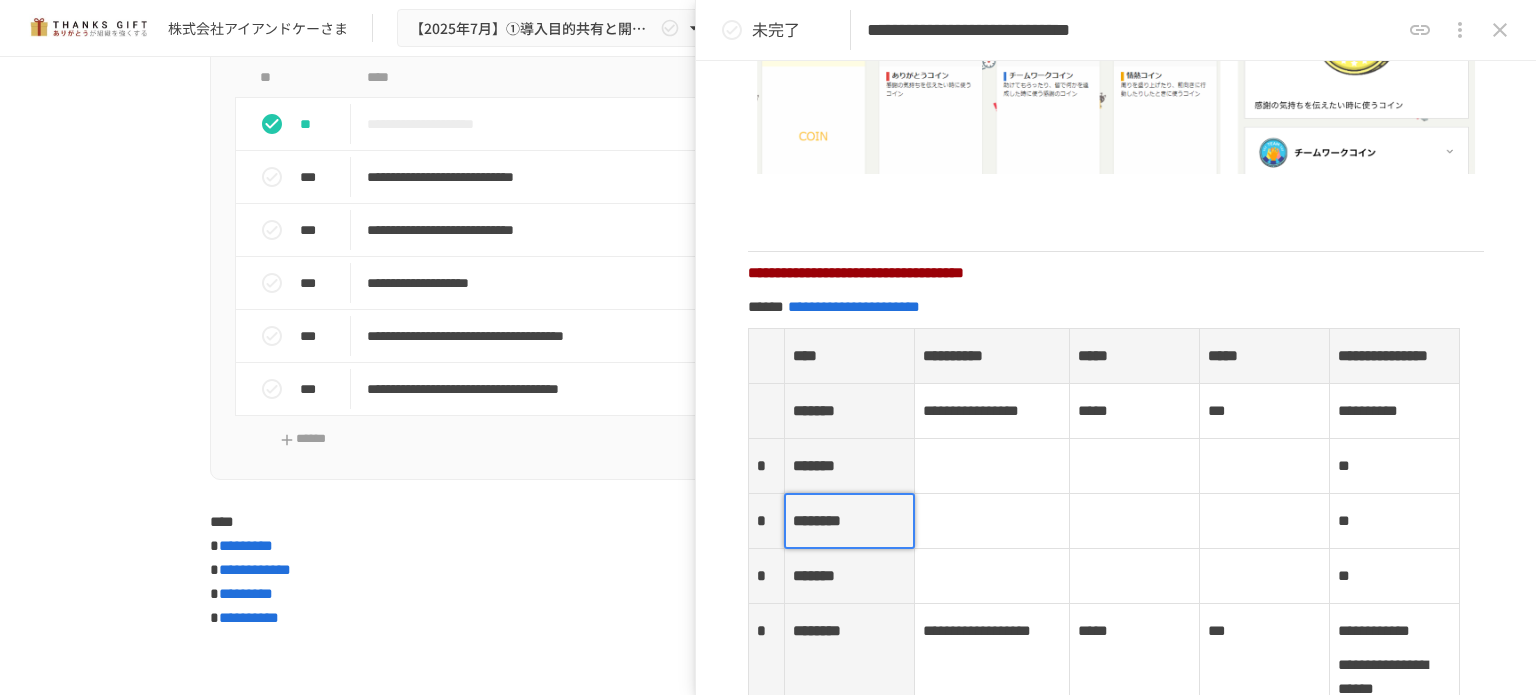 scroll, scrollTop: 2688, scrollLeft: 0, axis: vertical 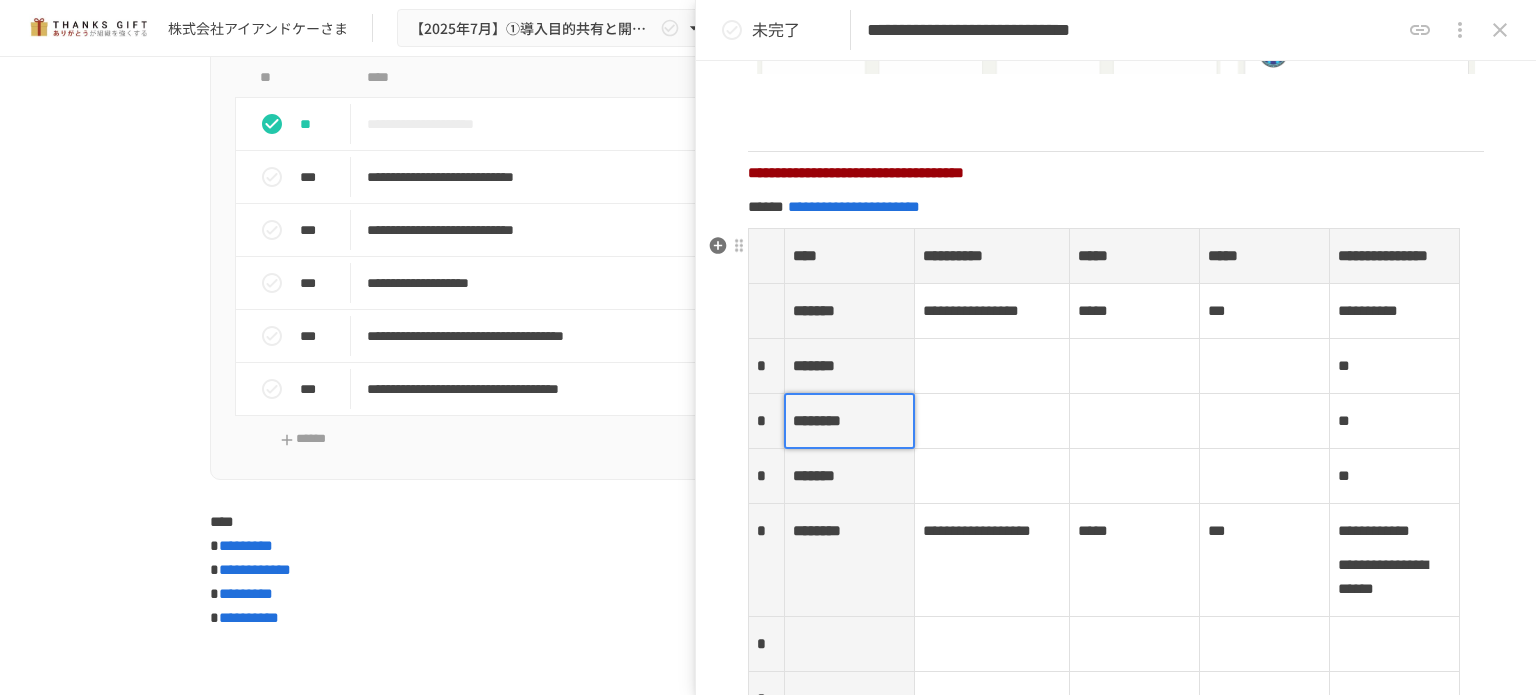 click on "*******" at bounding box center [849, 476] 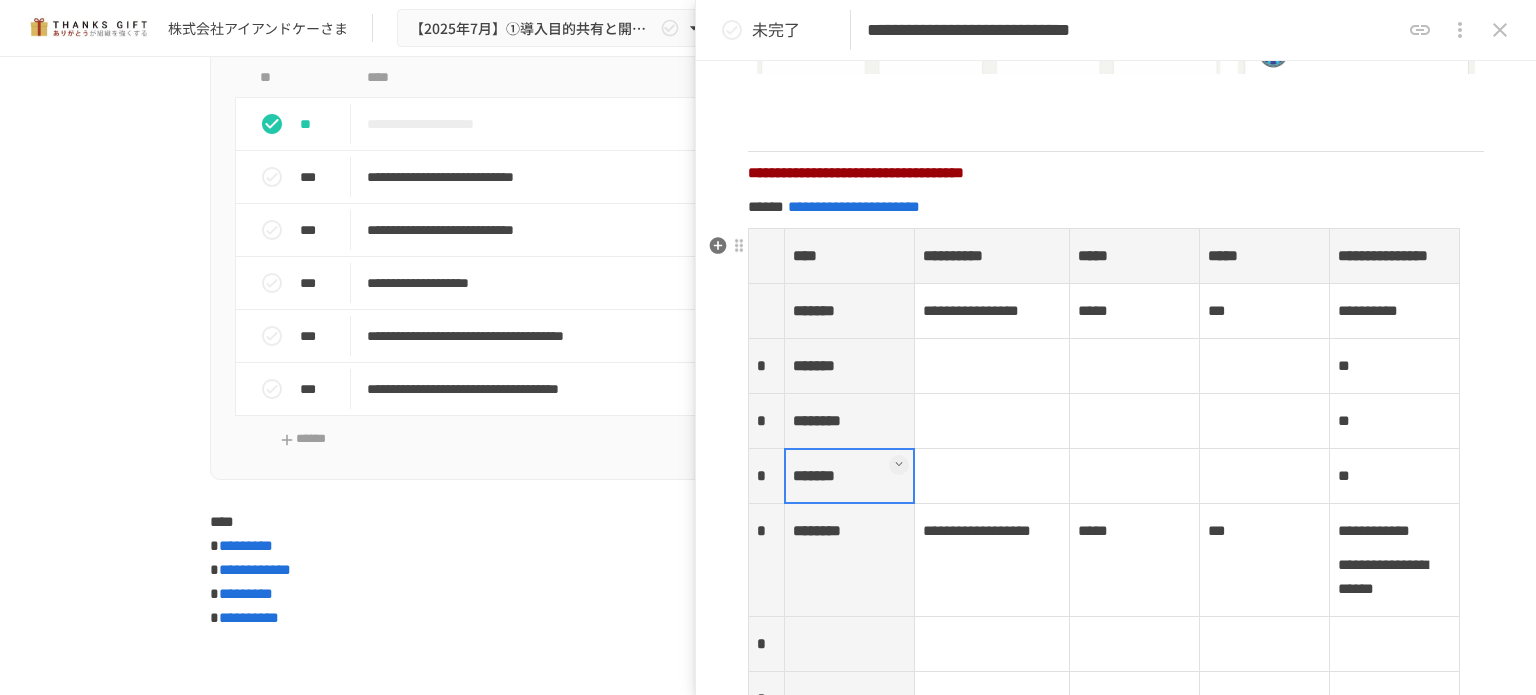 click at bounding box center [849, 476] 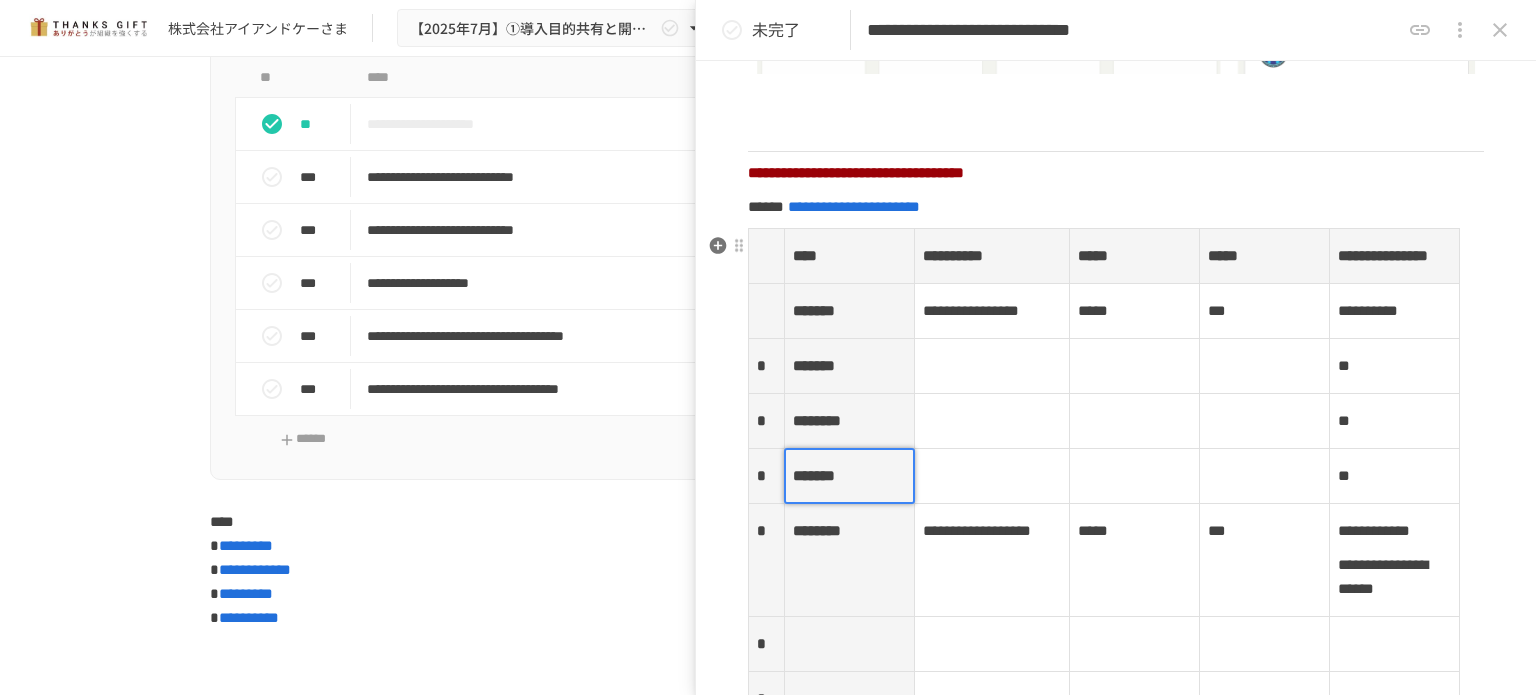 click on "*******" at bounding box center [814, 475] 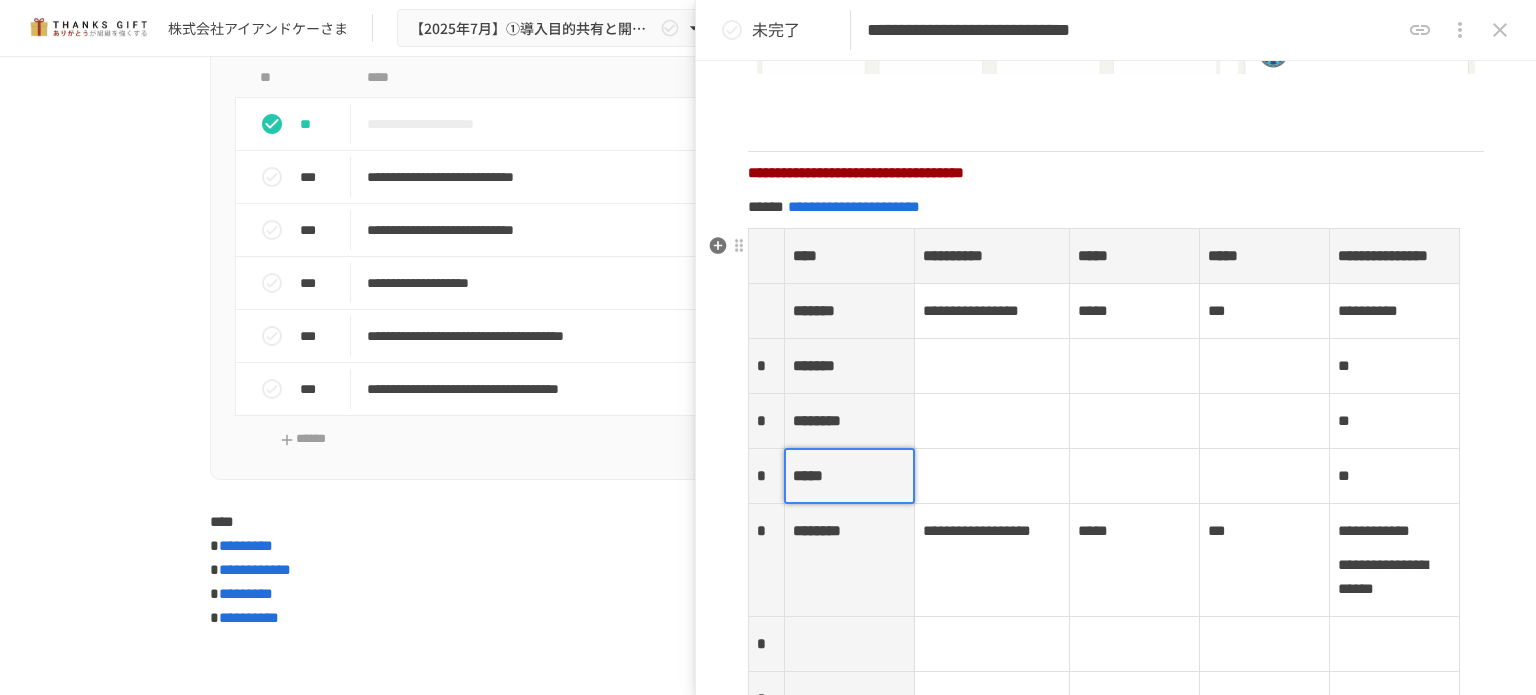 type 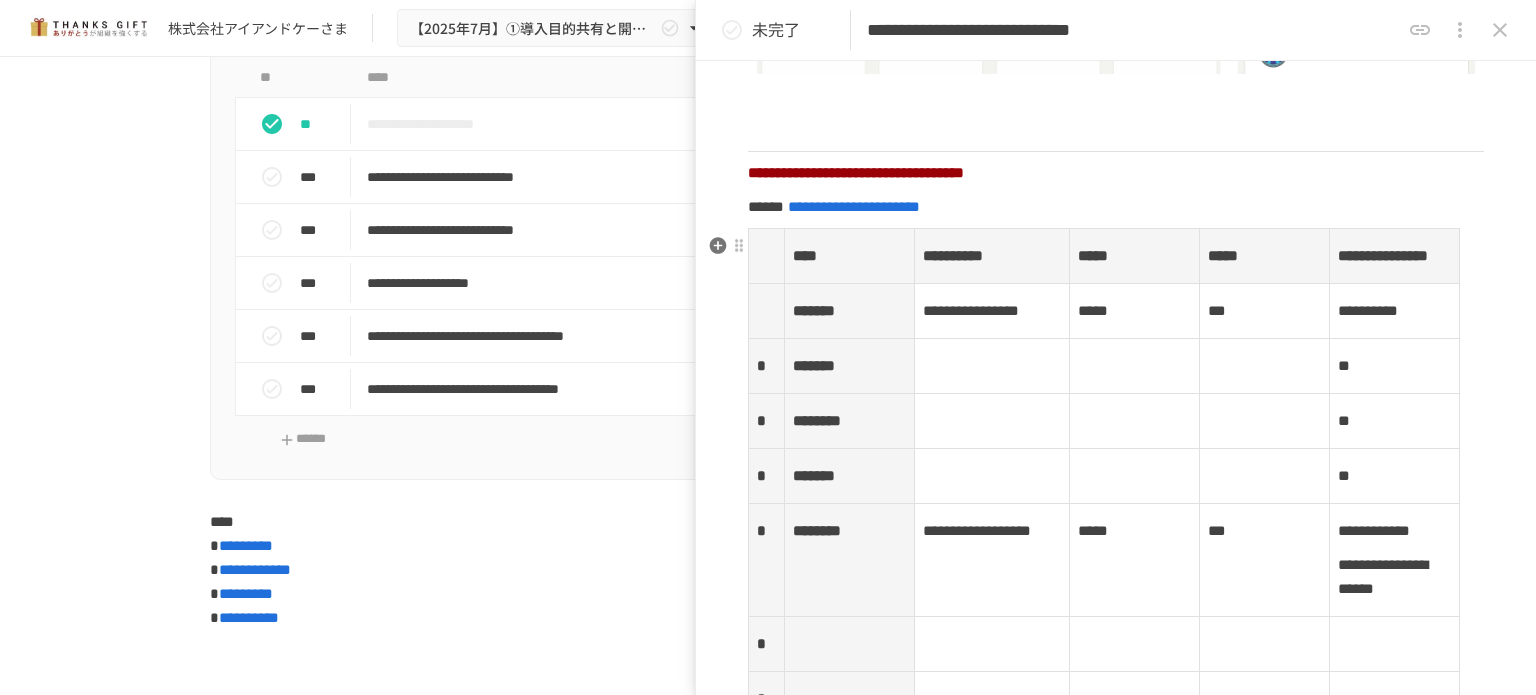 scroll, scrollTop: 3288, scrollLeft: 0, axis: vertical 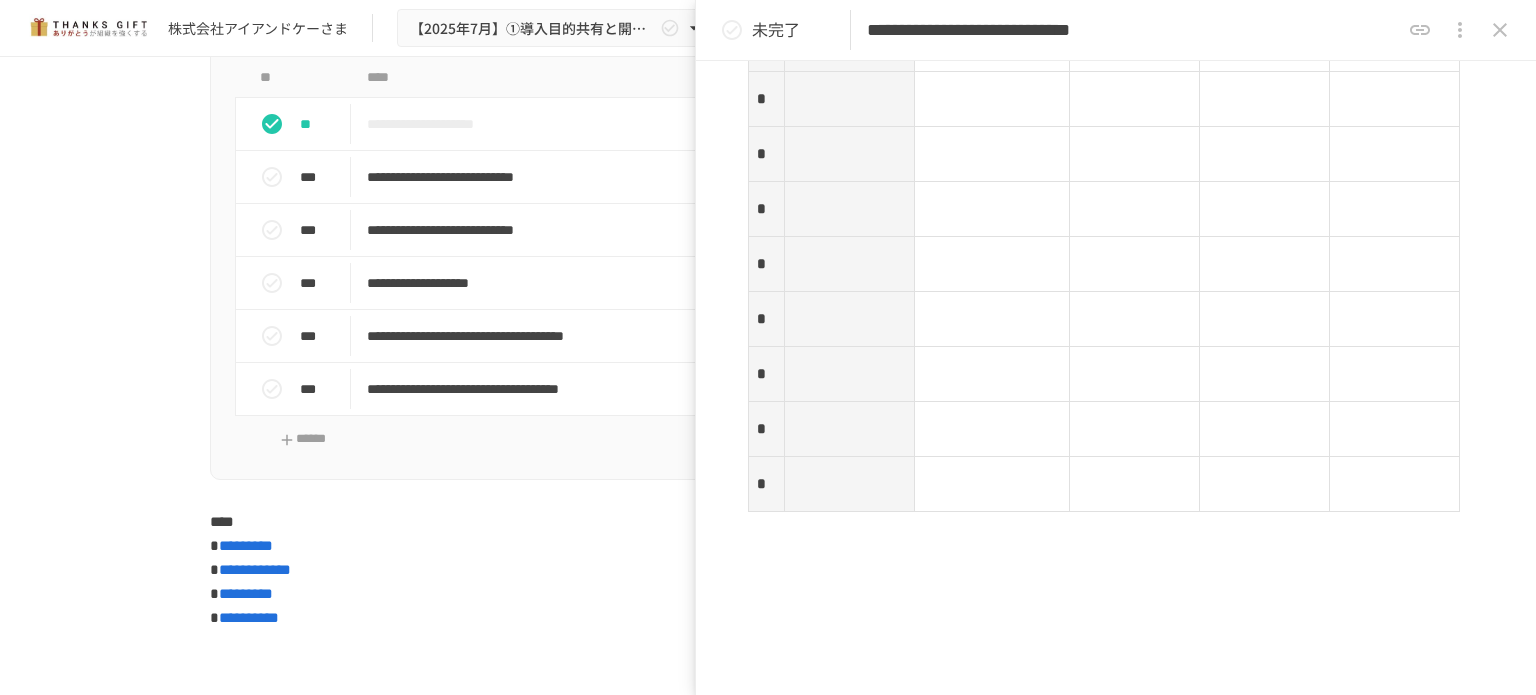 click on "**********" at bounding box center [1116, -1248] 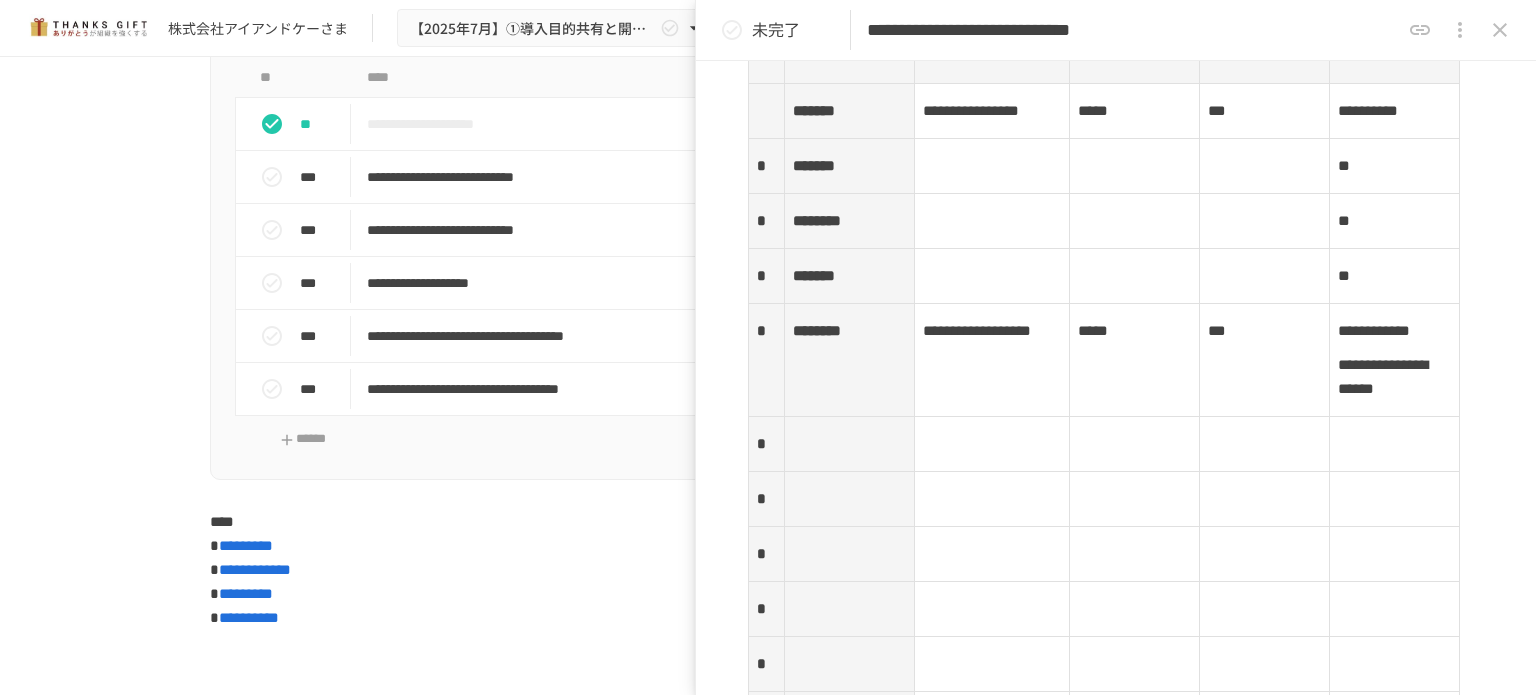 scroll, scrollTop: 2788, scrollLeft: 0, axis: vertical 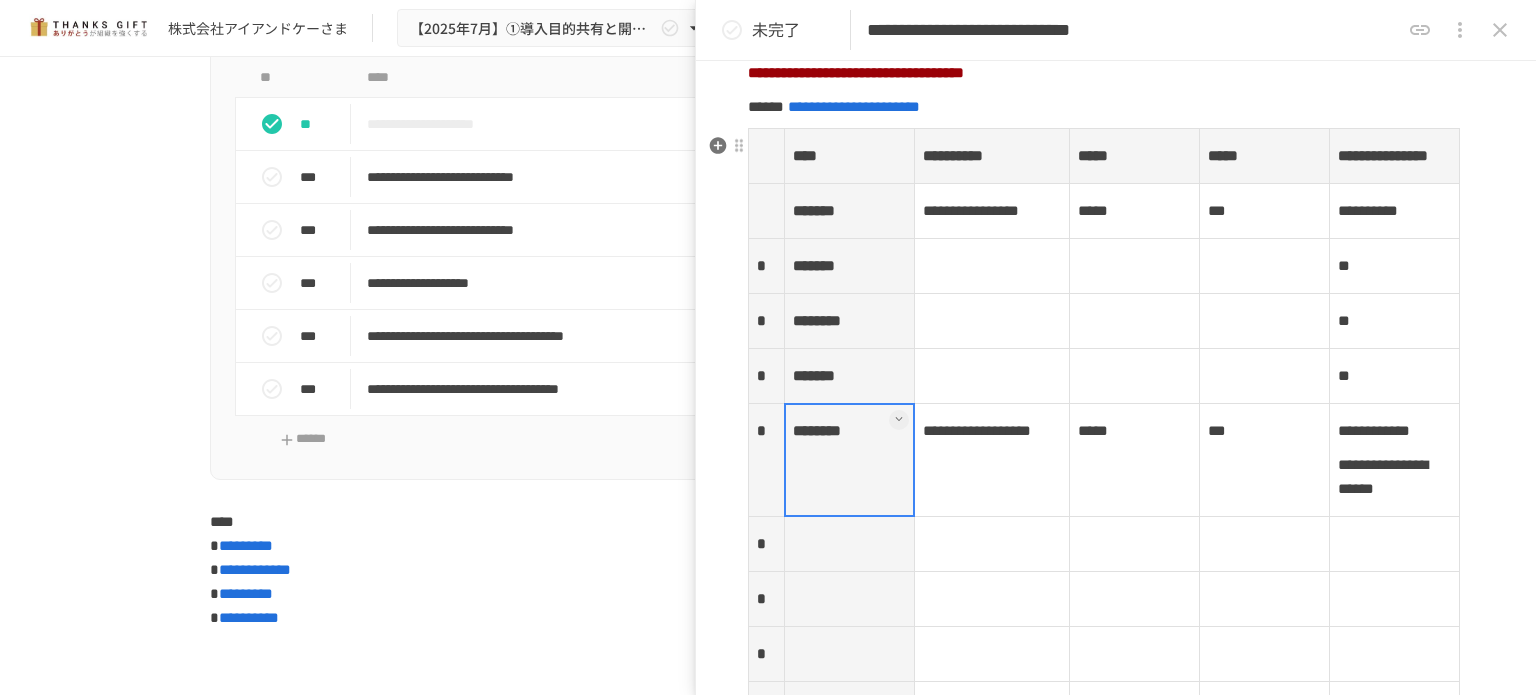 click on "********" at bounding box center [849, 460] 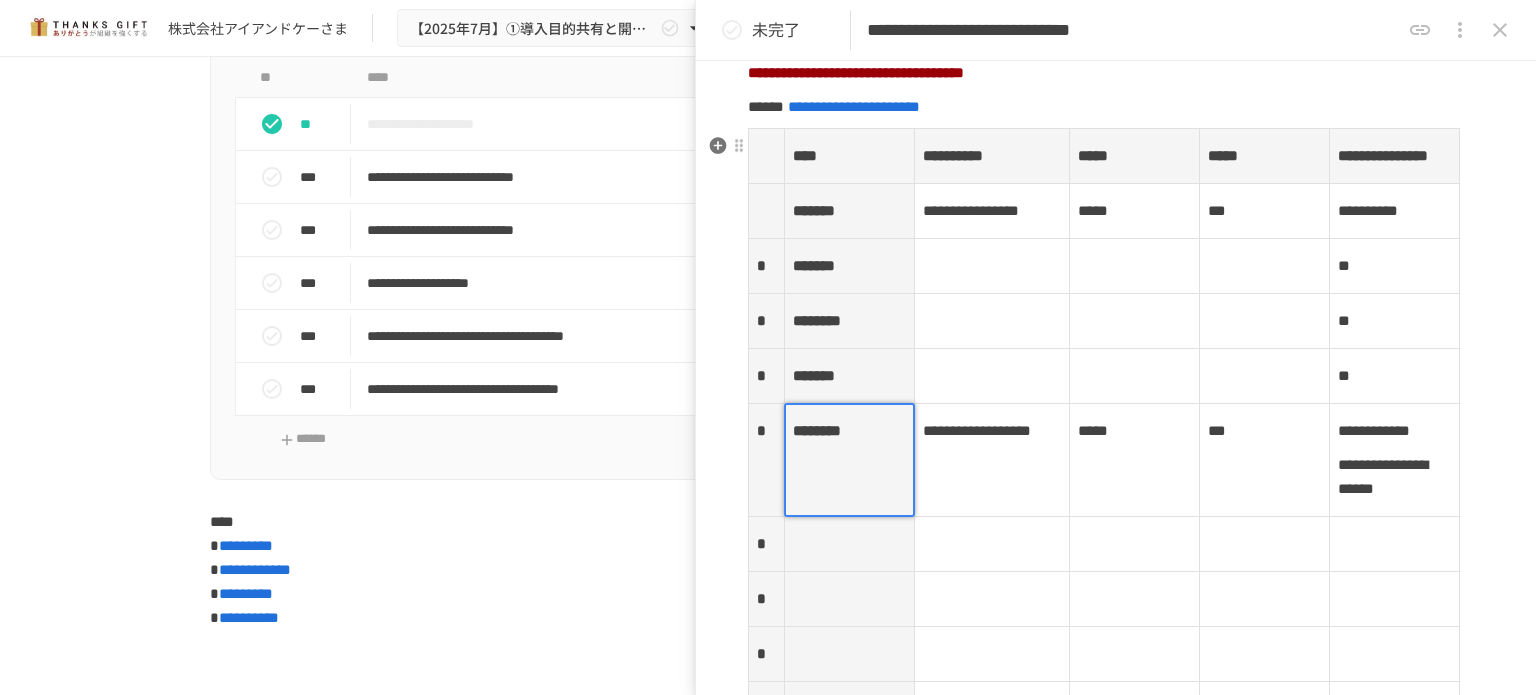 click on "********" at bounding box center (817, 430) 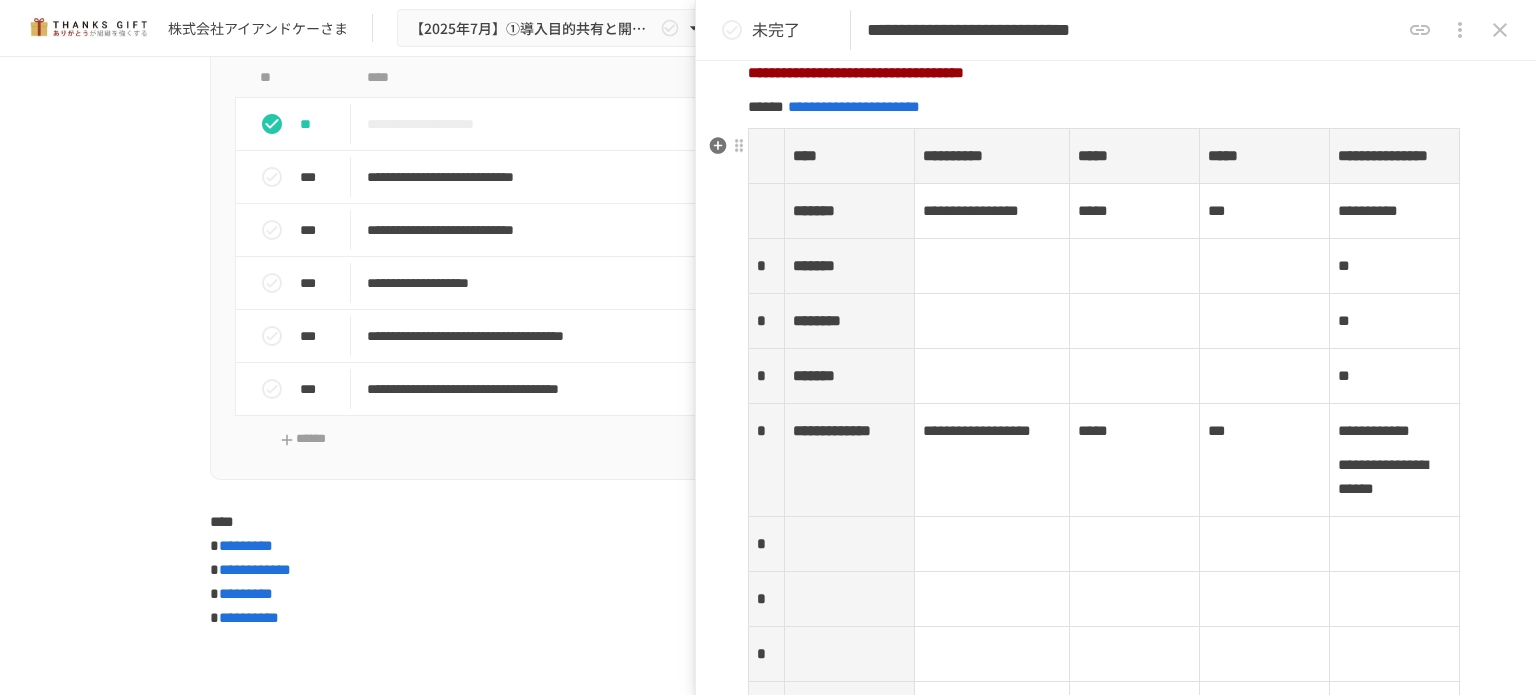 click on "**********" at bounding box center [1116, -748] 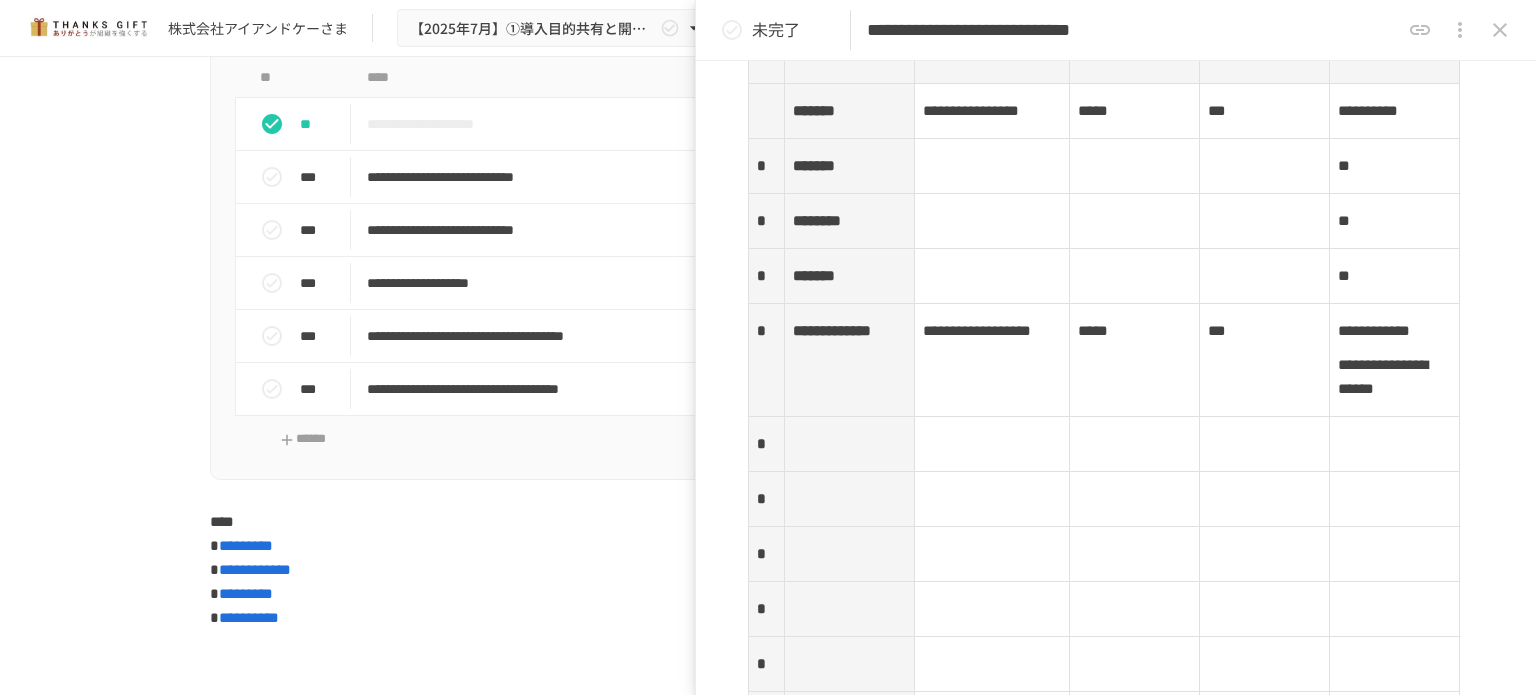 scroll, scrollTop: 2788, scrollLeft: 0, axis: vertical 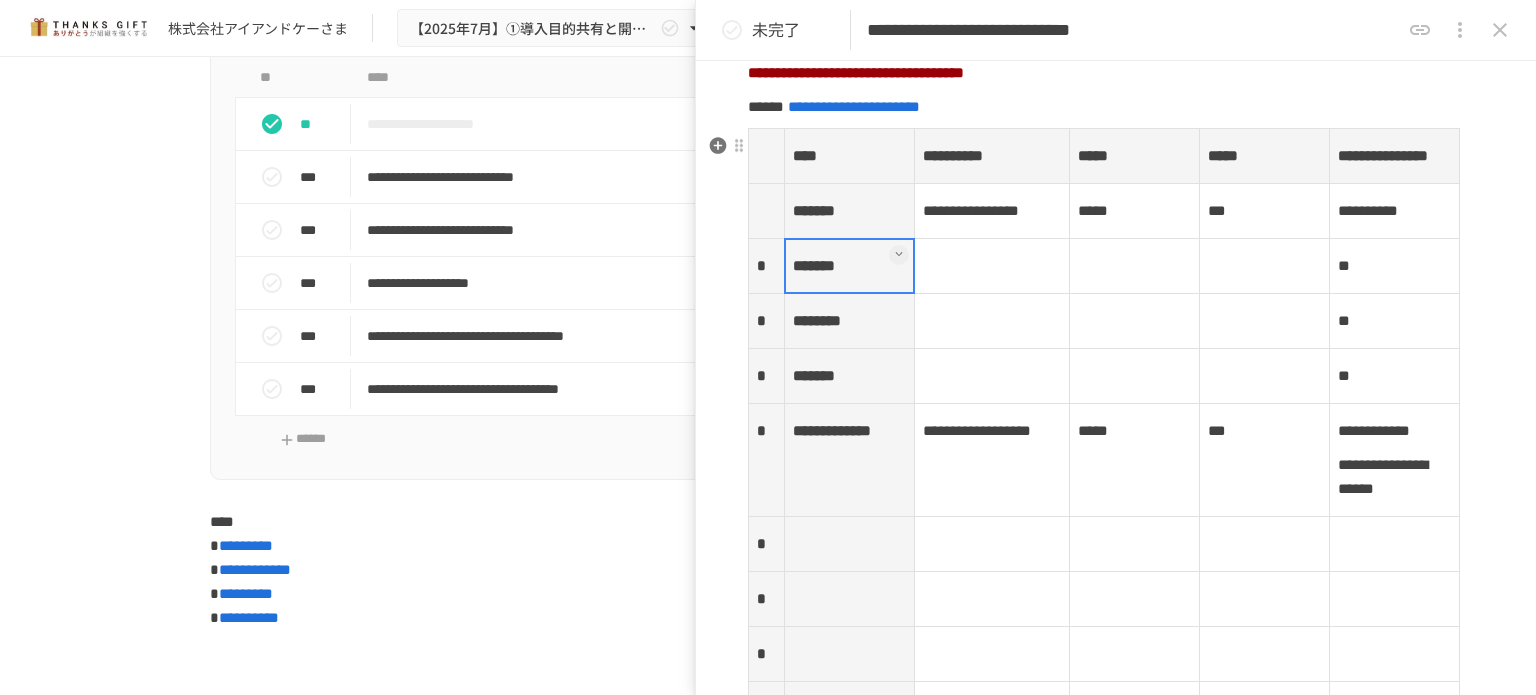 click on "*******" at bounding box center [849, 266] 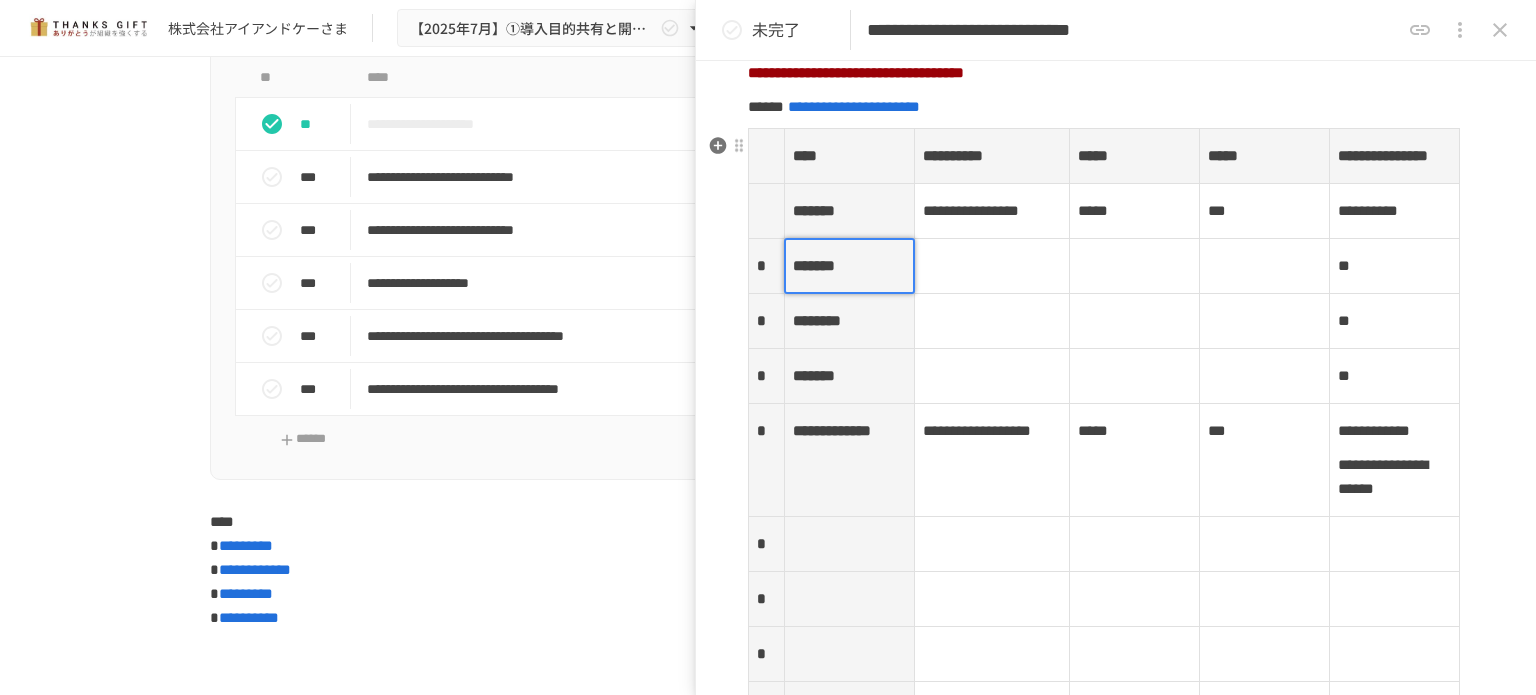 click on "*******" at bounding box center [814, 265] 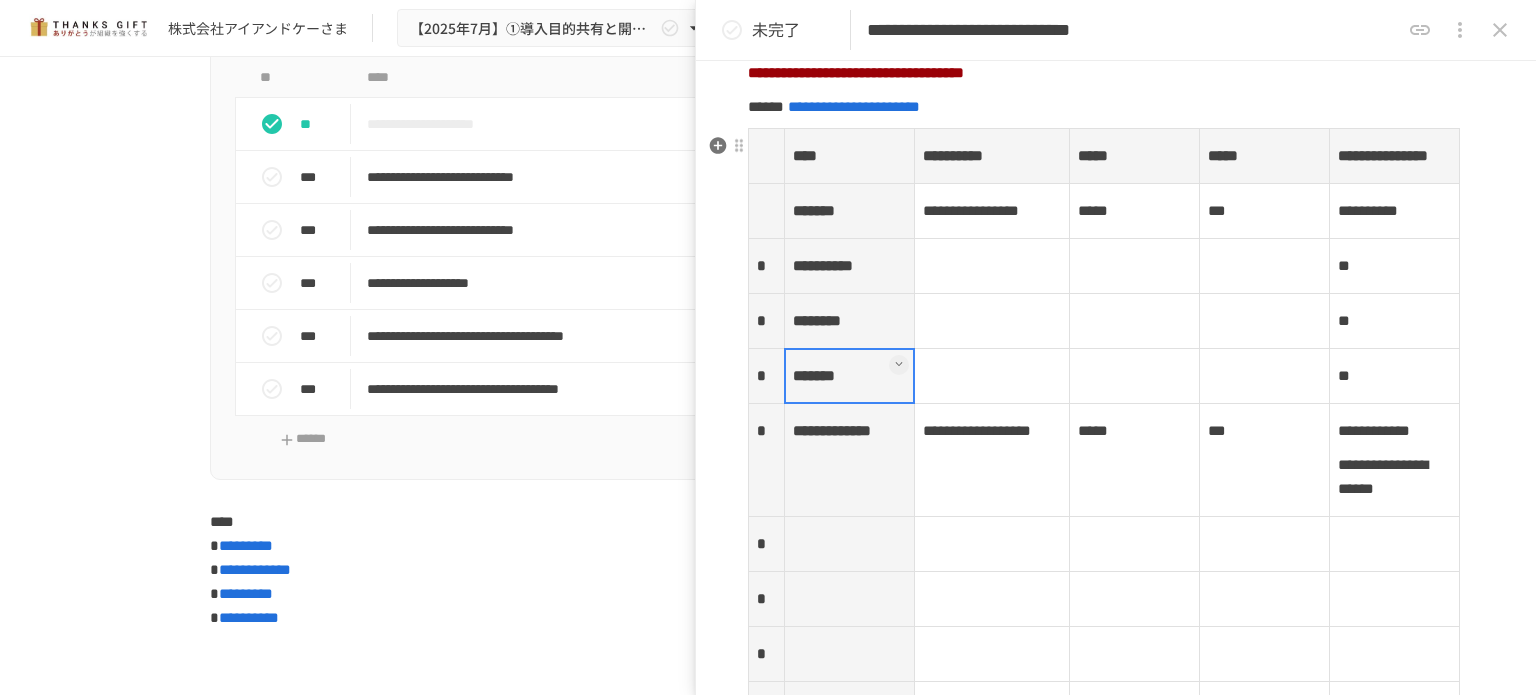click on "*******" at bounding box center [849, 376] 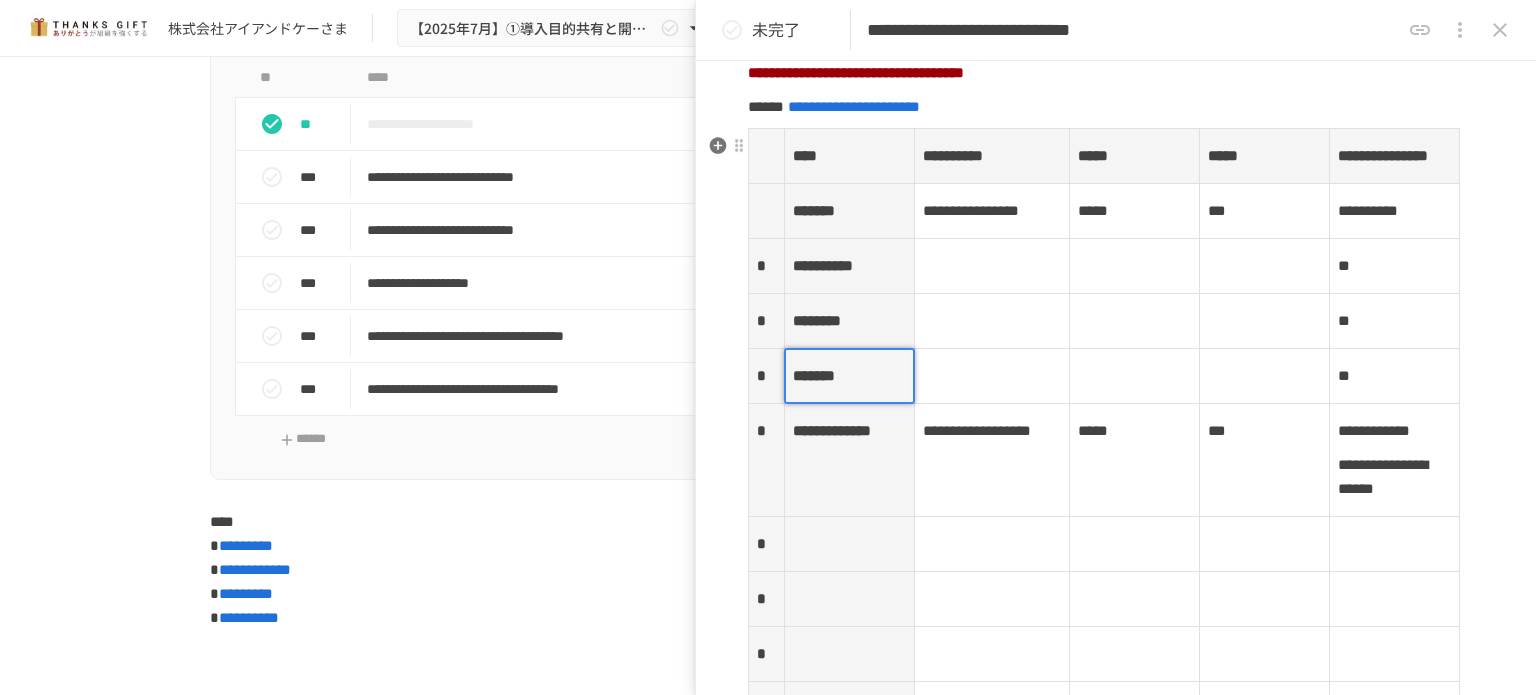 click on "*******" at bounding box center [814, 375] 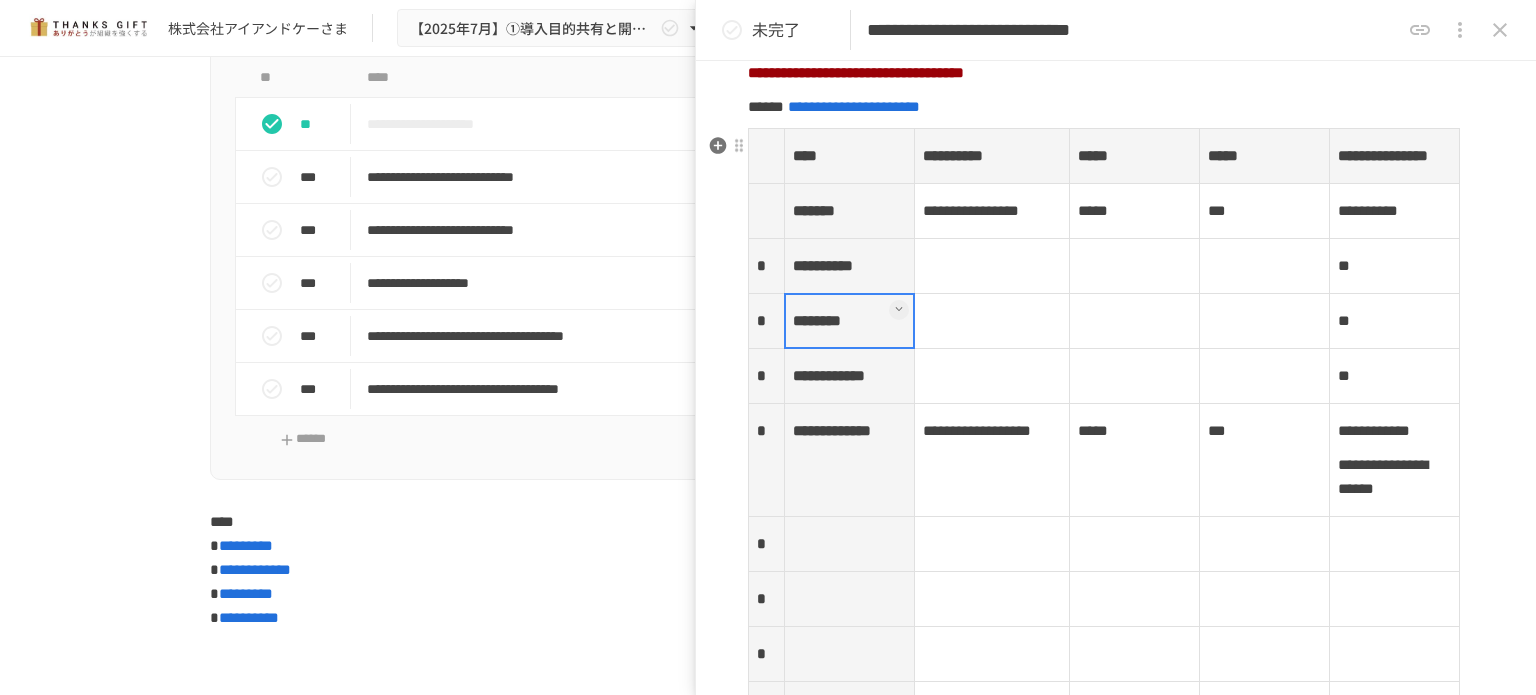 click on "********" at bounding box center [849, 321] 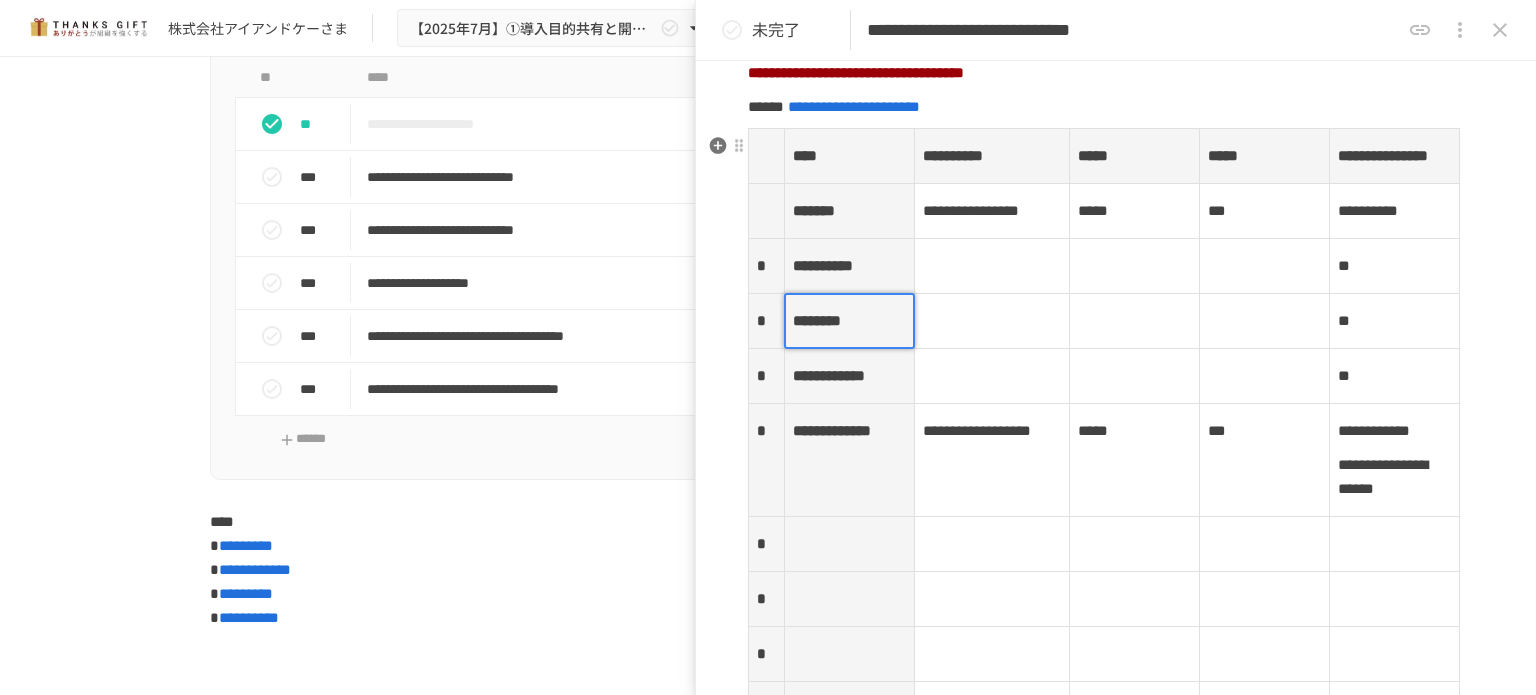 click on "********" at bounding box center (817, 320) 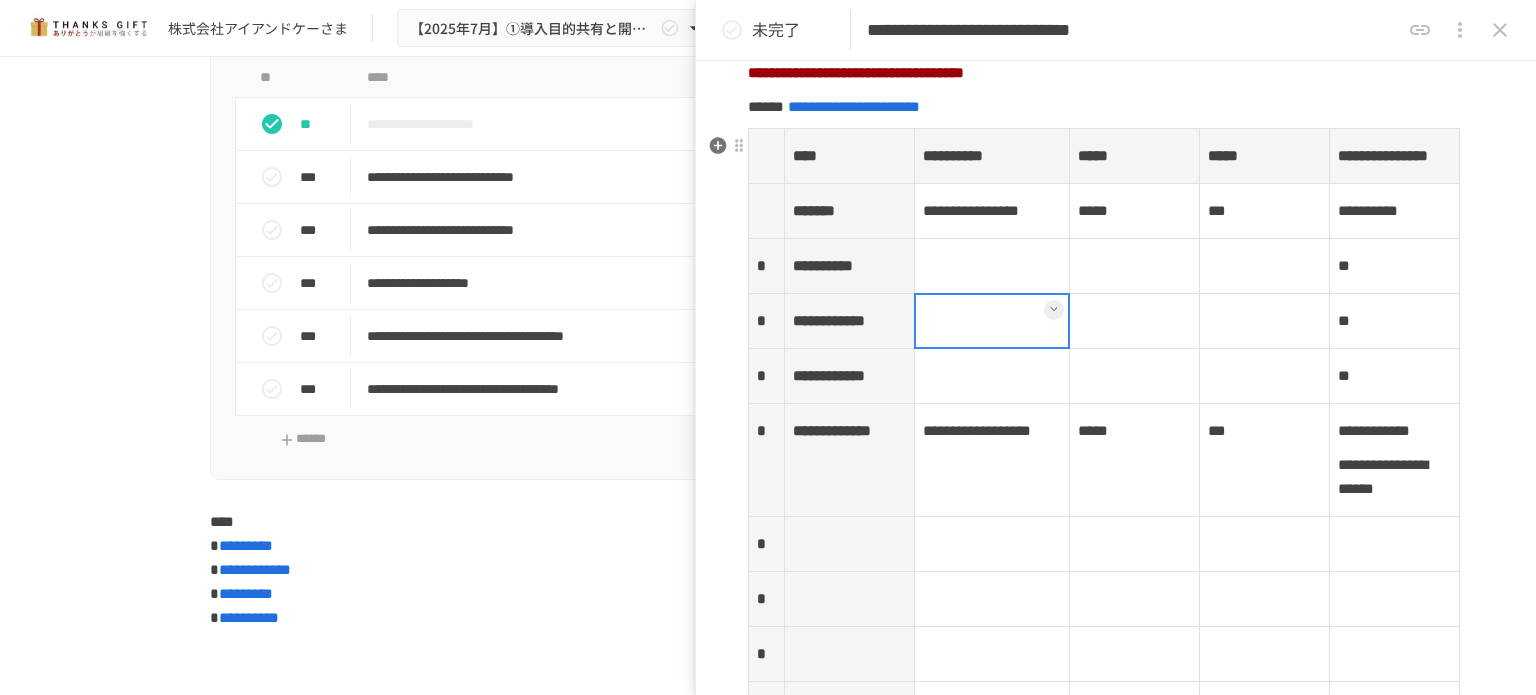 click at bounding box center (992, 321) 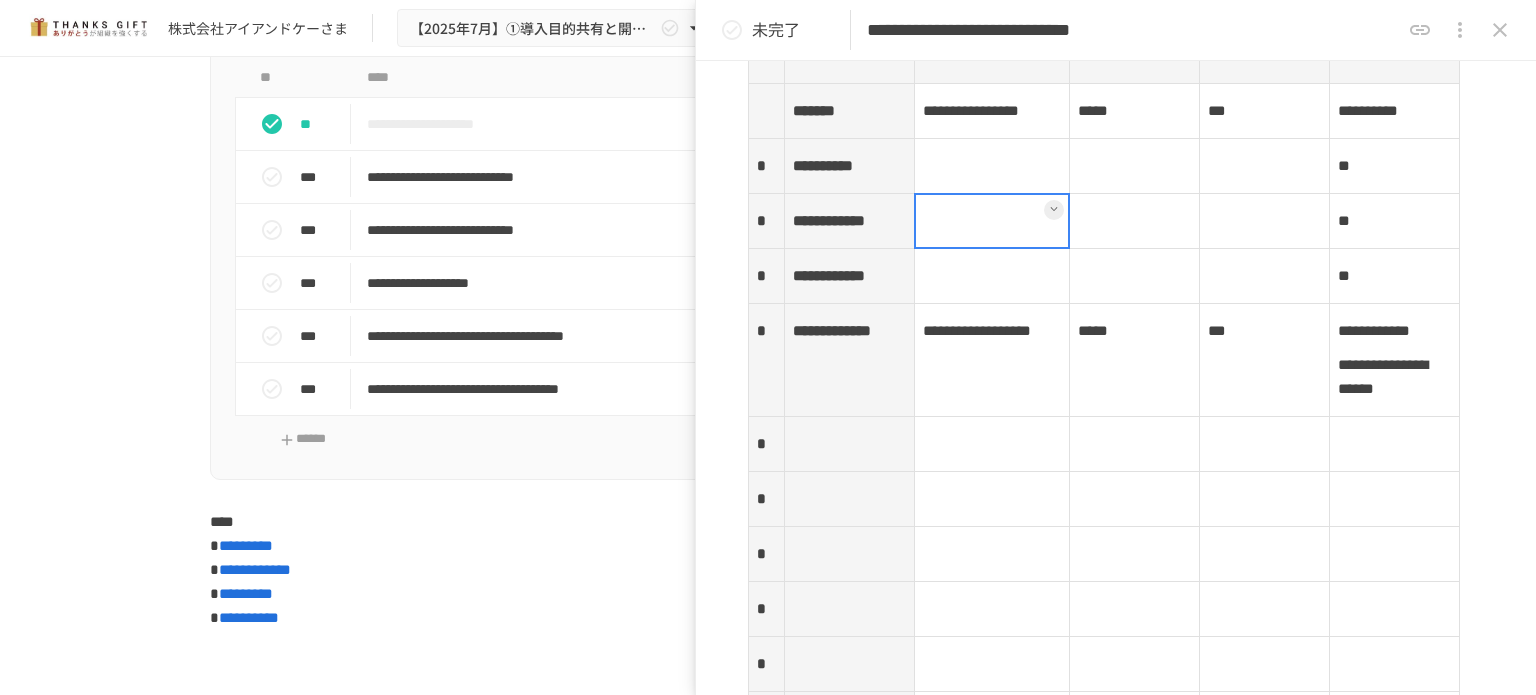 click at bounding box center [849, 444] 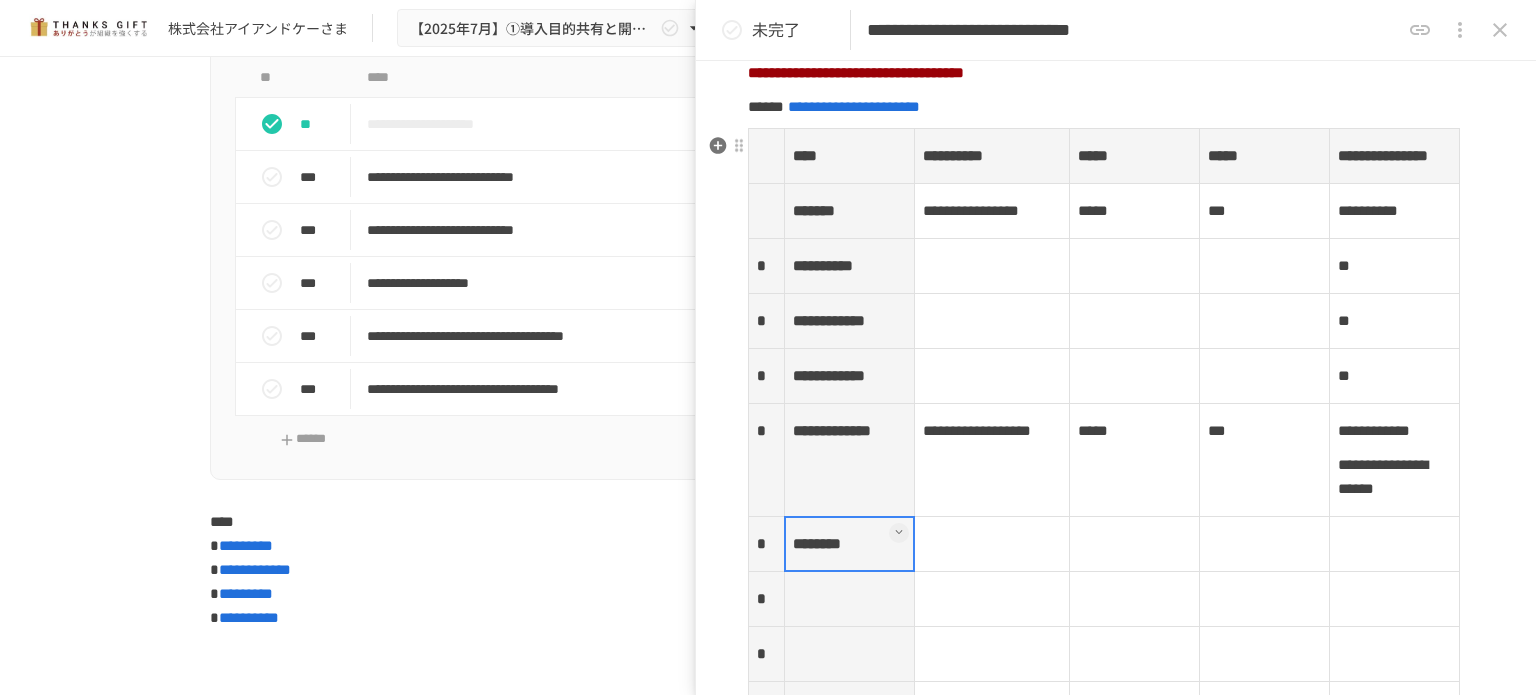 scroll, scrollTop: 2988, scrollLeft: 0, axis: vertical 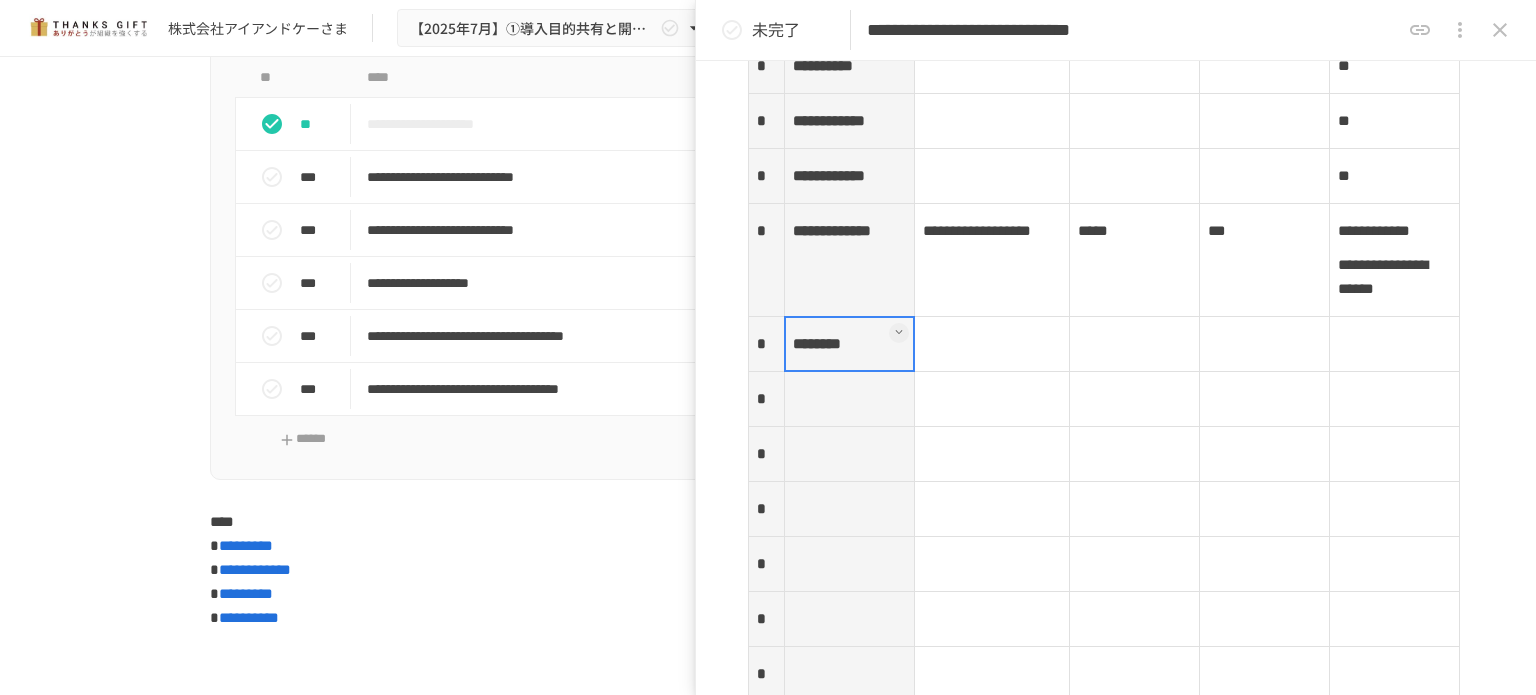 click at bounding box center (992, 344) 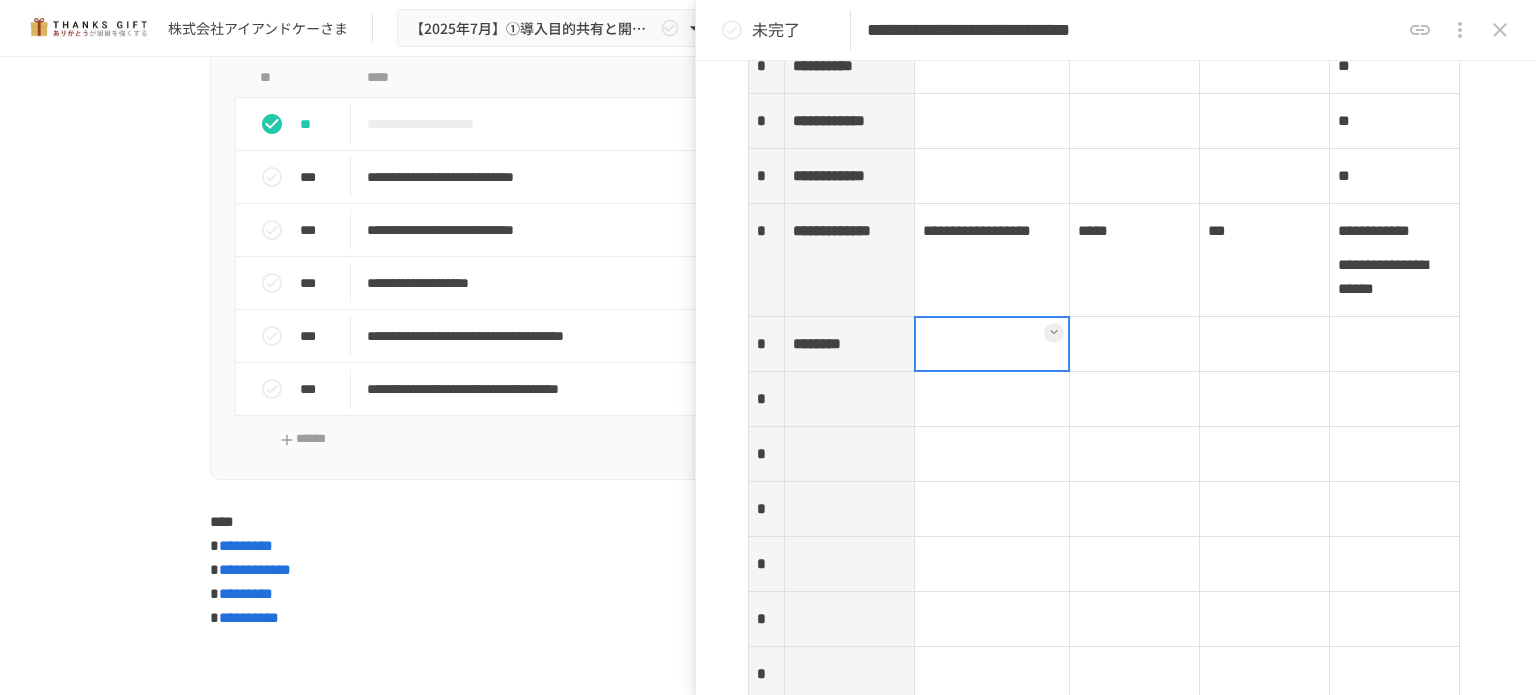 click at bounding box center [992, 344] 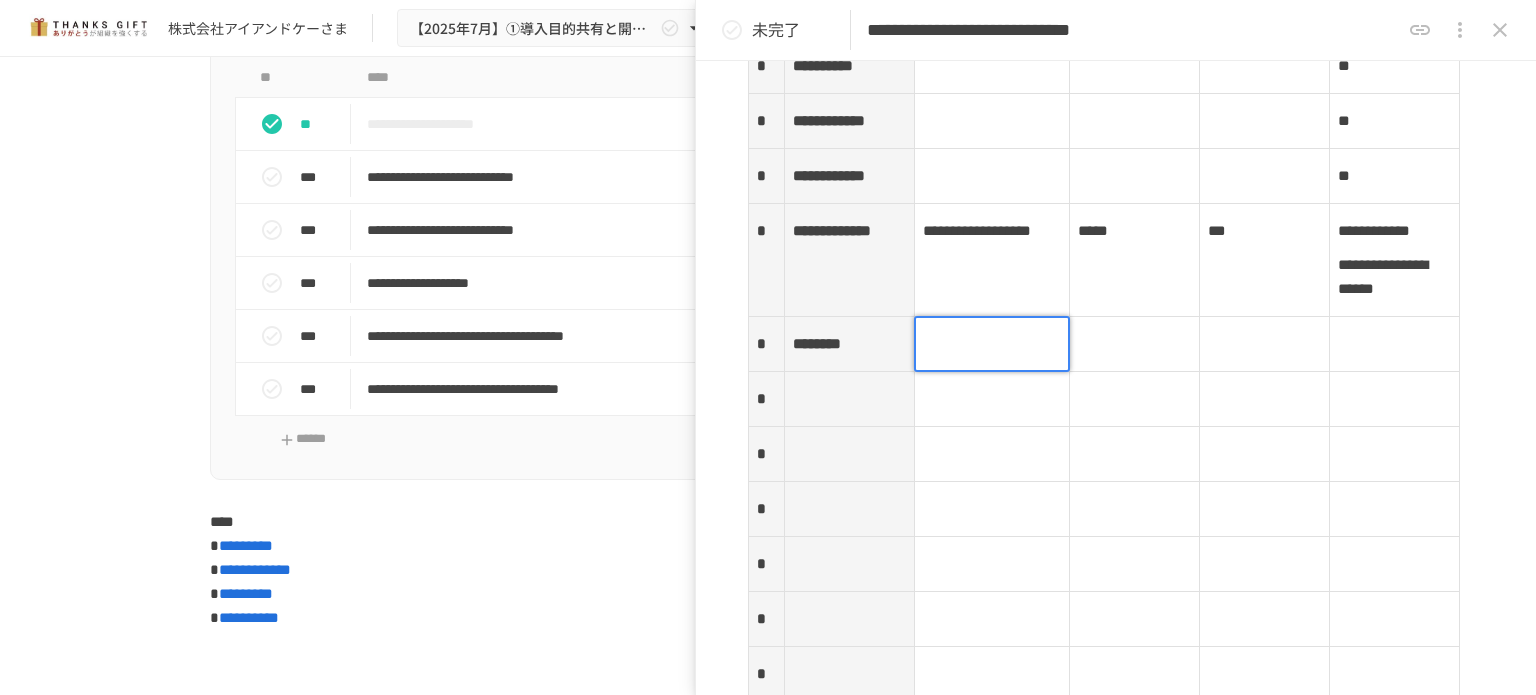 click at bounding box center [992, 344] 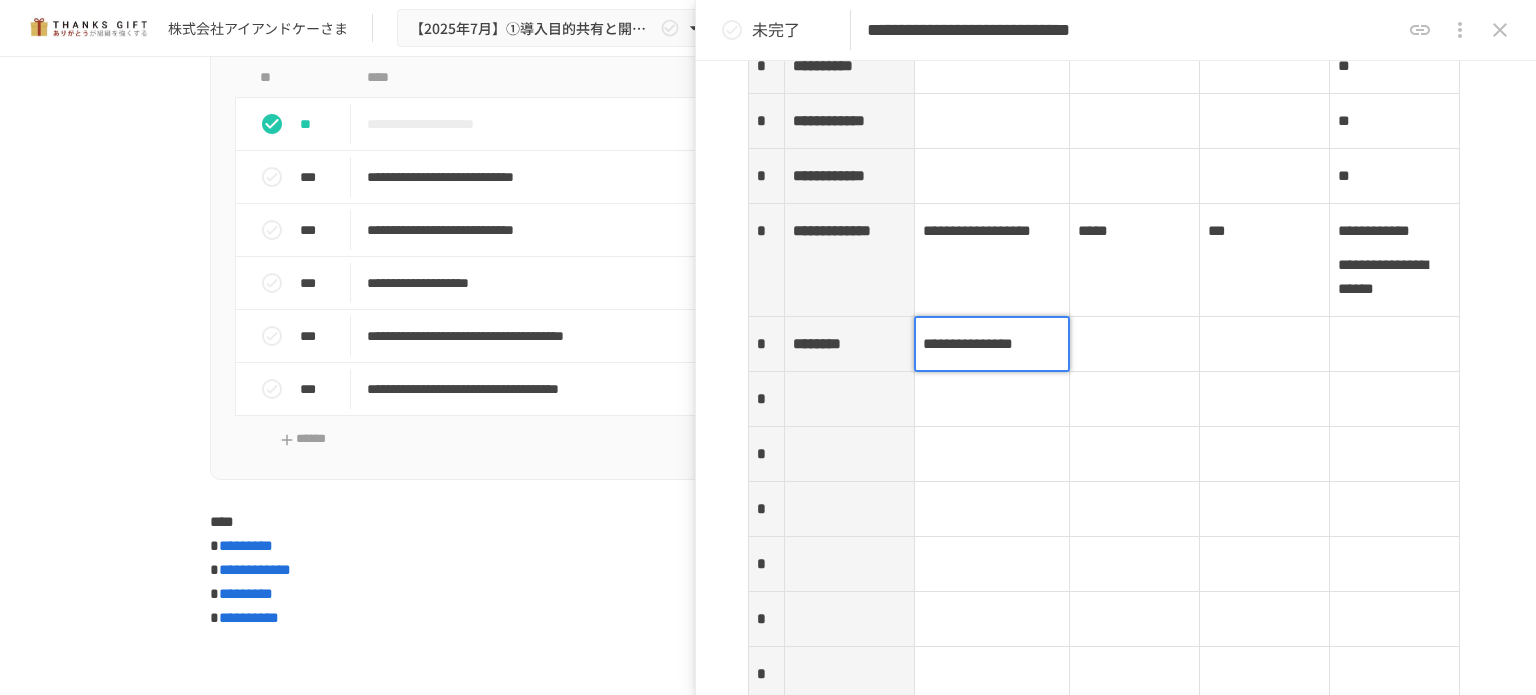 click at bounding box center [1395, 344] 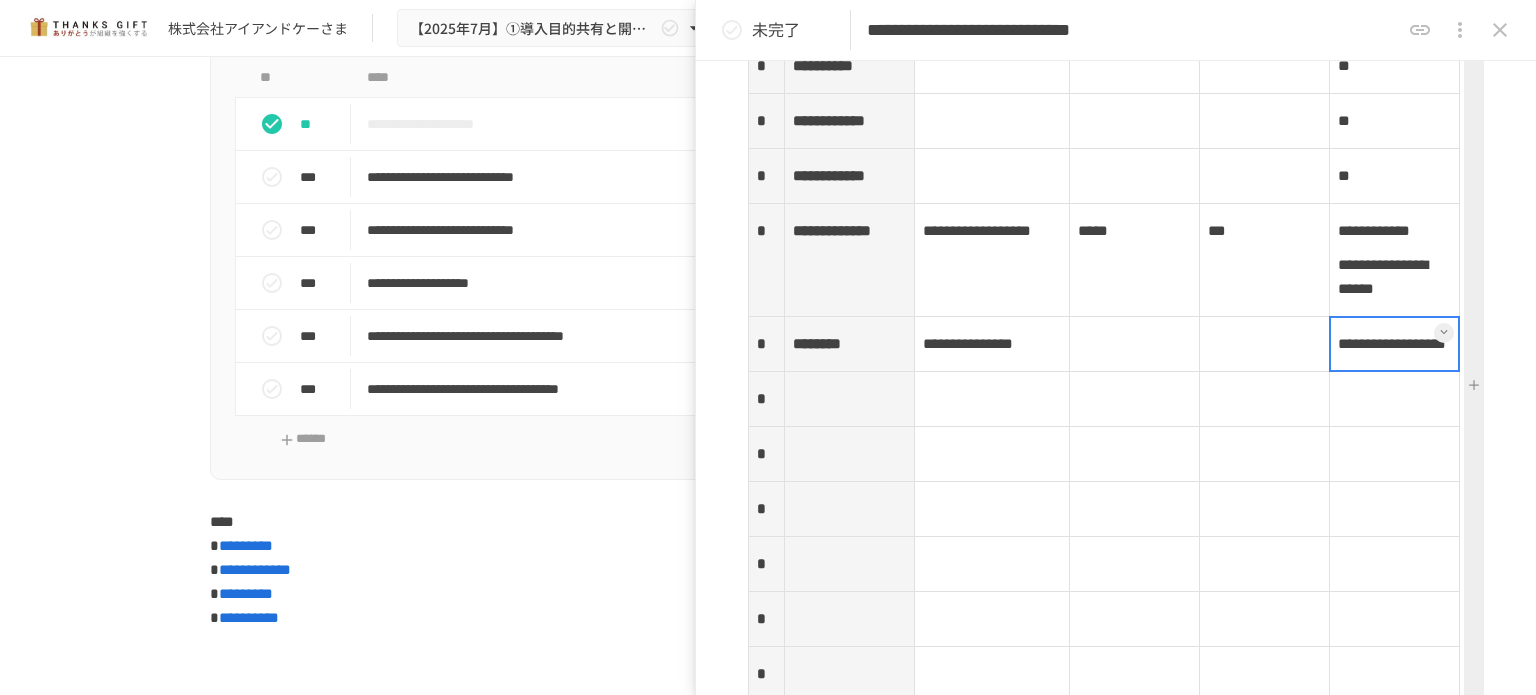scroll, scrollTop: 3088, scrollLeft: 0, axis: vertical 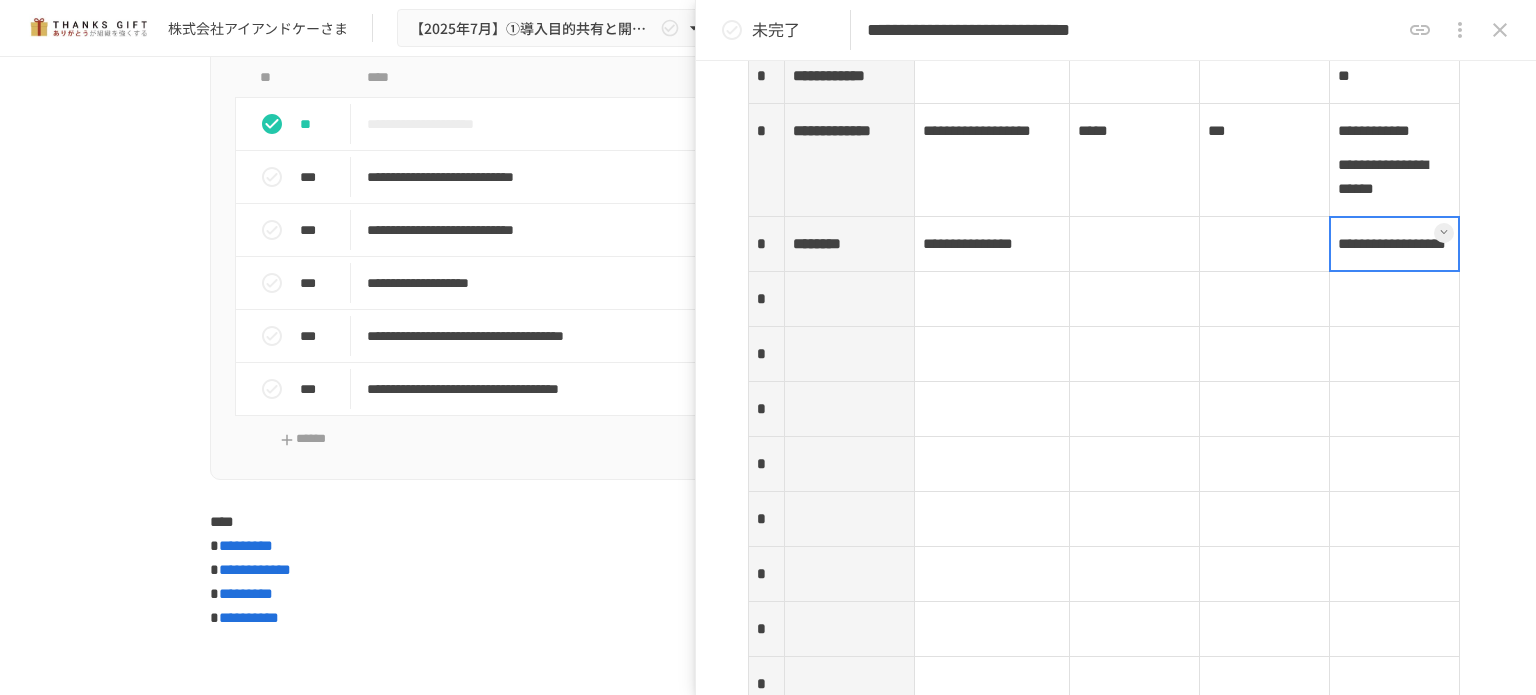 click at bounding box center (849, 299) 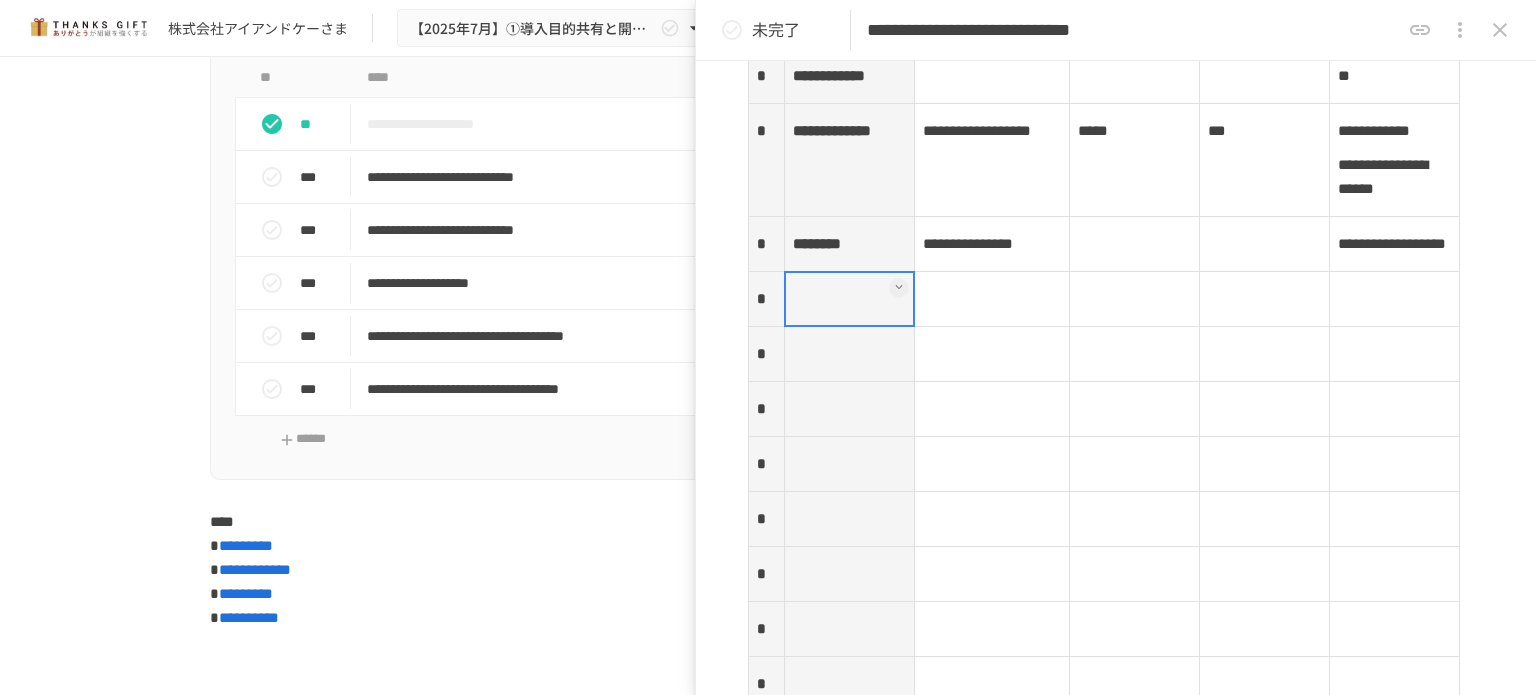 click at bounding box center [849, 299] 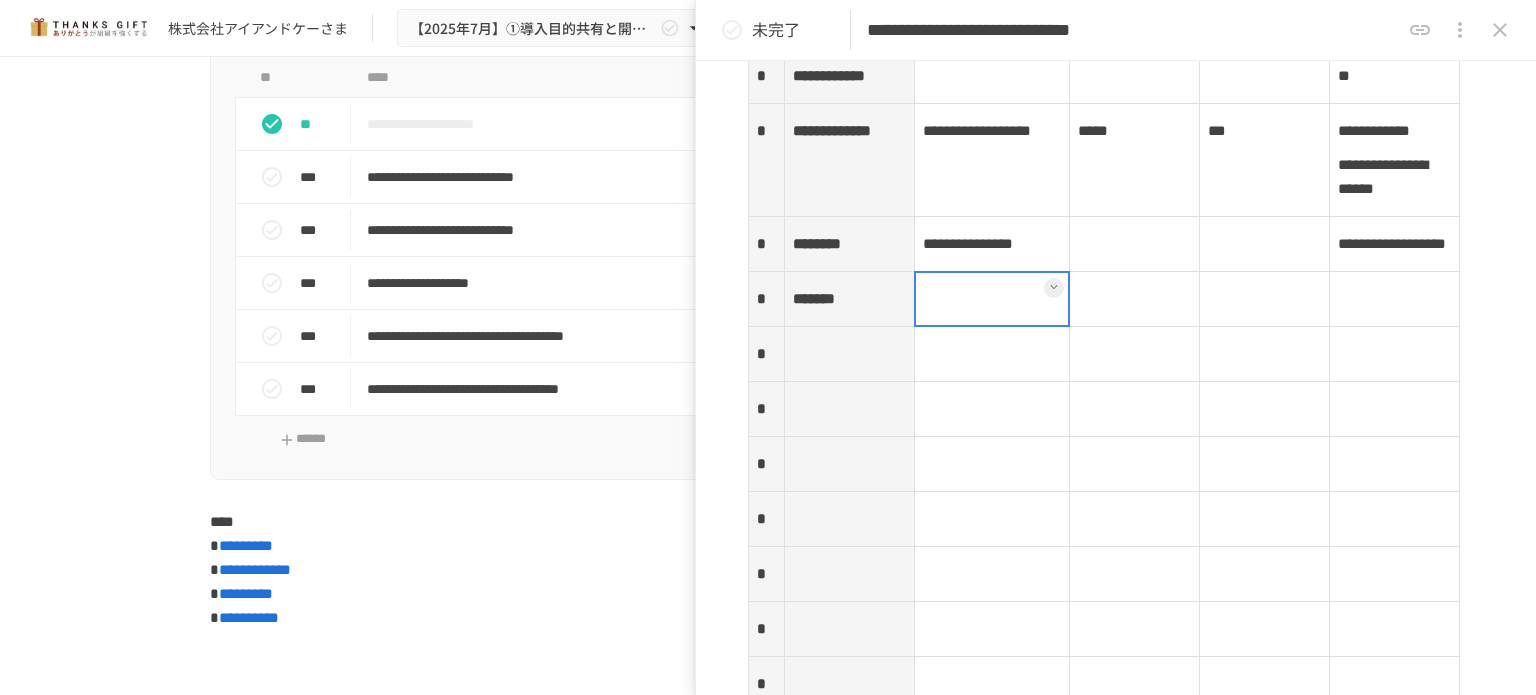click at bounding box center [992, 299] 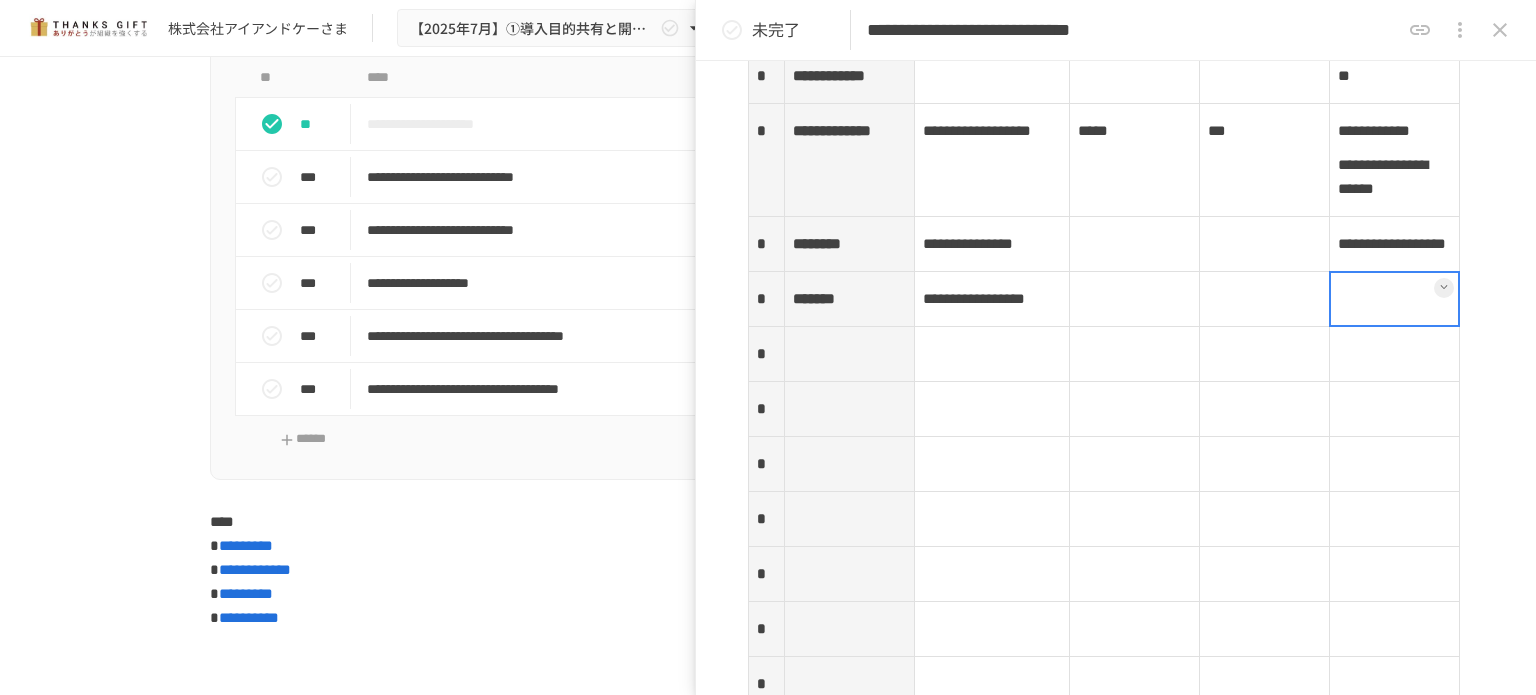 click at bounding box center [1395, 299] 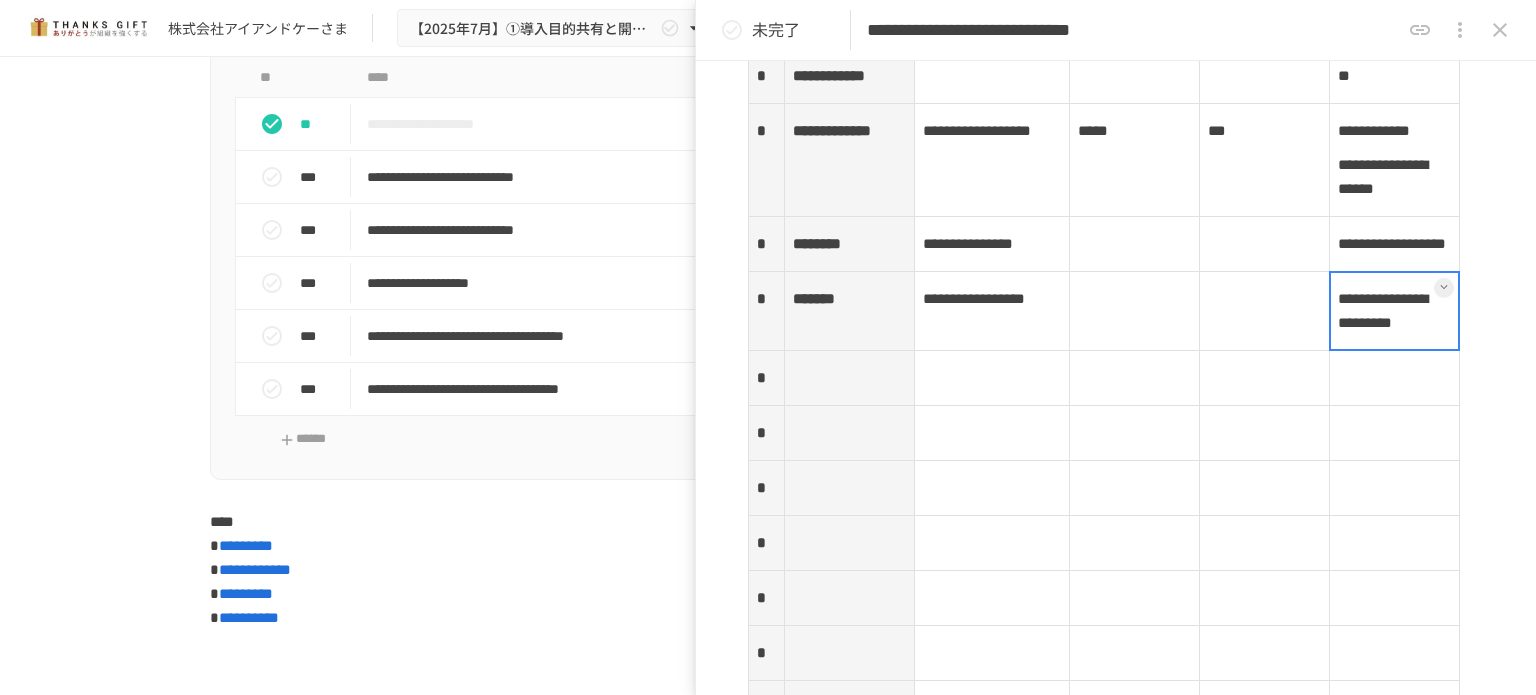 click at bounding box center [849, 378] 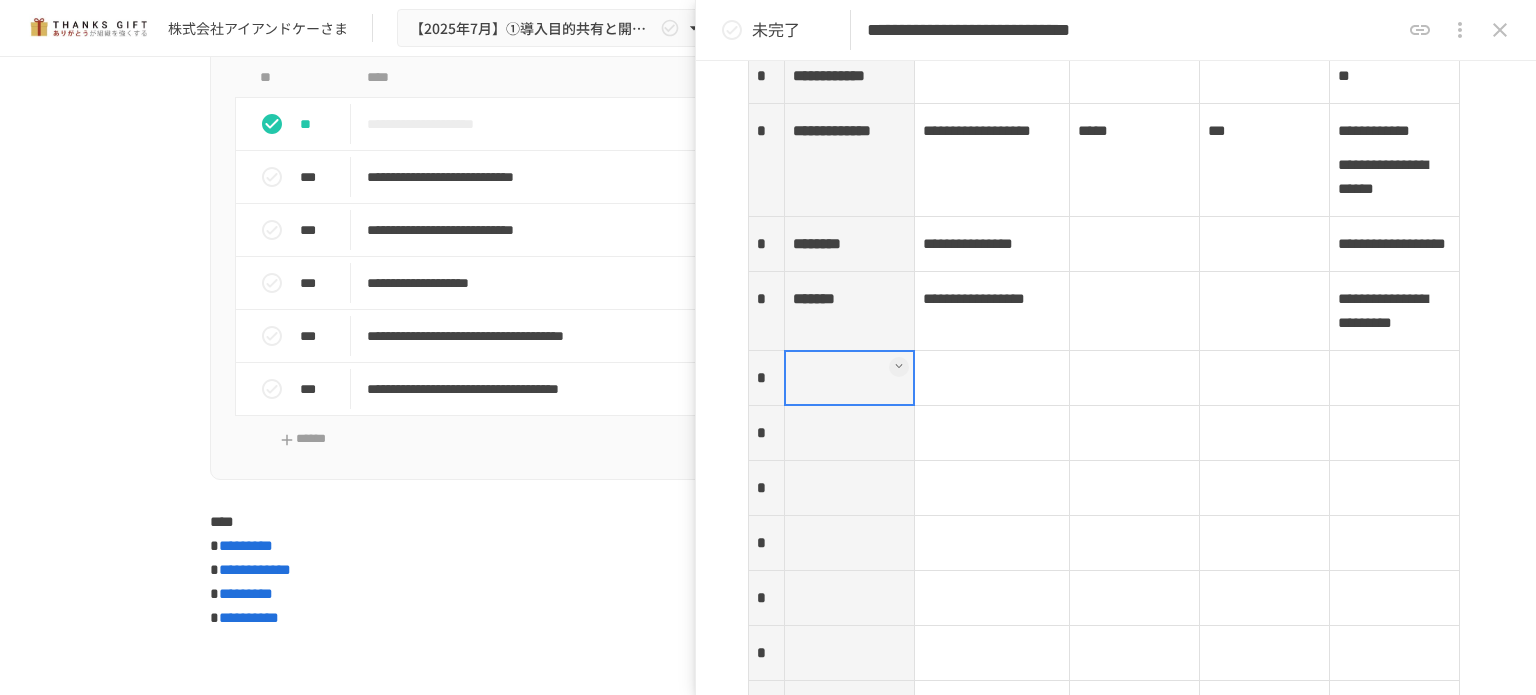 scroll, scrollTop: 3188, scrollLeft: 0, axis: vertical 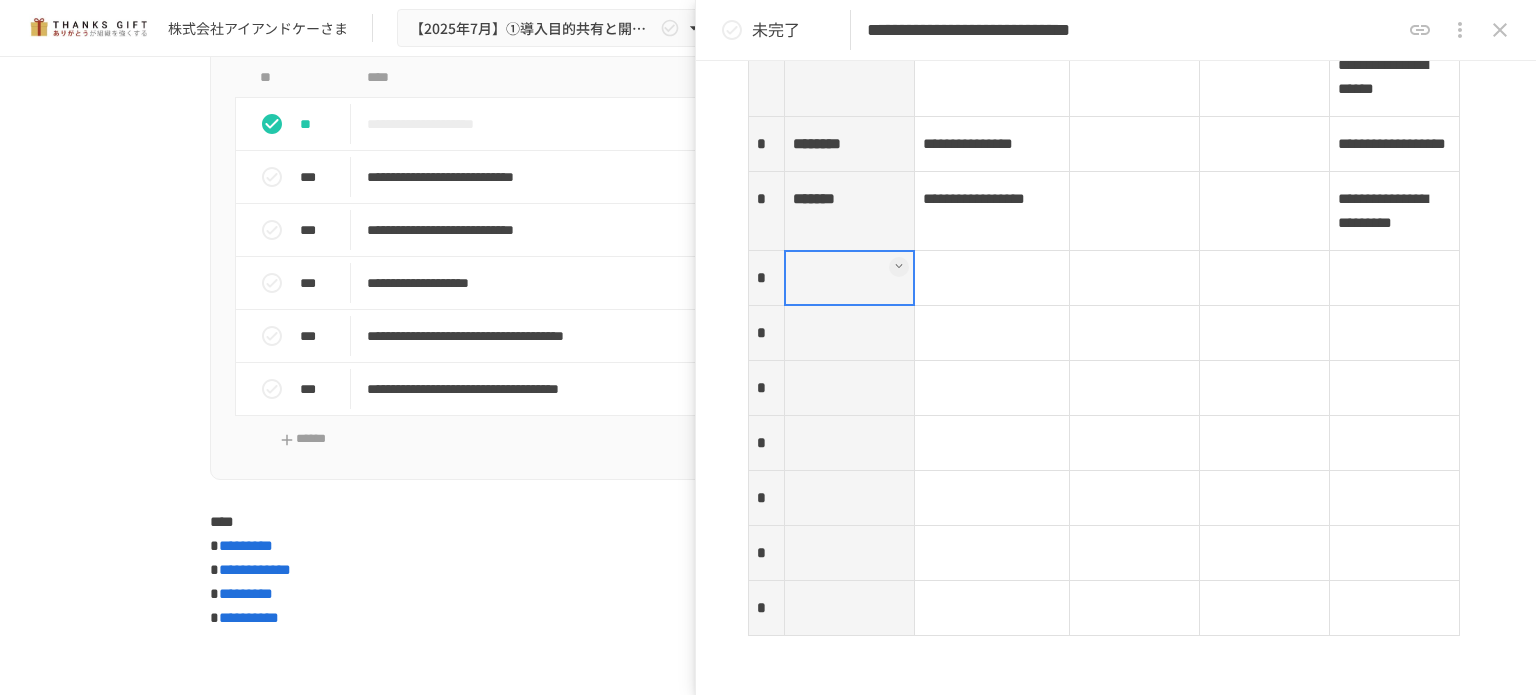 click at bounding box center [849, 278] 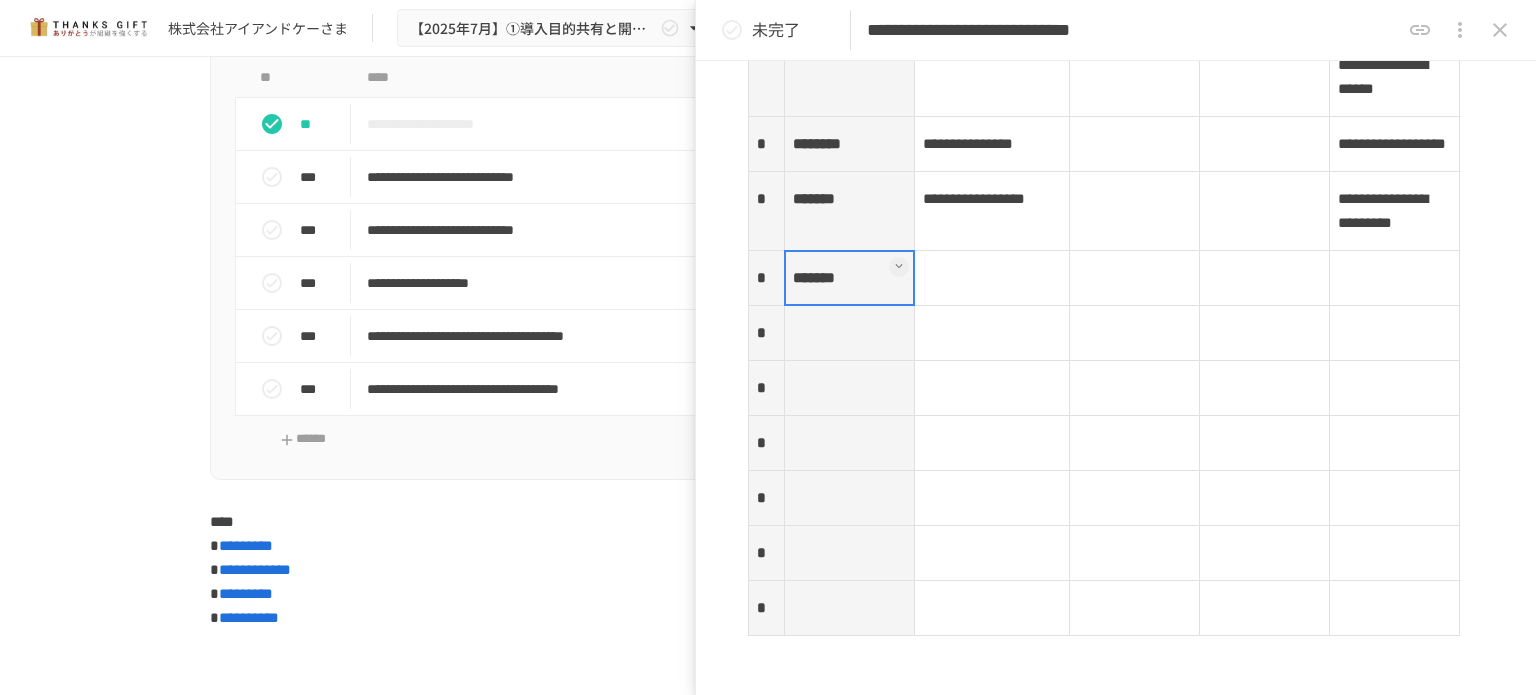 click at bounding box center (992, 278) 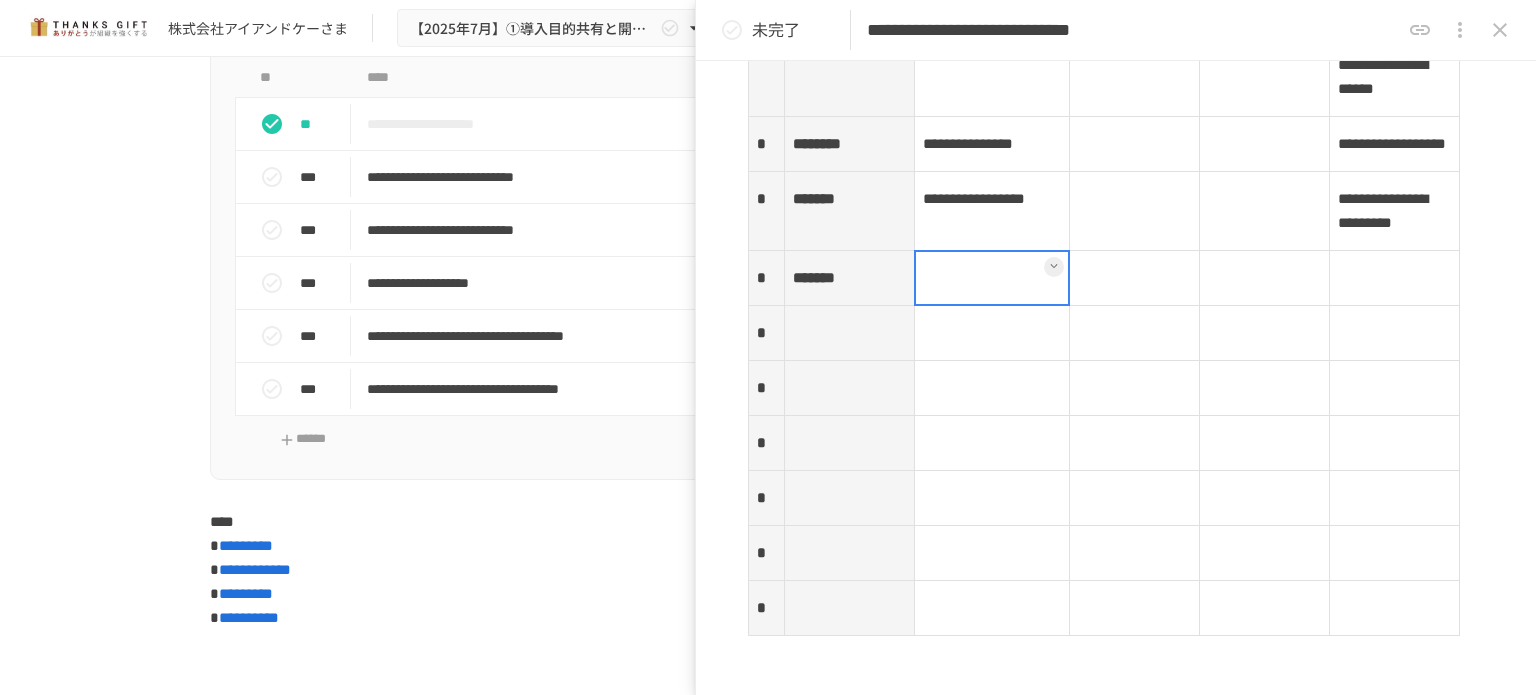 click at bounding box center [992, 278] 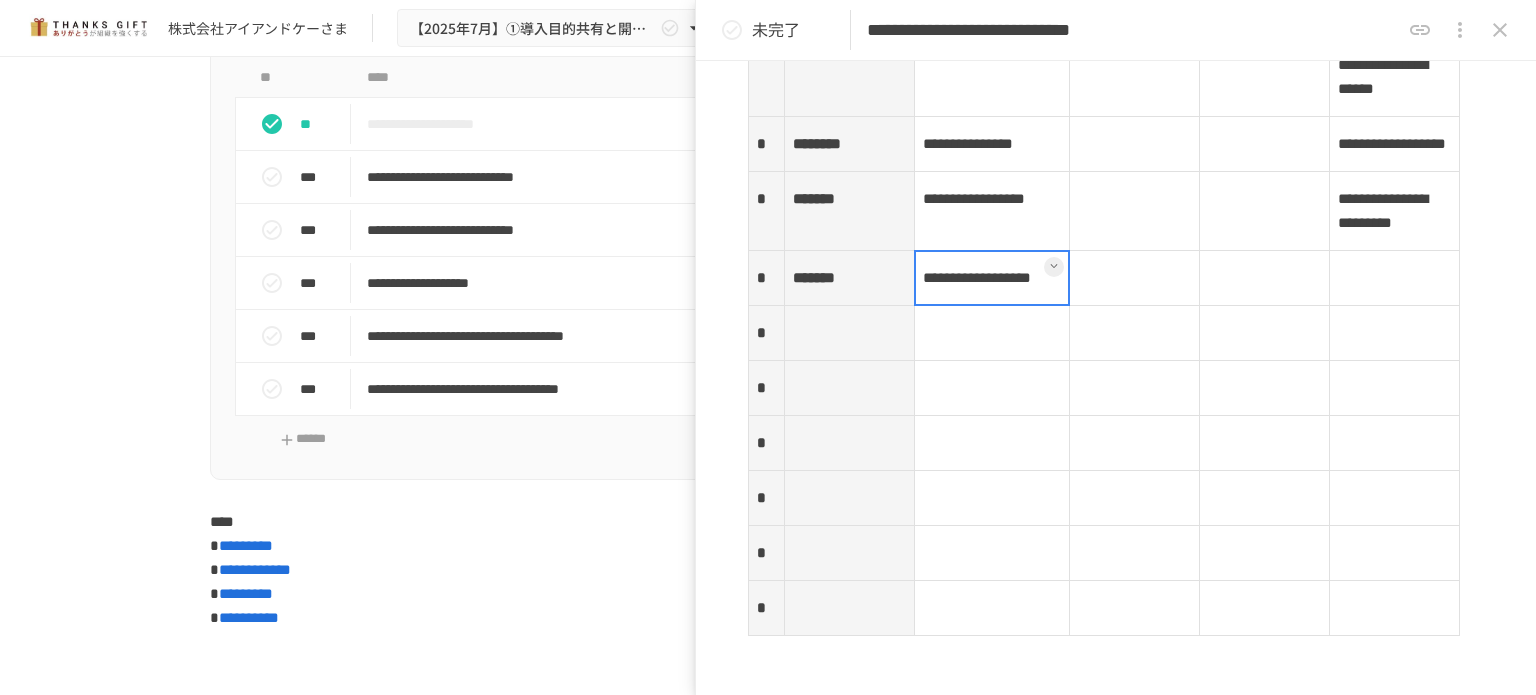click at bounding box center (1395, 278) 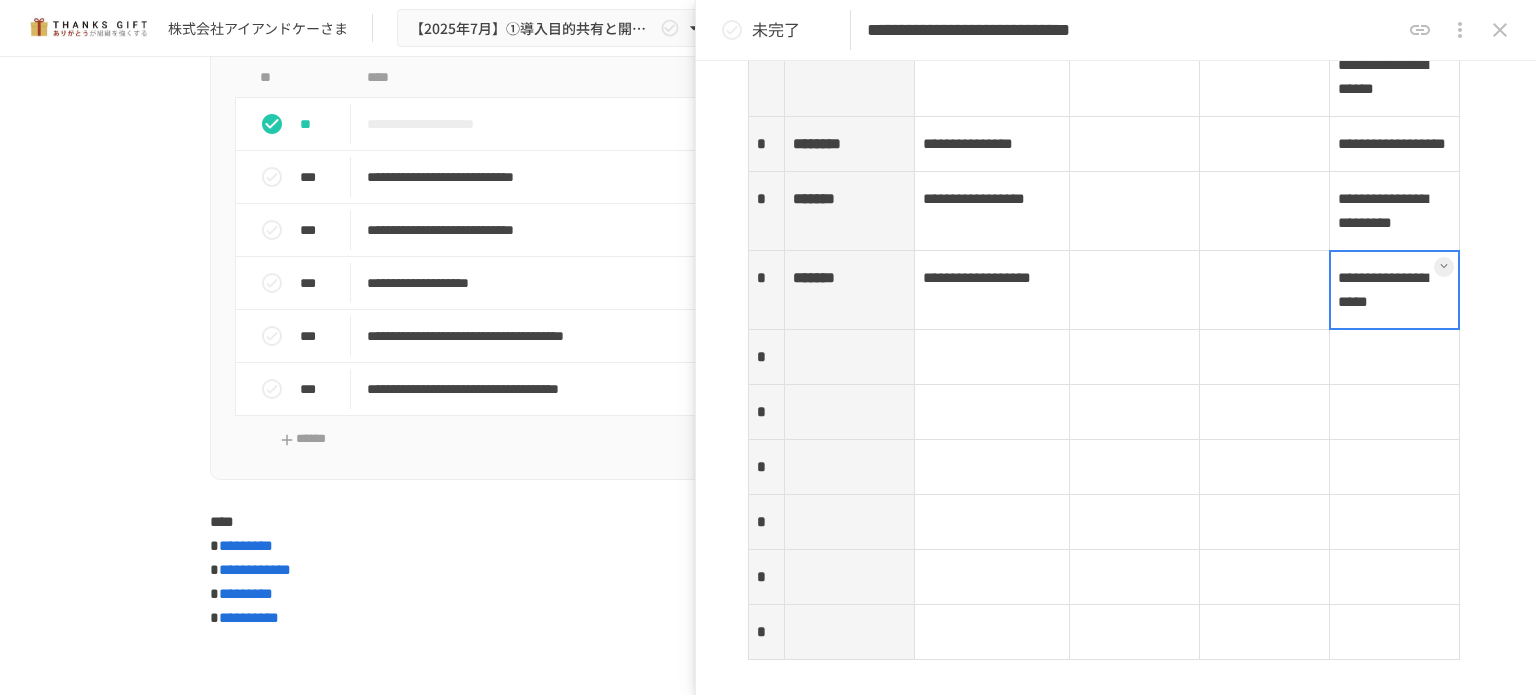 scroll, scrollTop: 3288, scrollLeft: 0, axis: vertical 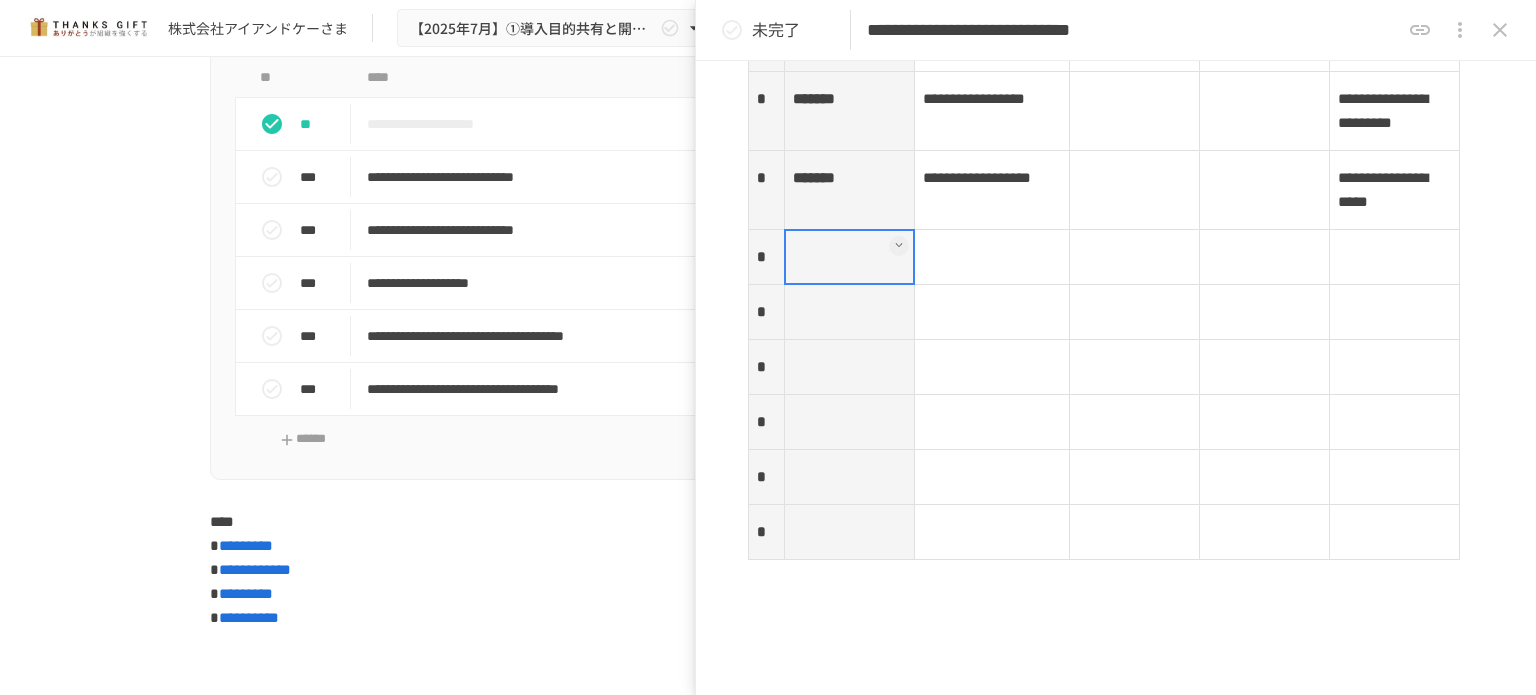 click at bounding box center [849, 257] 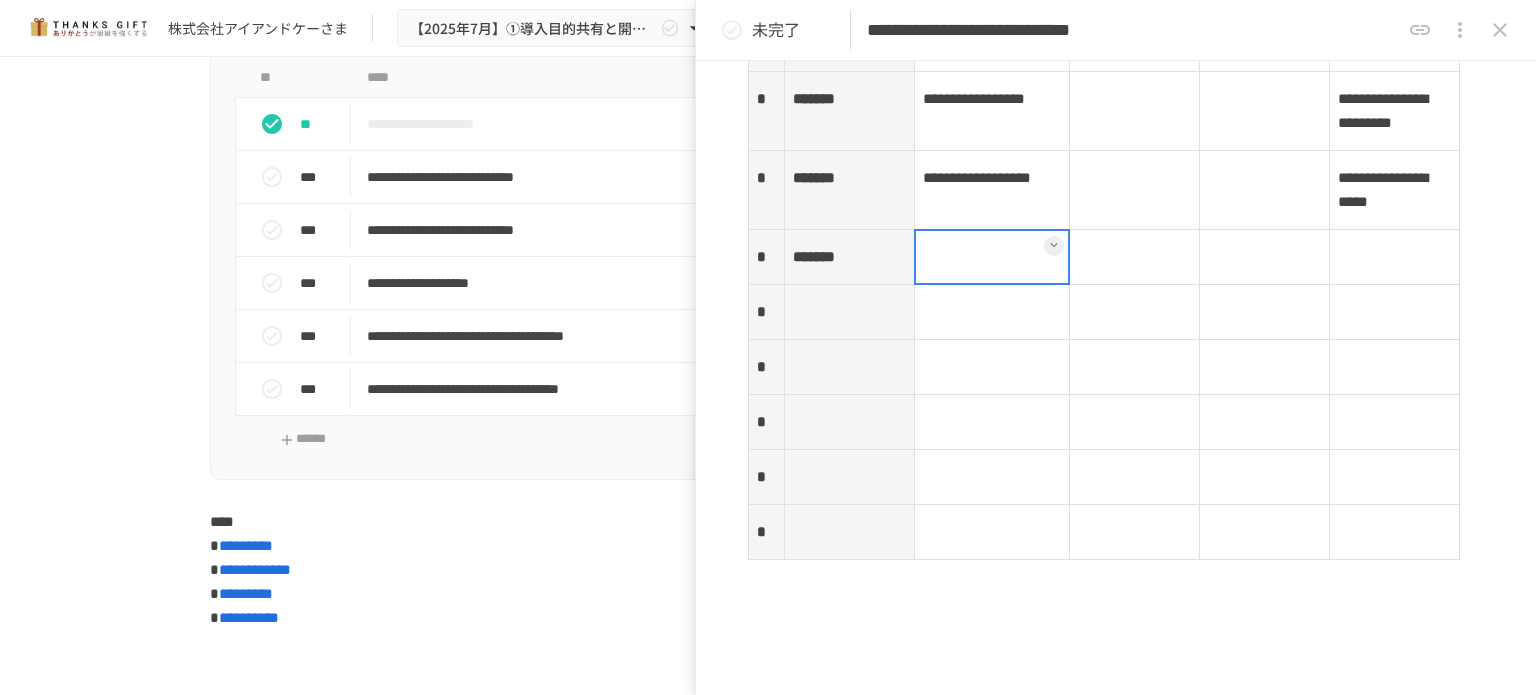 click at bounding box center [992, 257] 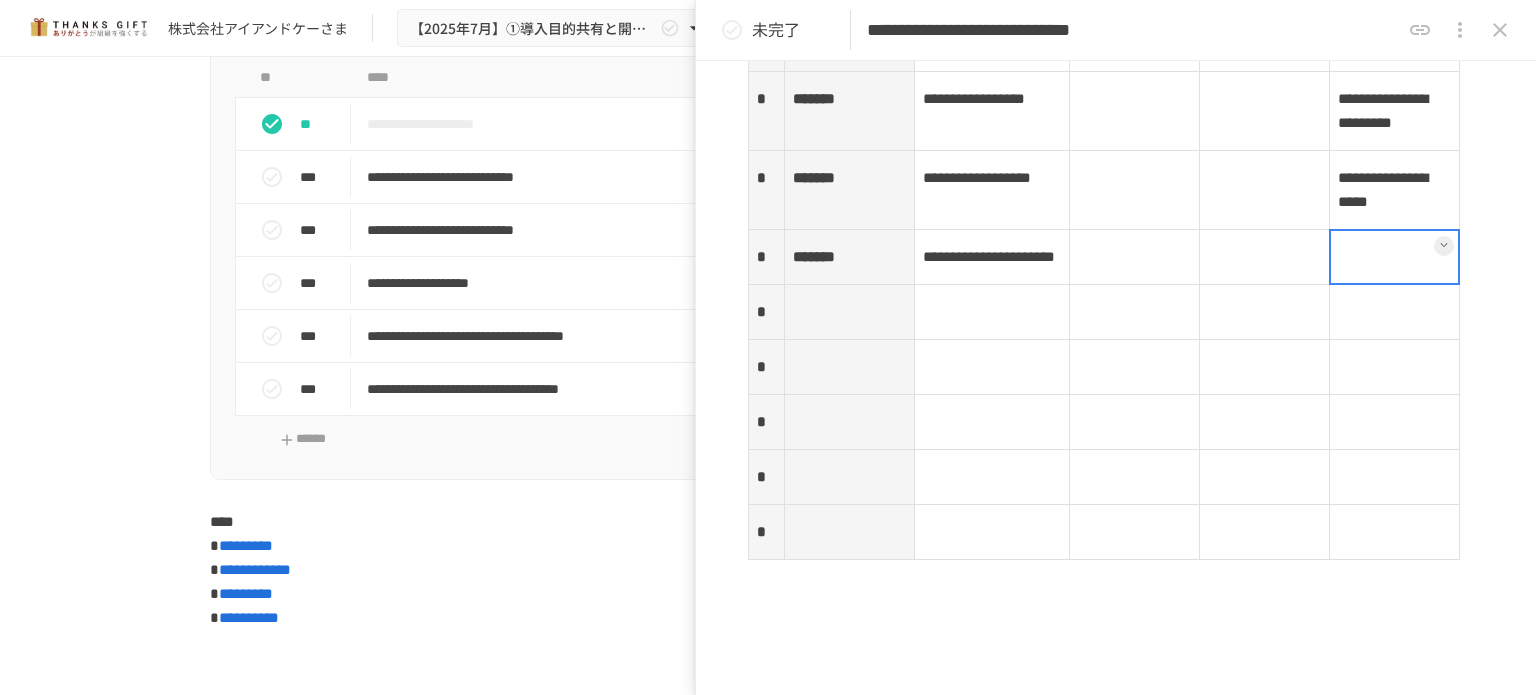 click at bounding box center (1395, 257) 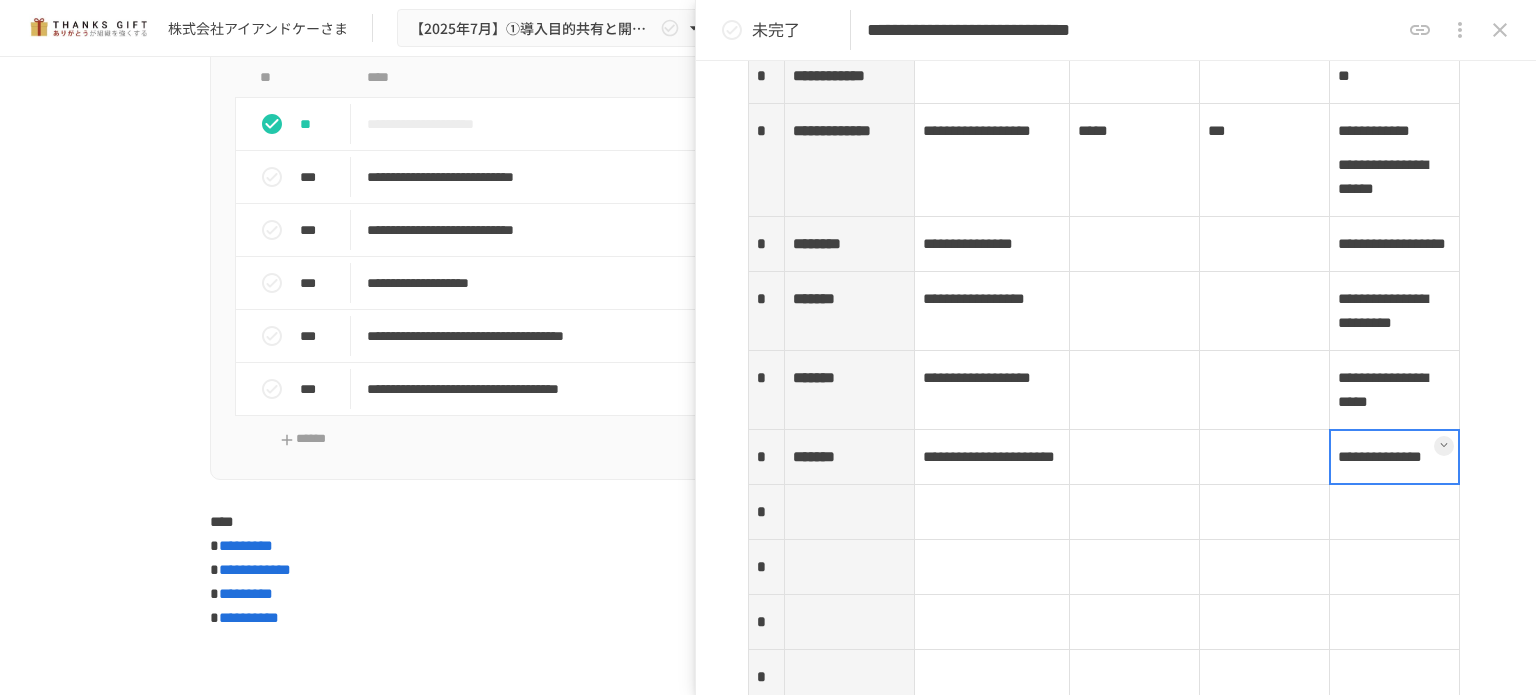 scroll, scrollTop: 2988, scrollLeft: 0, axis: vertical 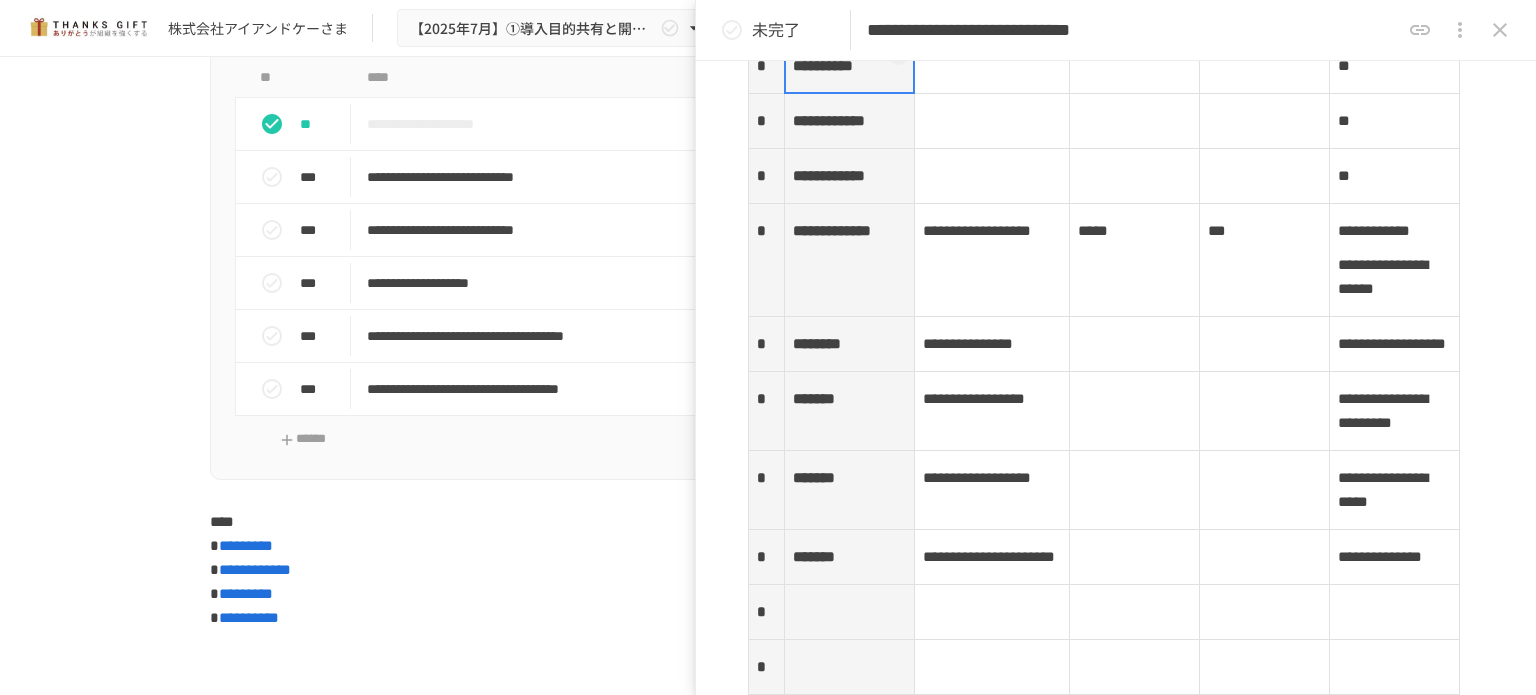 click on "**********" at bounding box center (849, 66) 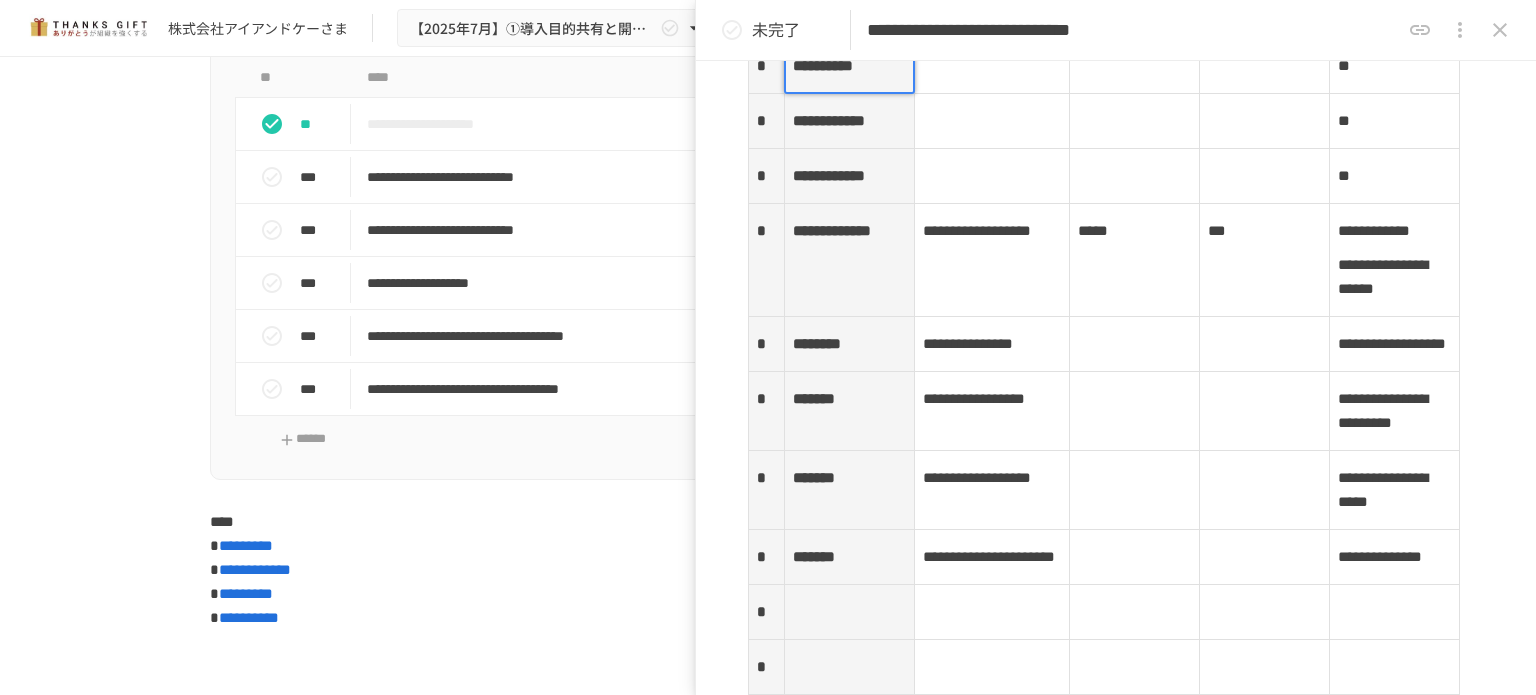 click on "**********" at bounding box center [823, 65] 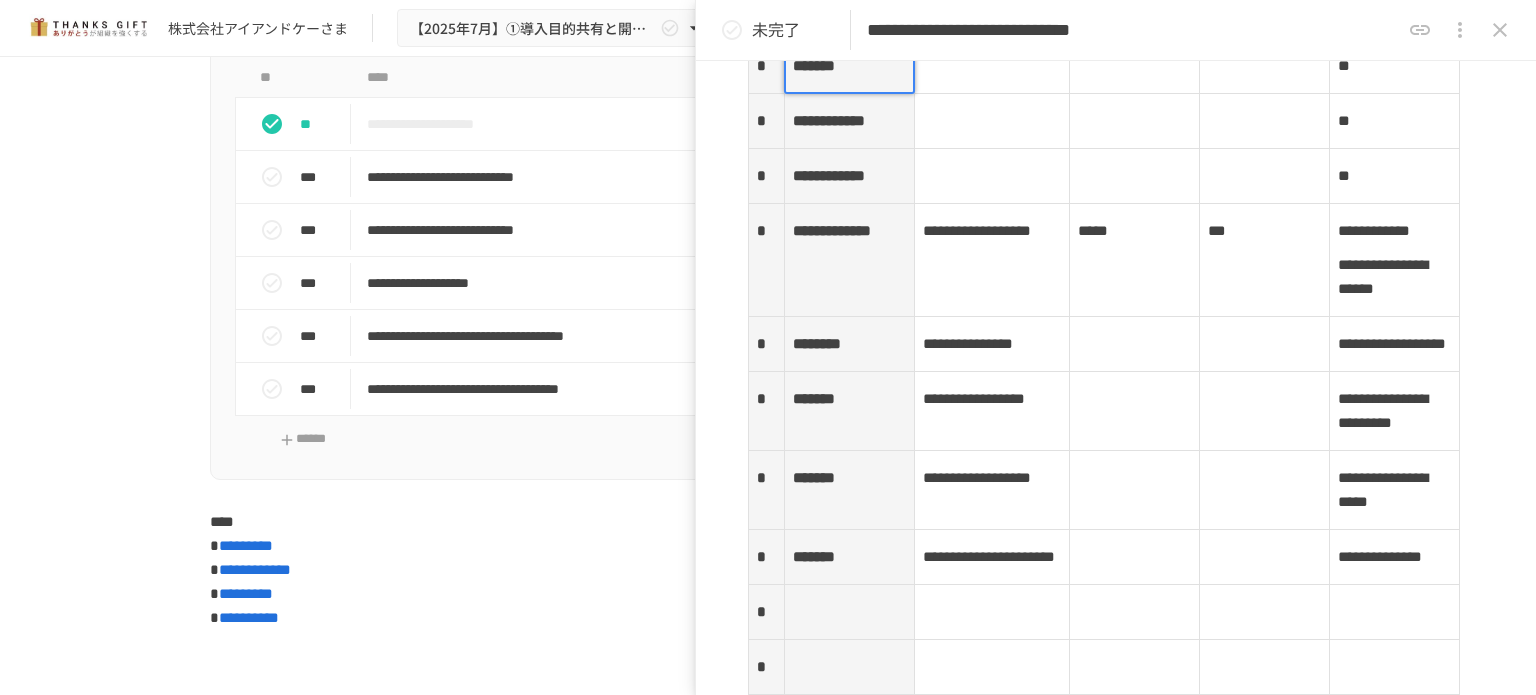 click on "**********" at bounding box center [849, 121] 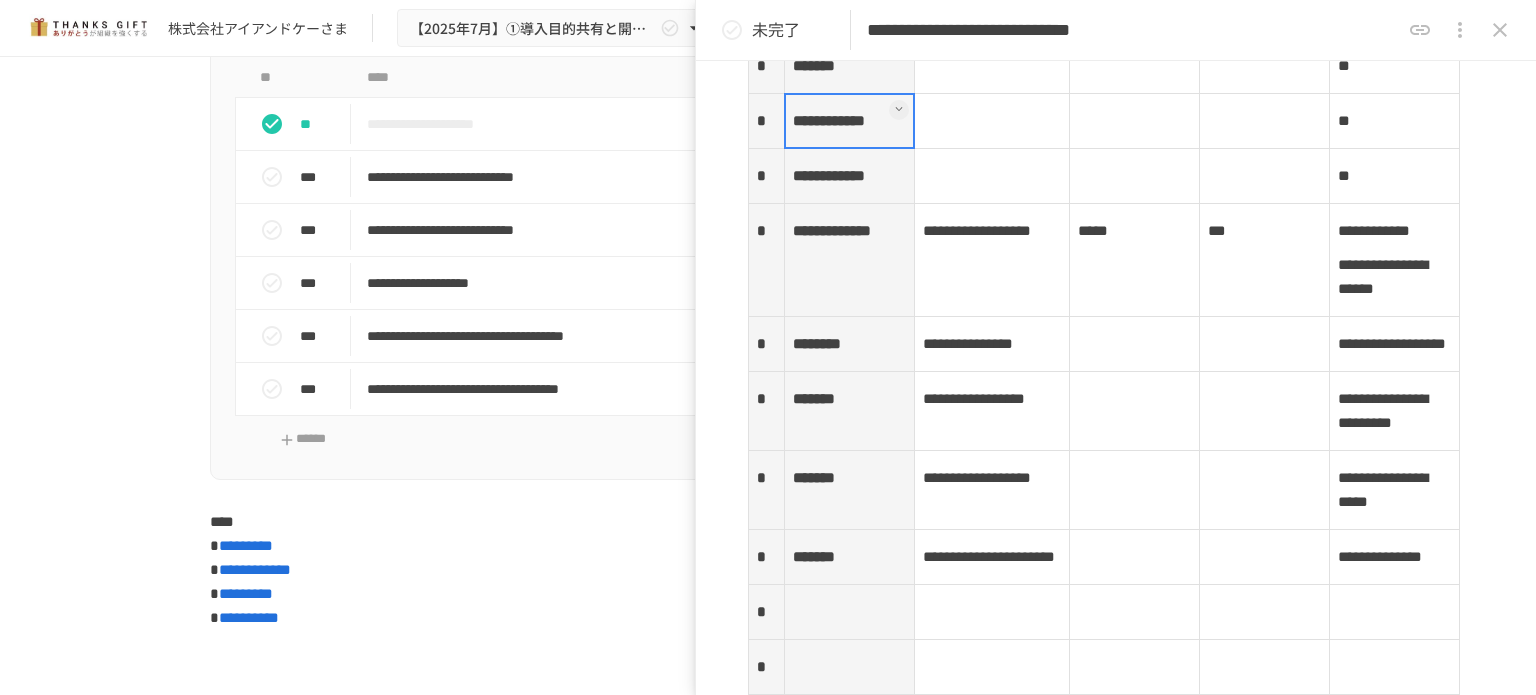 click at bounding box center (849, 121) 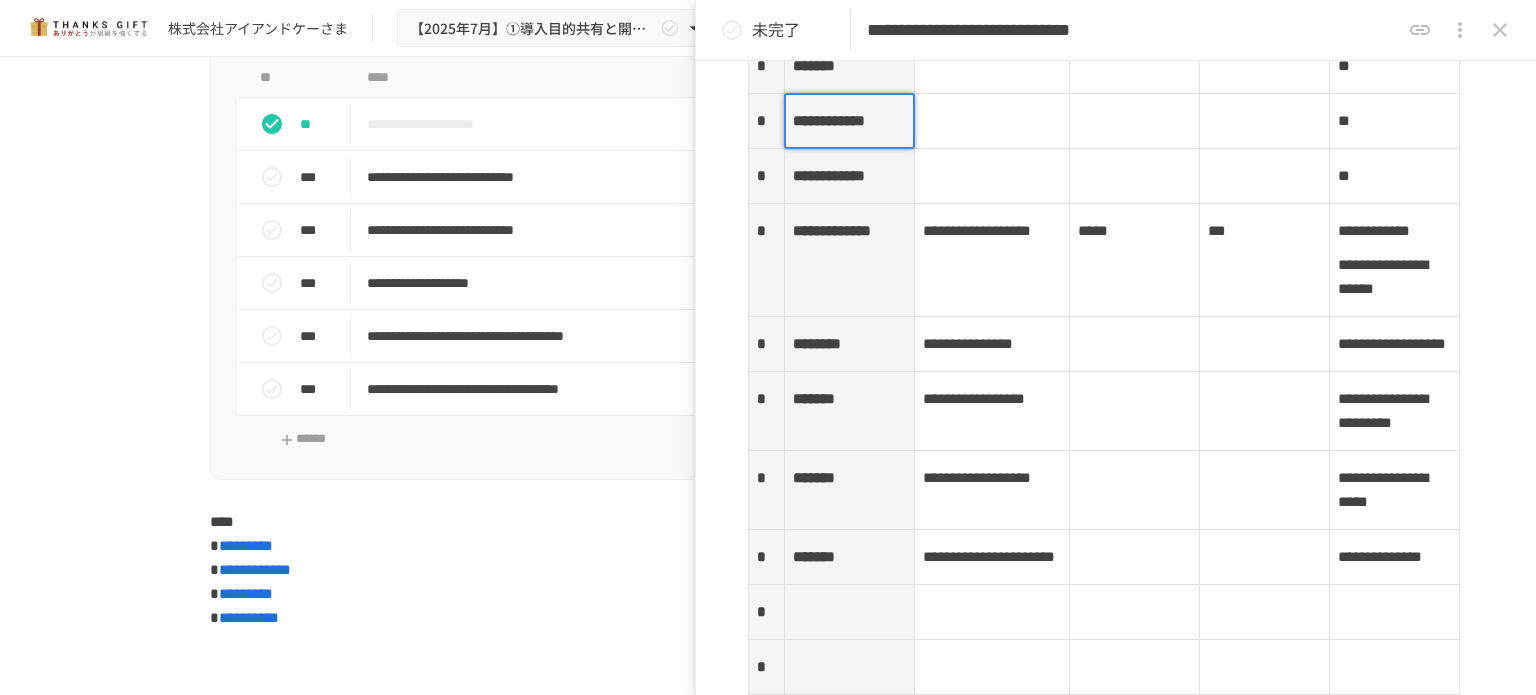 click on "**********" at bounding box center (829, 120) 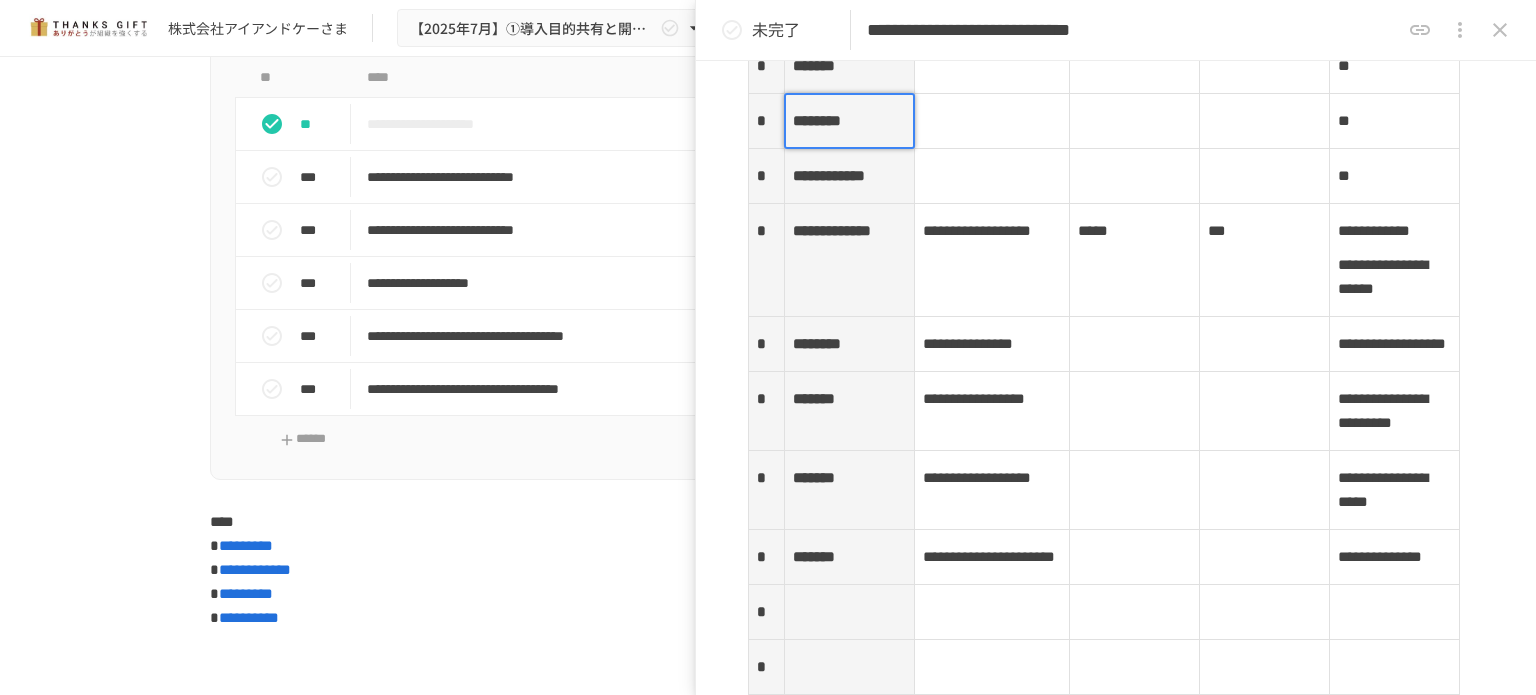 click on "**********" at bounding box center (849, 176) 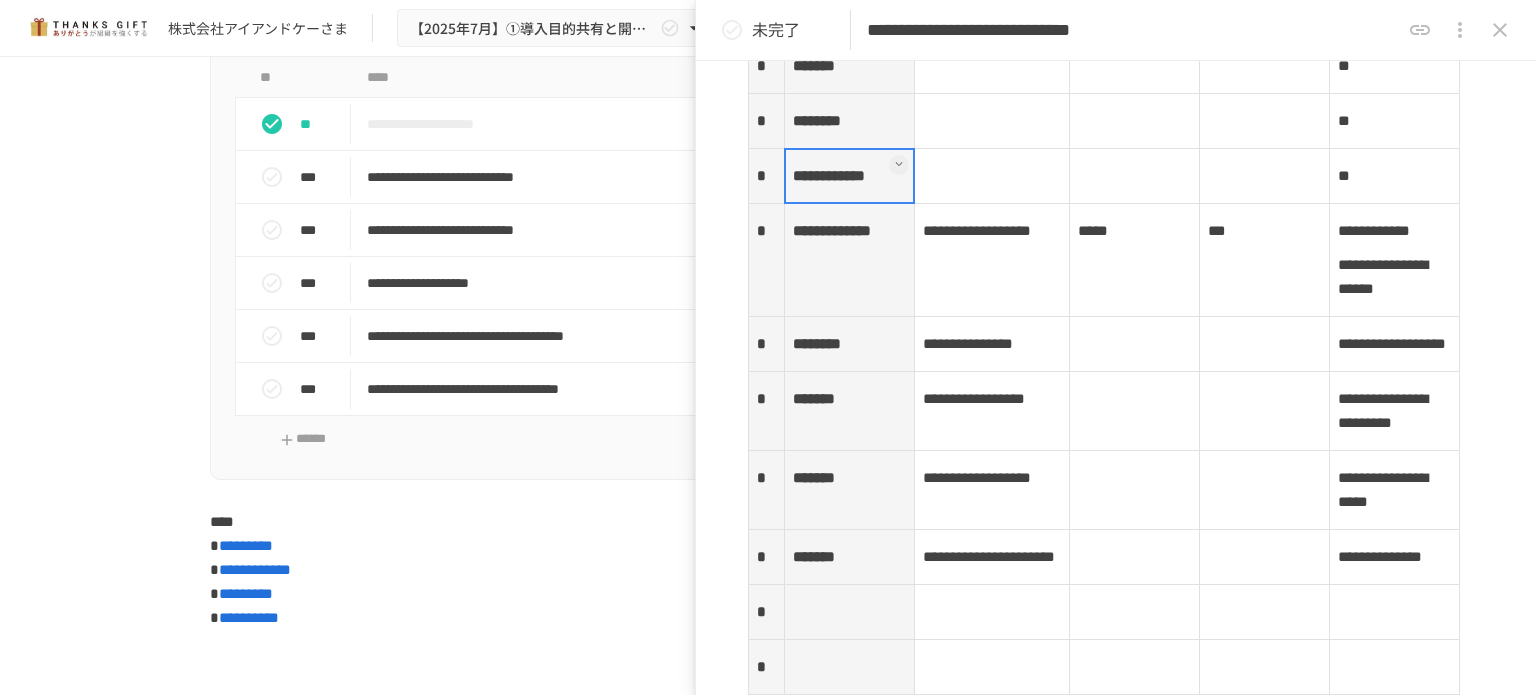 click at bounding box center [849, 176] 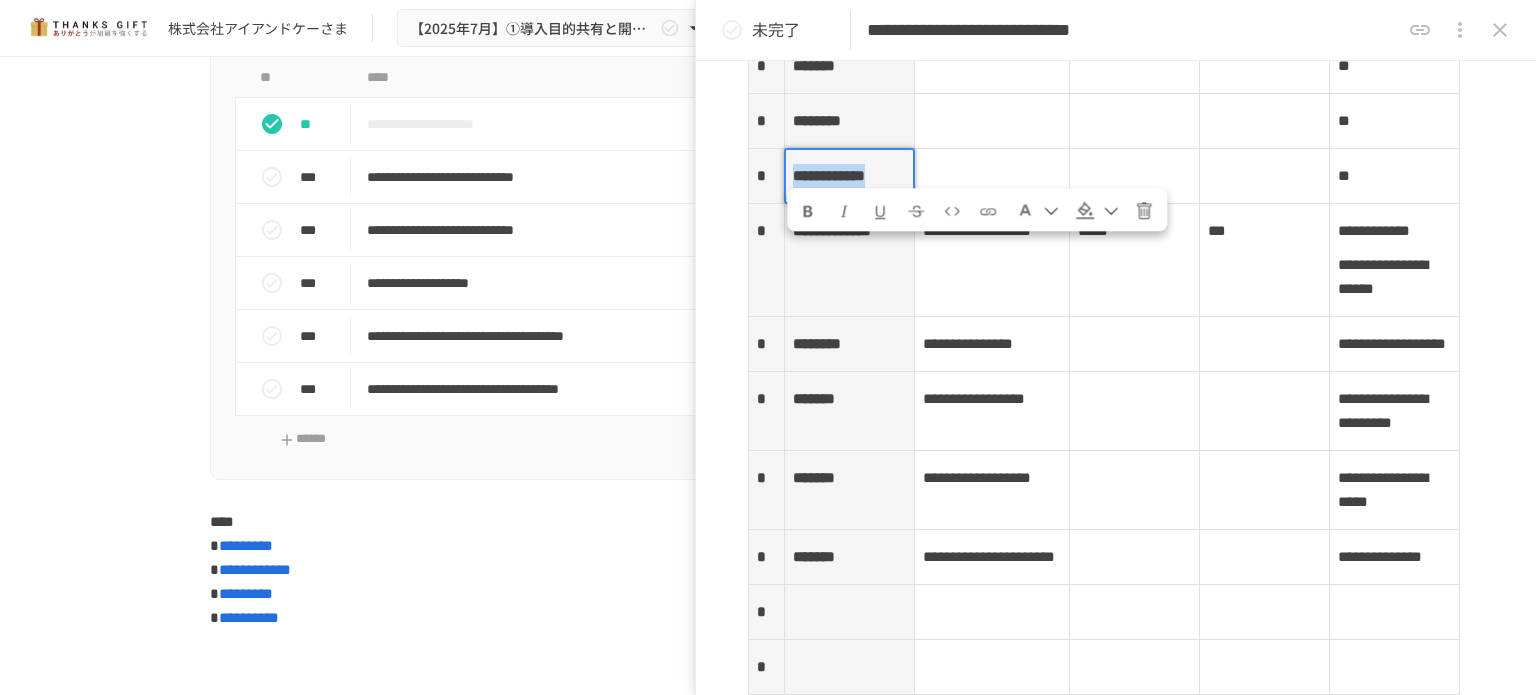 click on "**********" at bounding box center [829, 175] 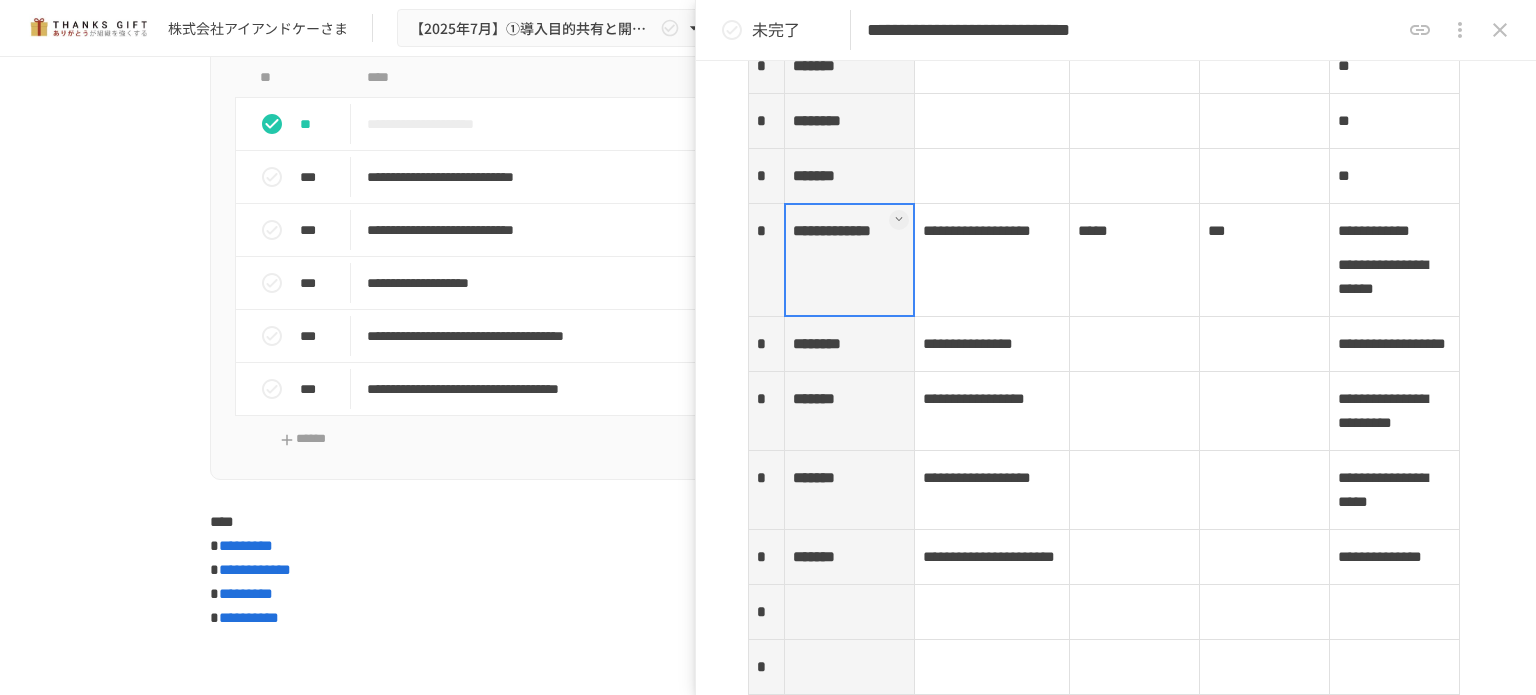 click on "**********" at bounding box center [849, 260] 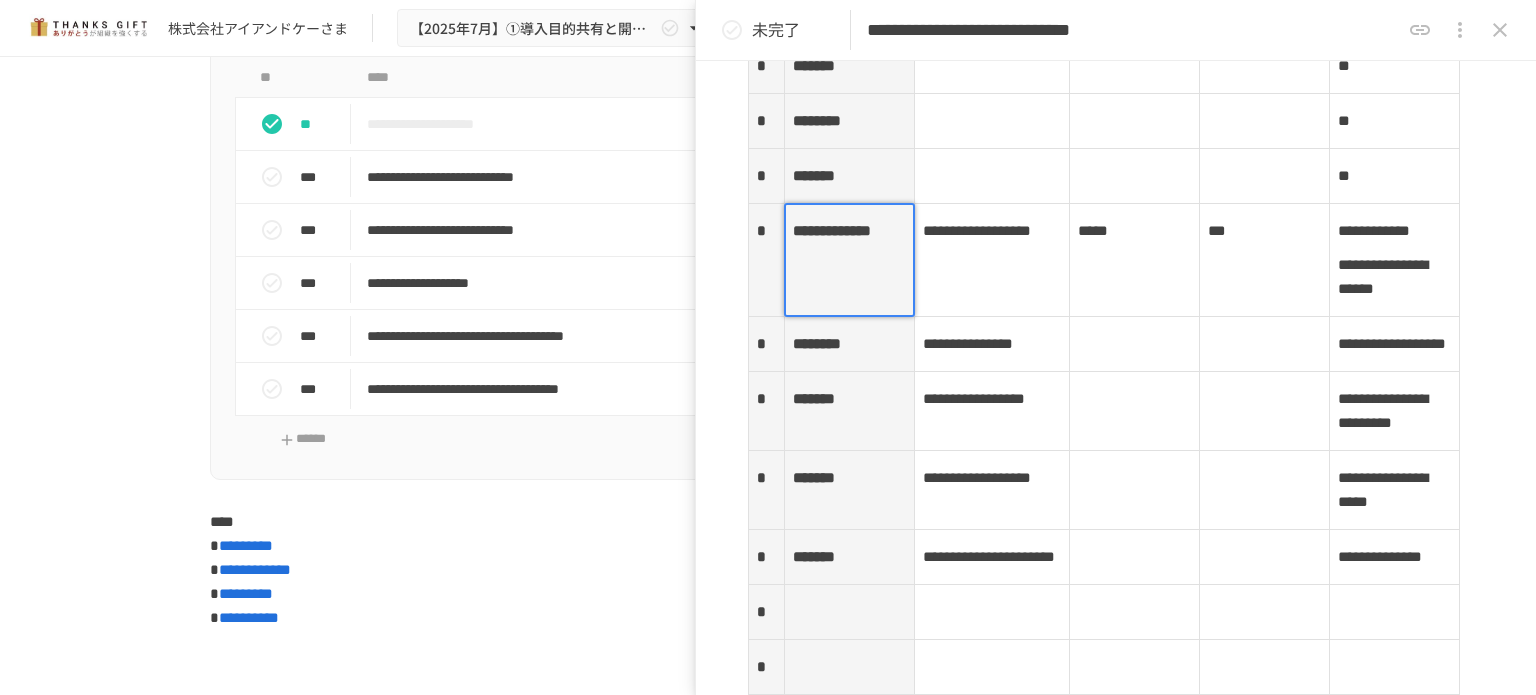 drag, startPoint x: 821, startPoint y: 327, endPoint x: 834, endPoint y: 328, distance: 13.038404 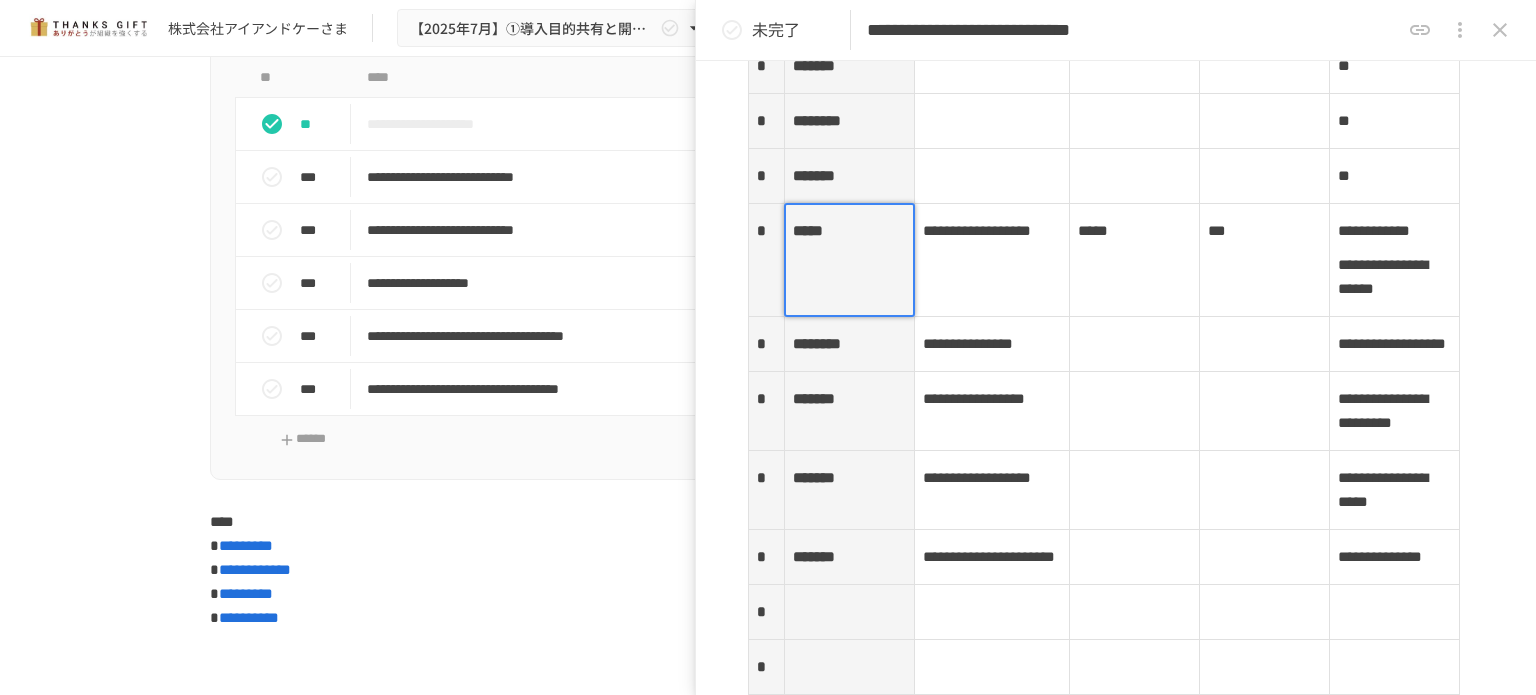 type 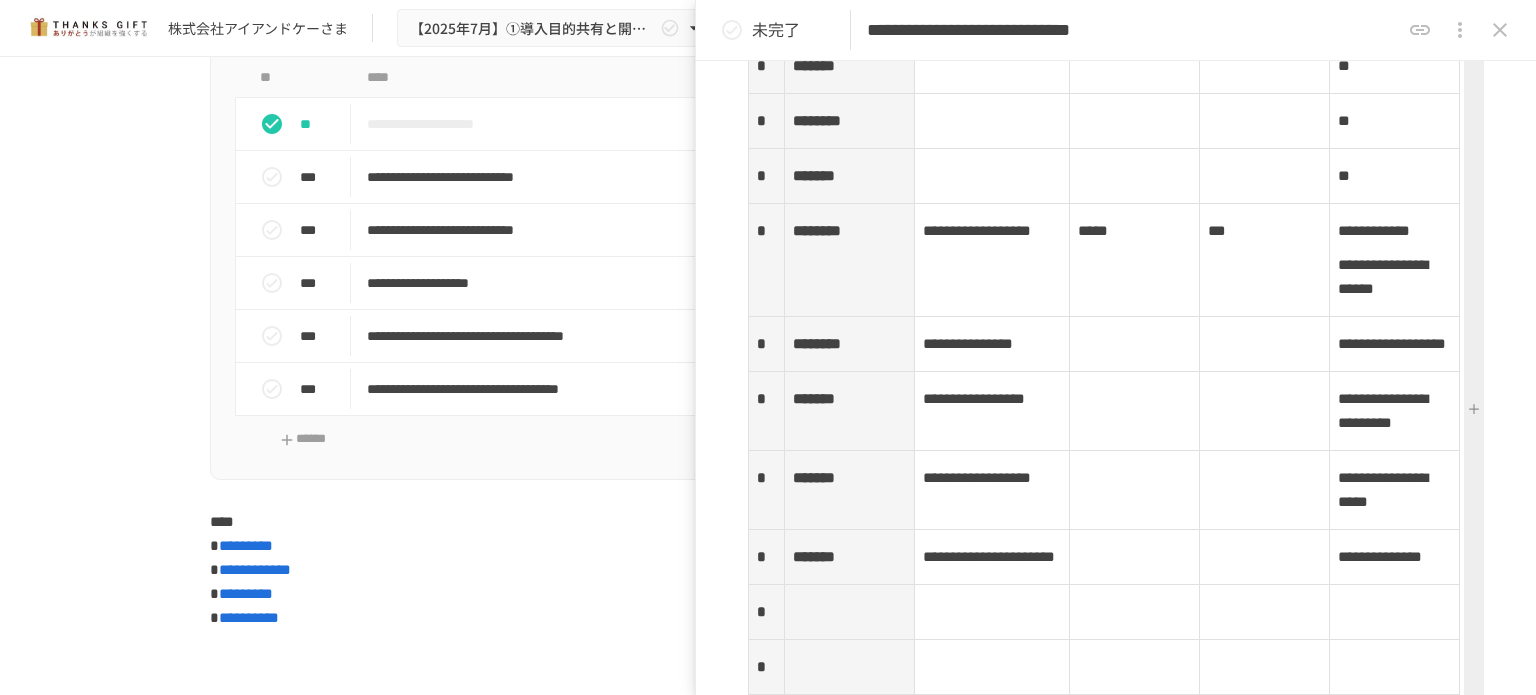 click on "**********" at bounding box center (1116, -924) 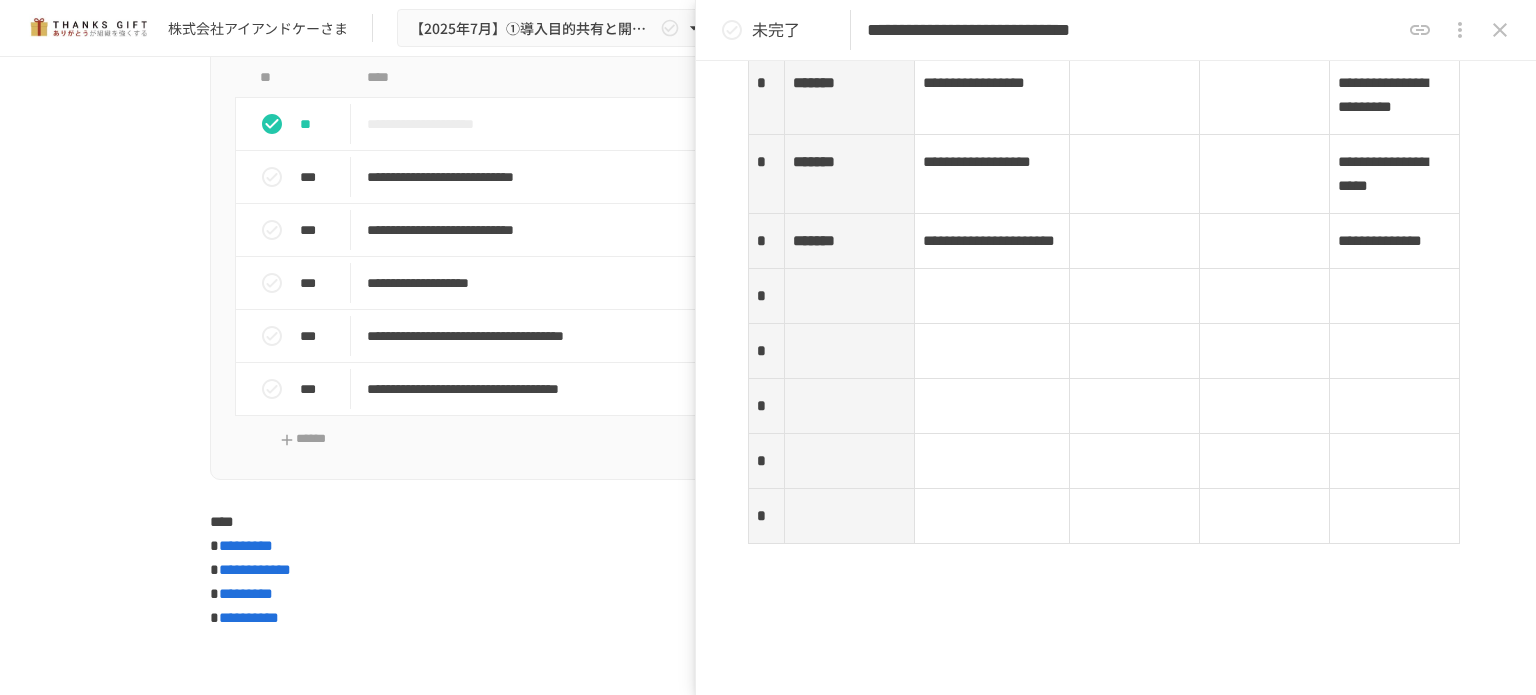 scroll, scrollTop: 3204, scrollLeft: 0, axis: vertical 